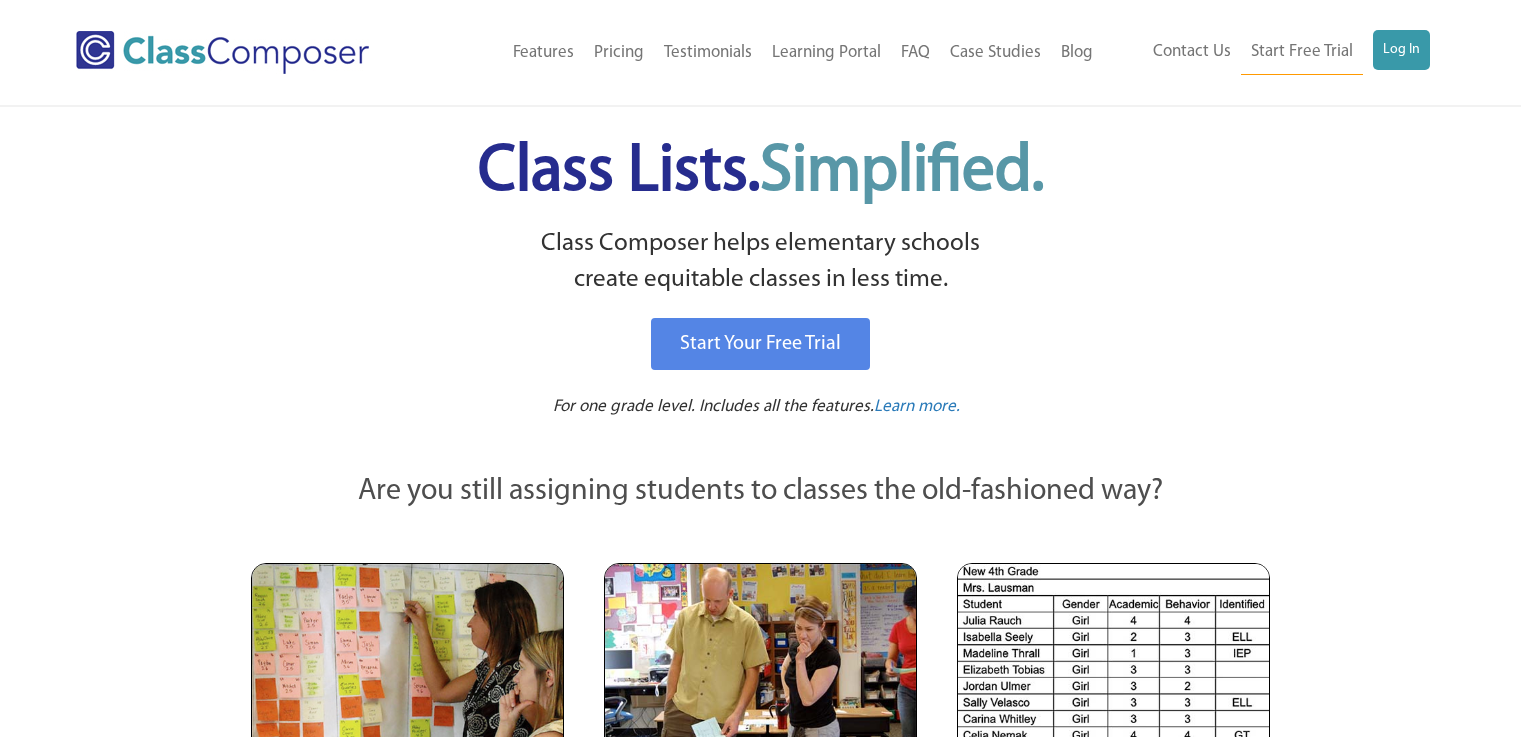 scroll, scrollTop: 0, scrollLeft: 0, axis: both 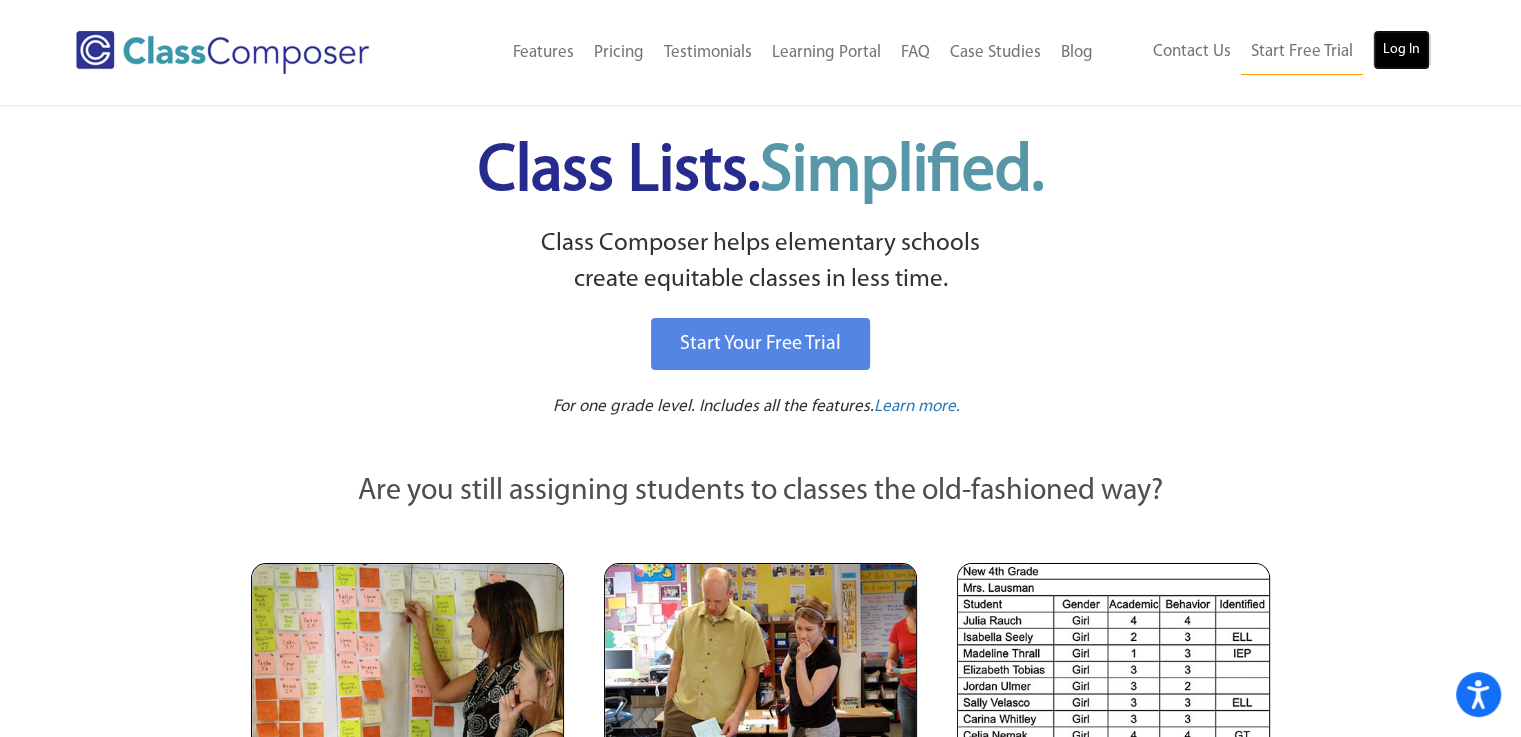 click on "Log In" at bounding box center (1401, 50) 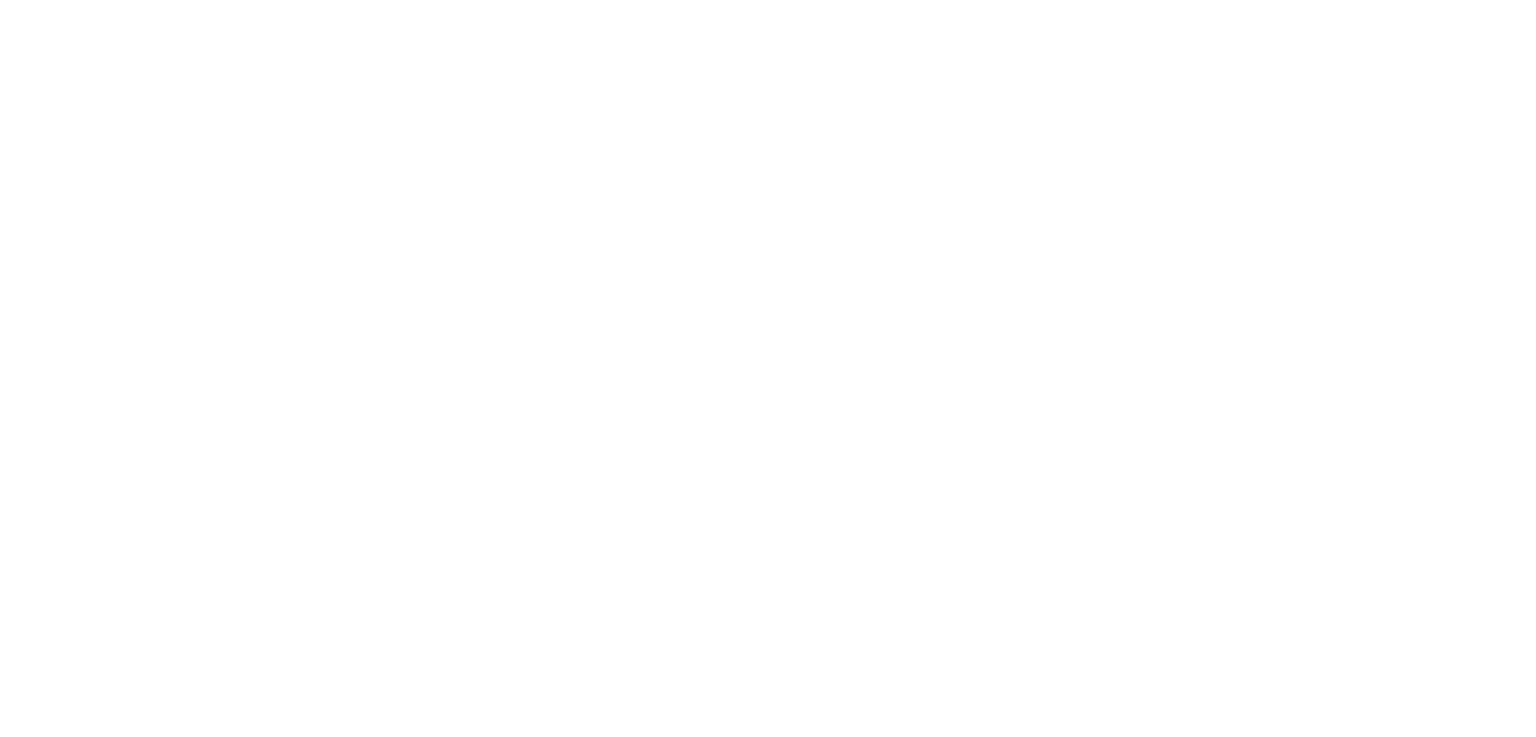 scroll, scrollTop: 0, scrollLeft: 0, axis: both 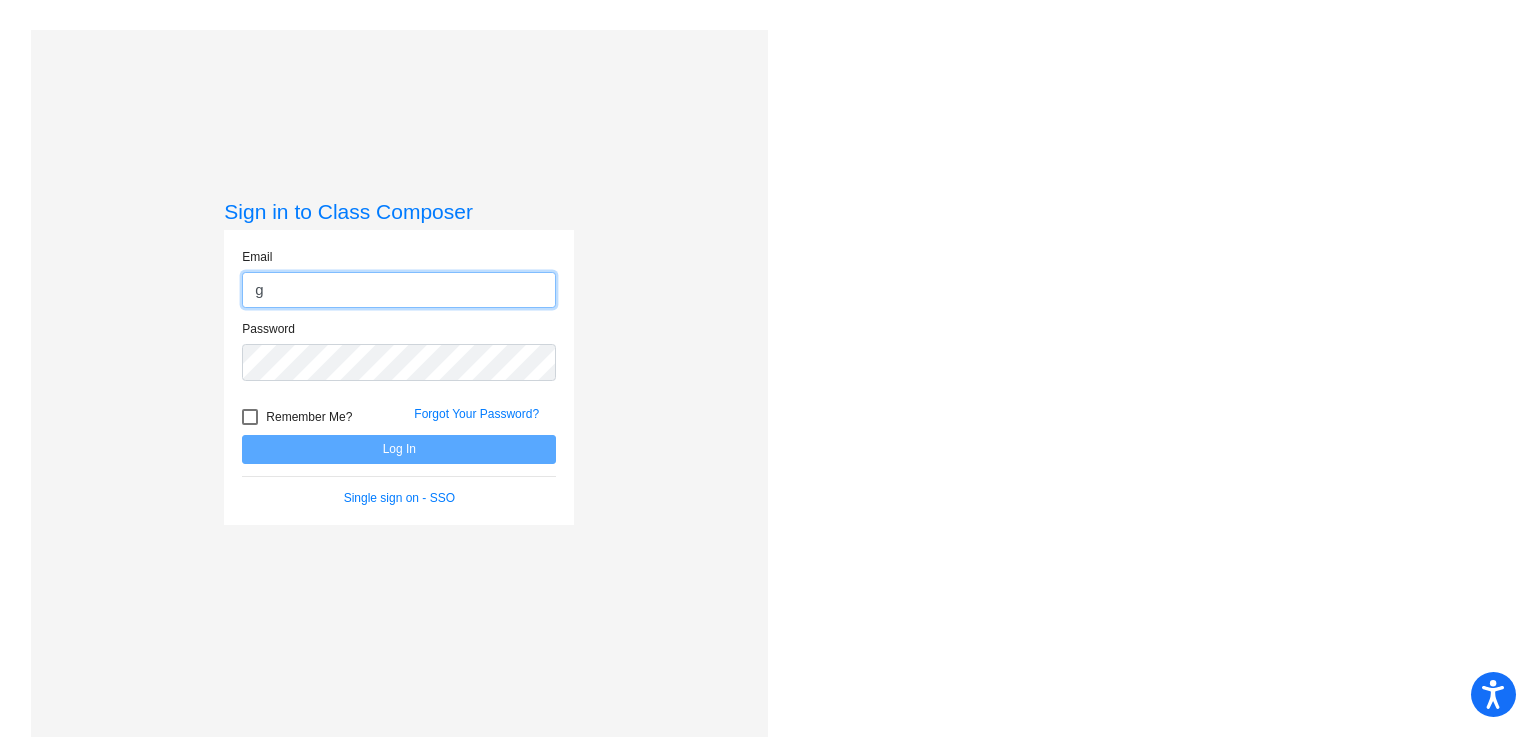 type on "[PERSON_NAME][EMAIL_ADDRESS][PERSON_NAME][DOMAIN_NAME]" 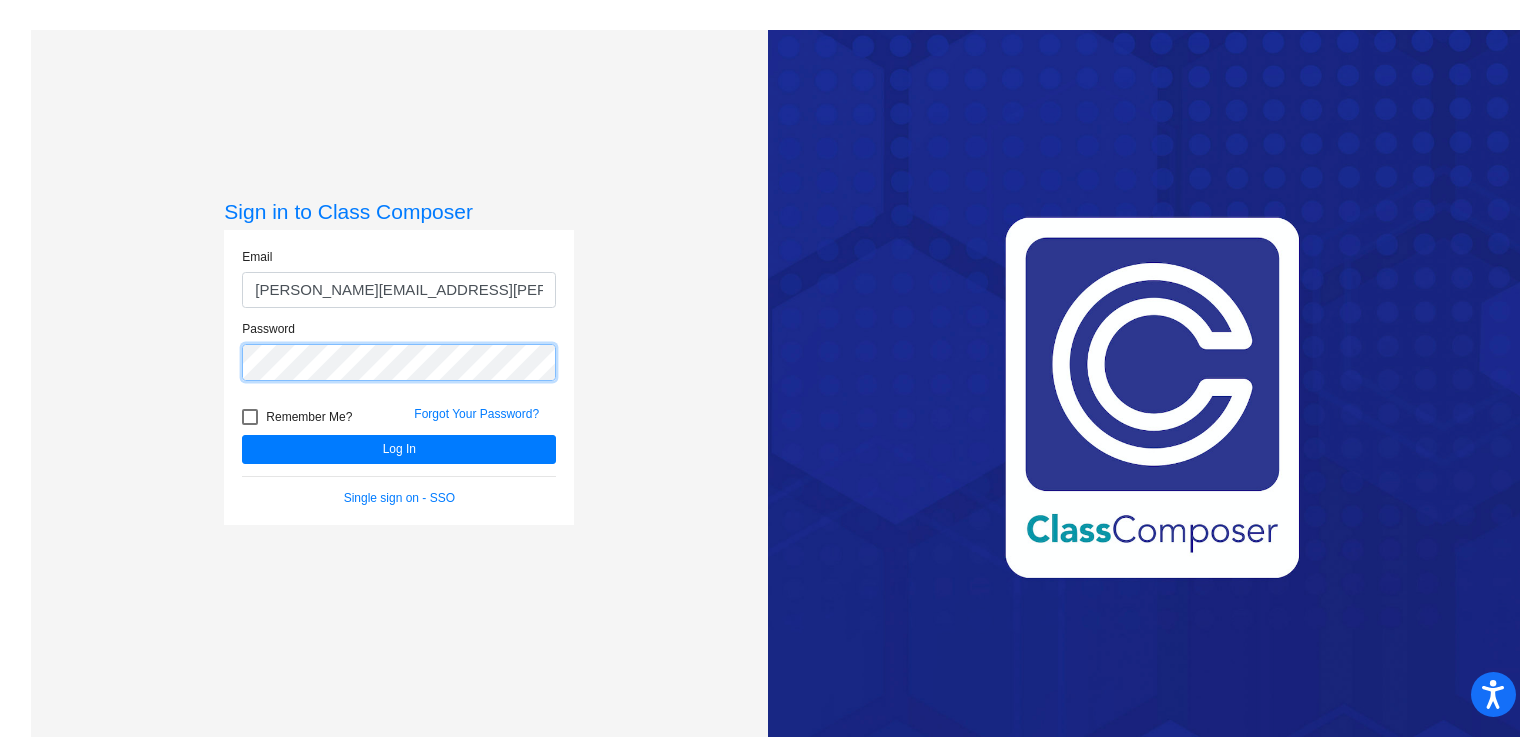 click on "Log In" 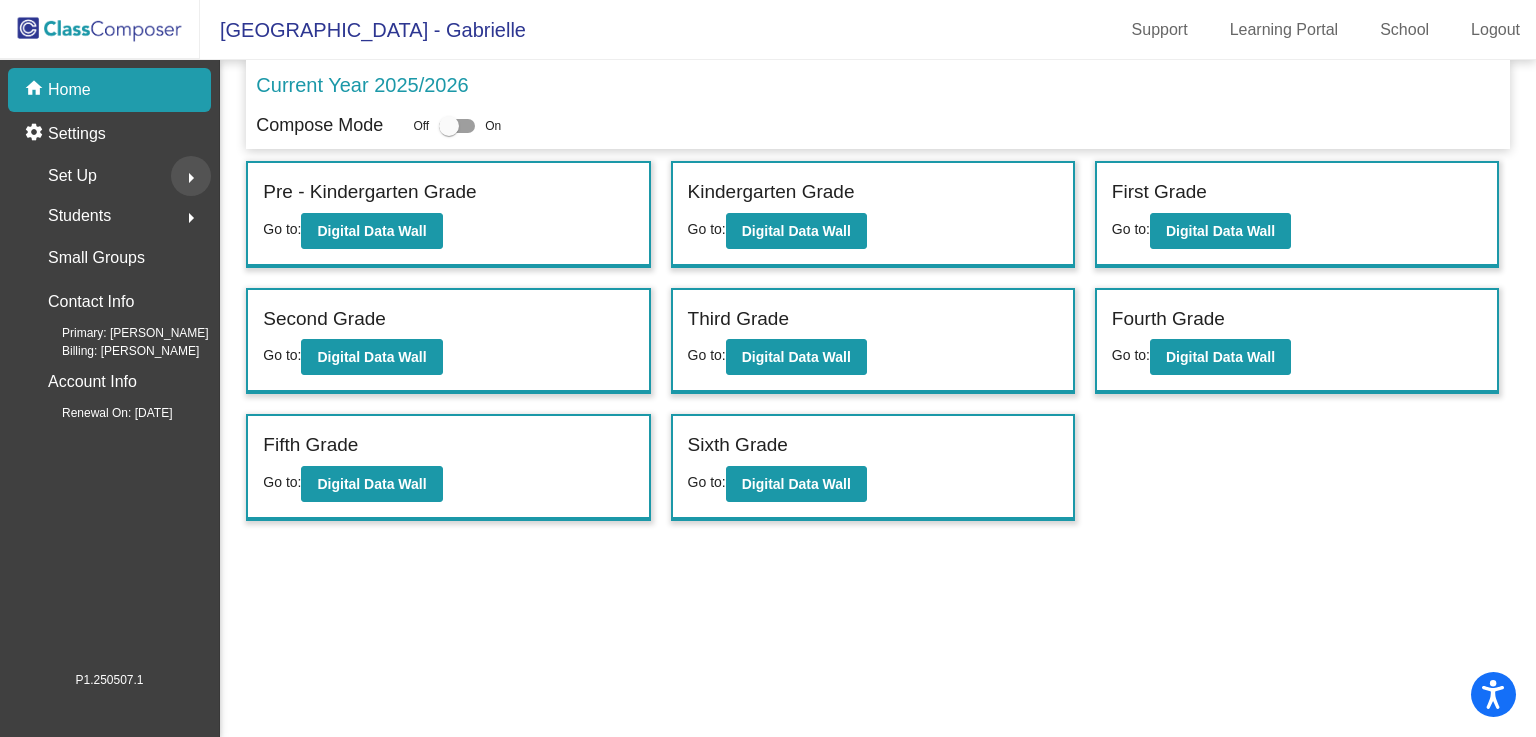 click on "arrow_right" 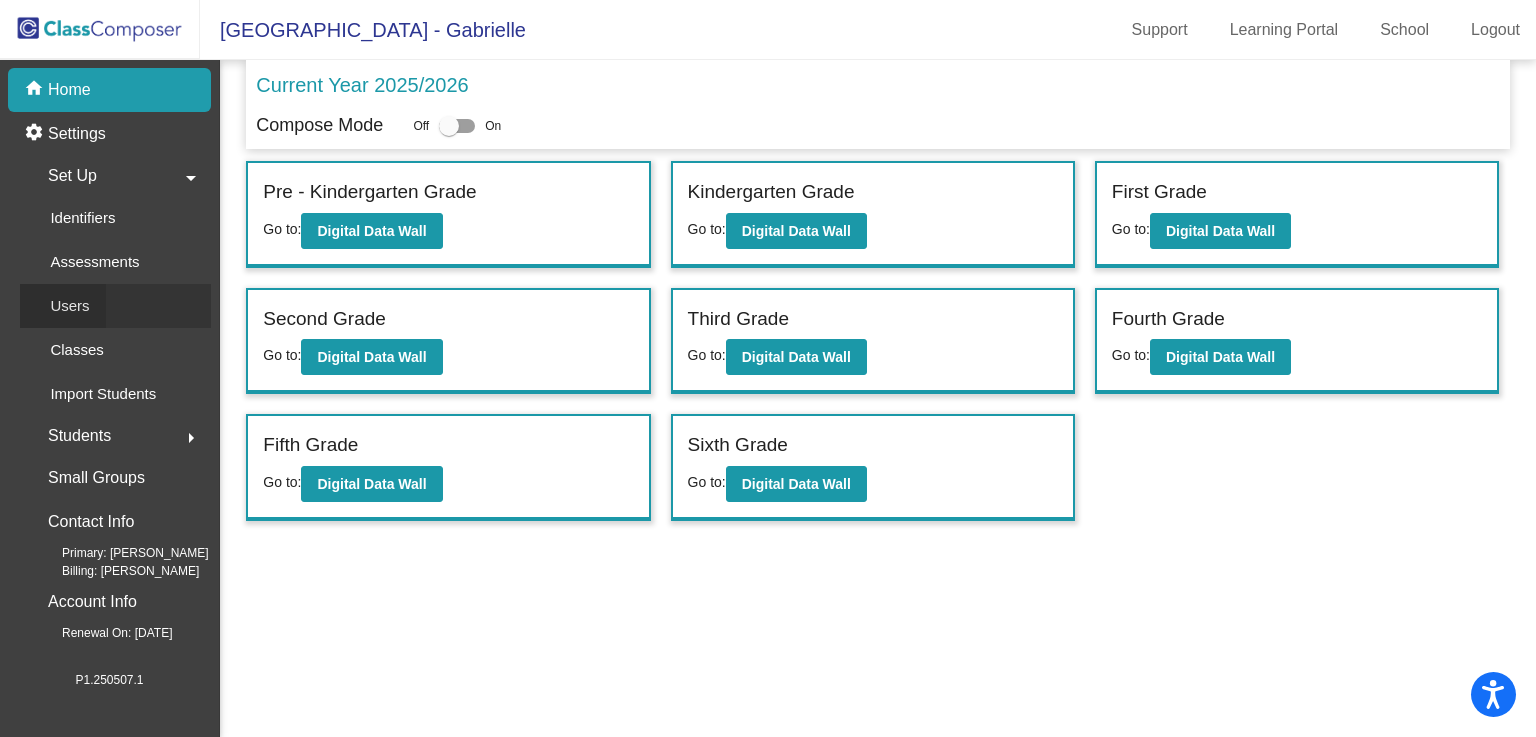 click on "Users" 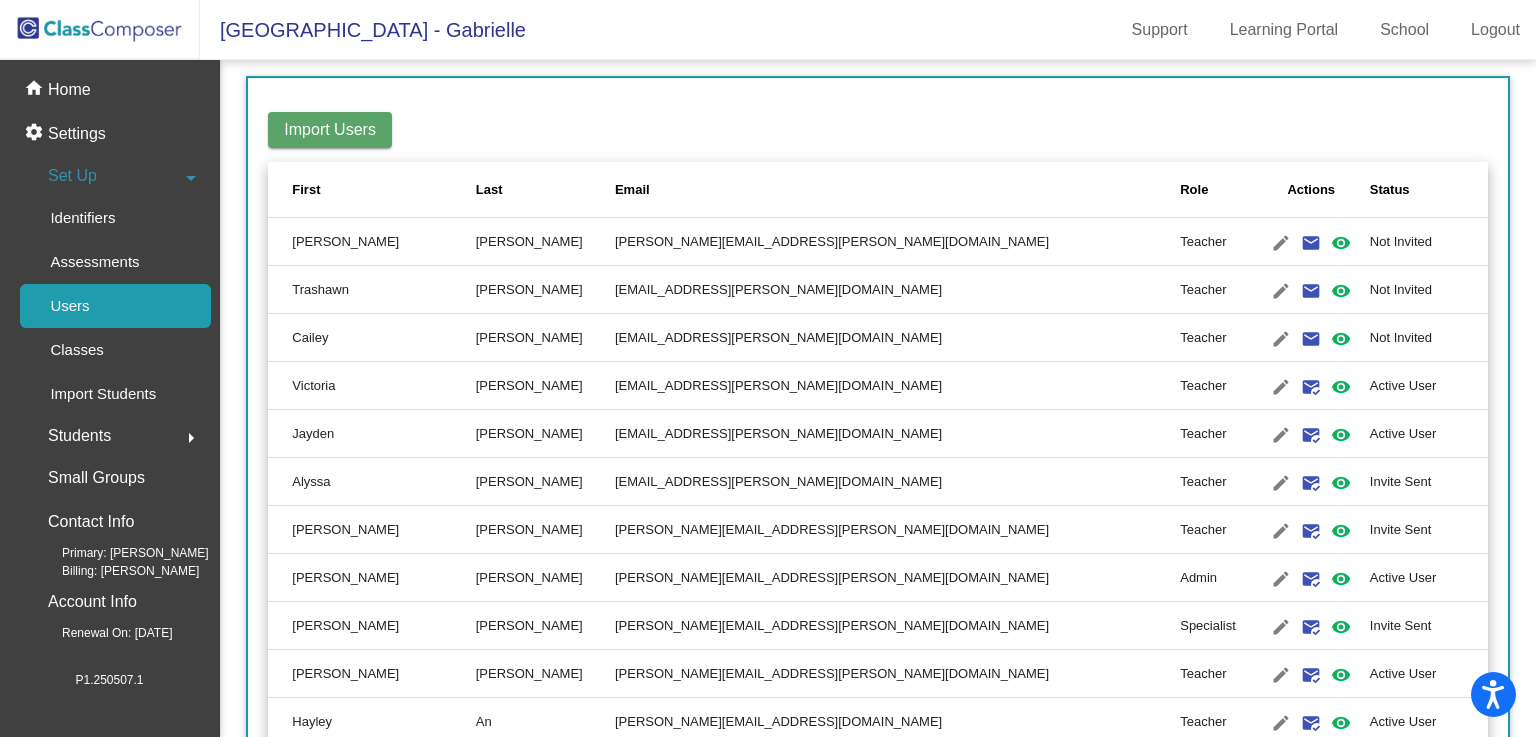 scroll, scrollTop: 268, scrollLeft: 0, axis: vertical 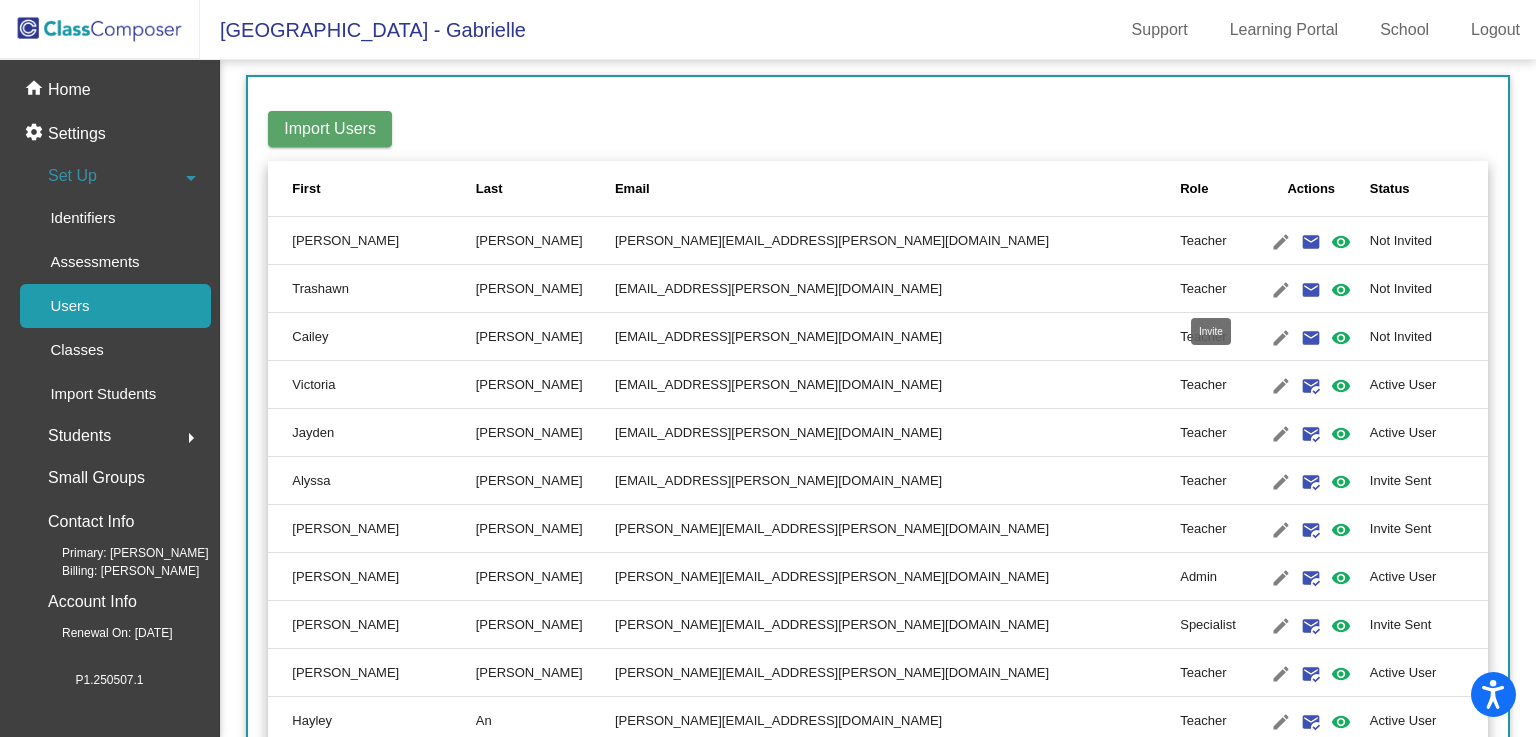 click on "email" 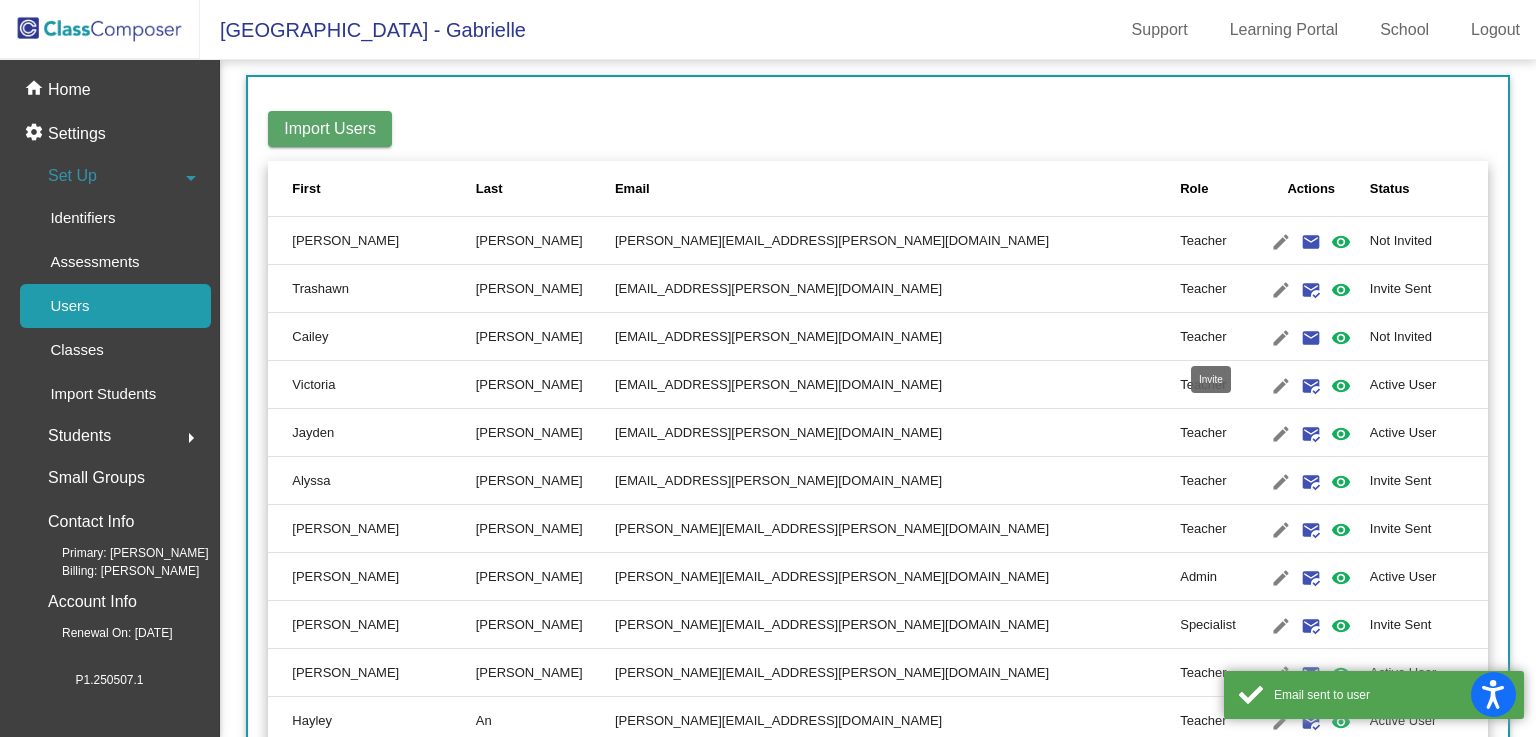click on "email" 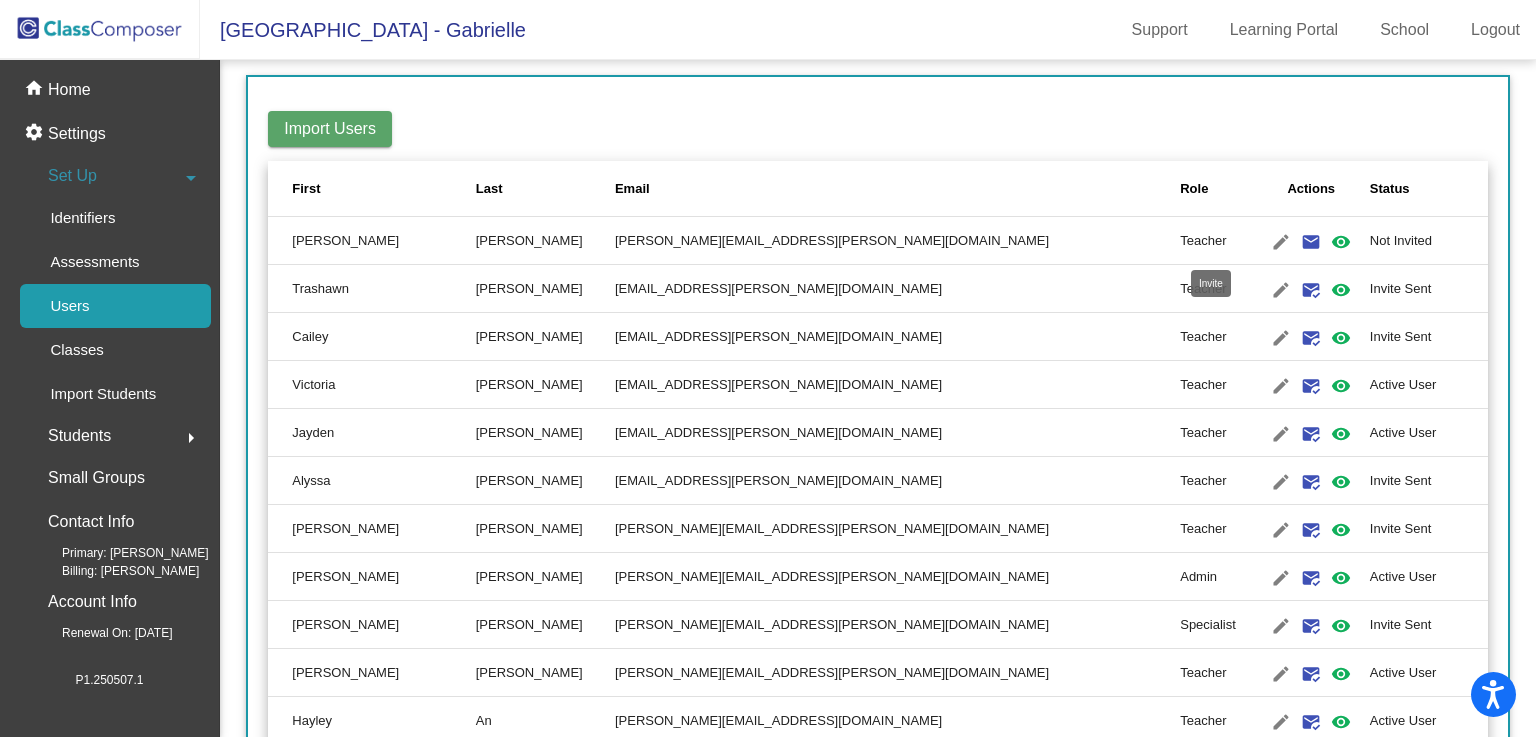 click on "email" 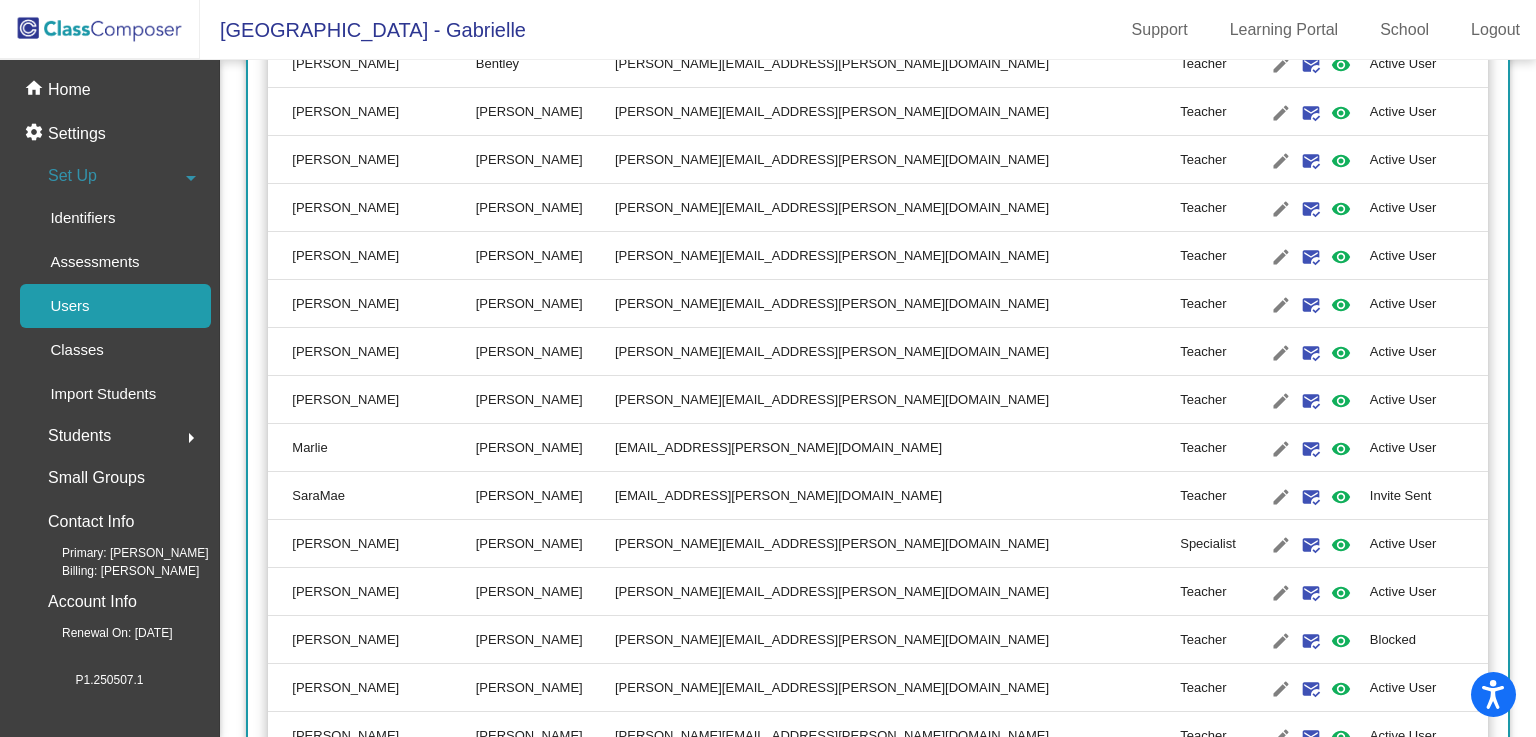 scroll, scrollTop: 1838, scrollLeft: 0, axis: vertical 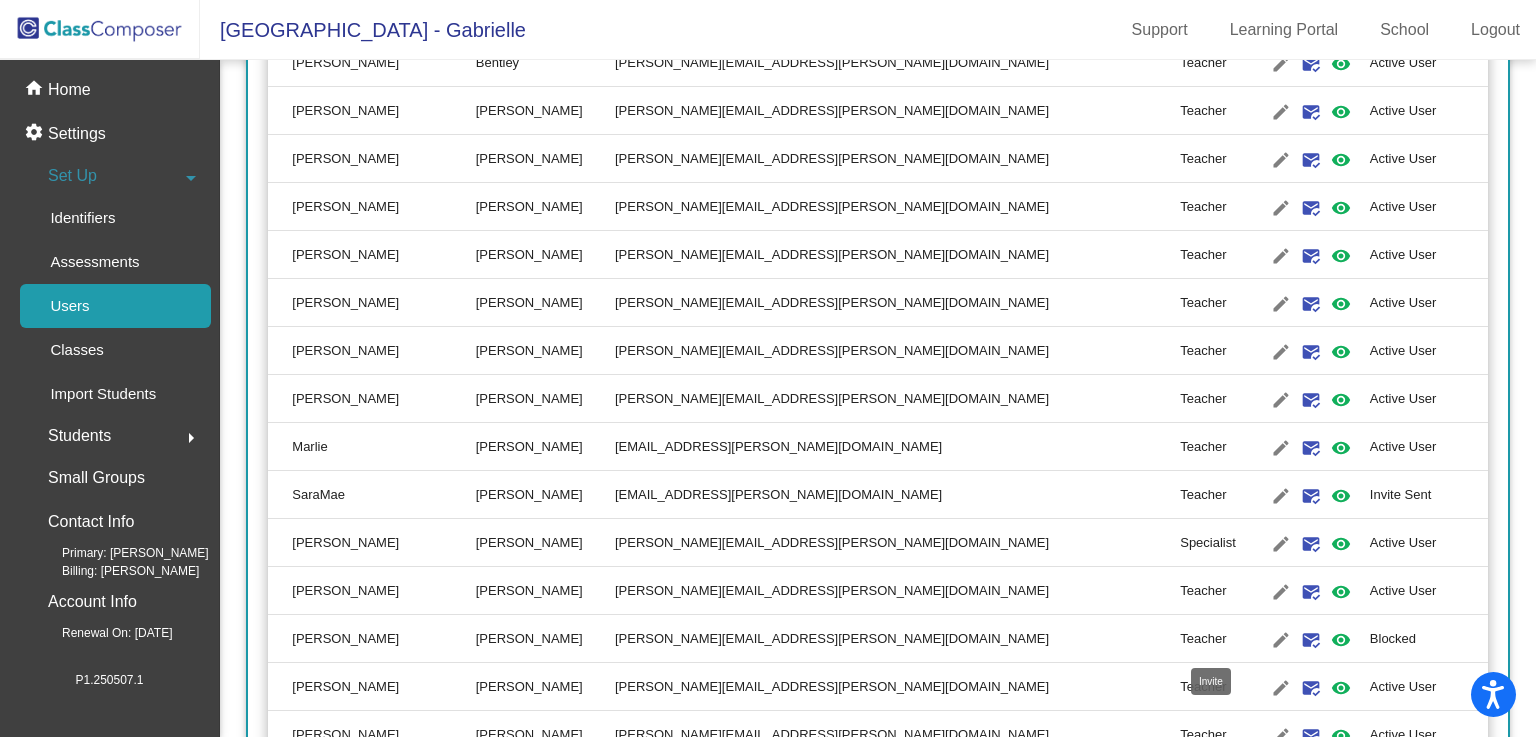 click on "mark_email_read" 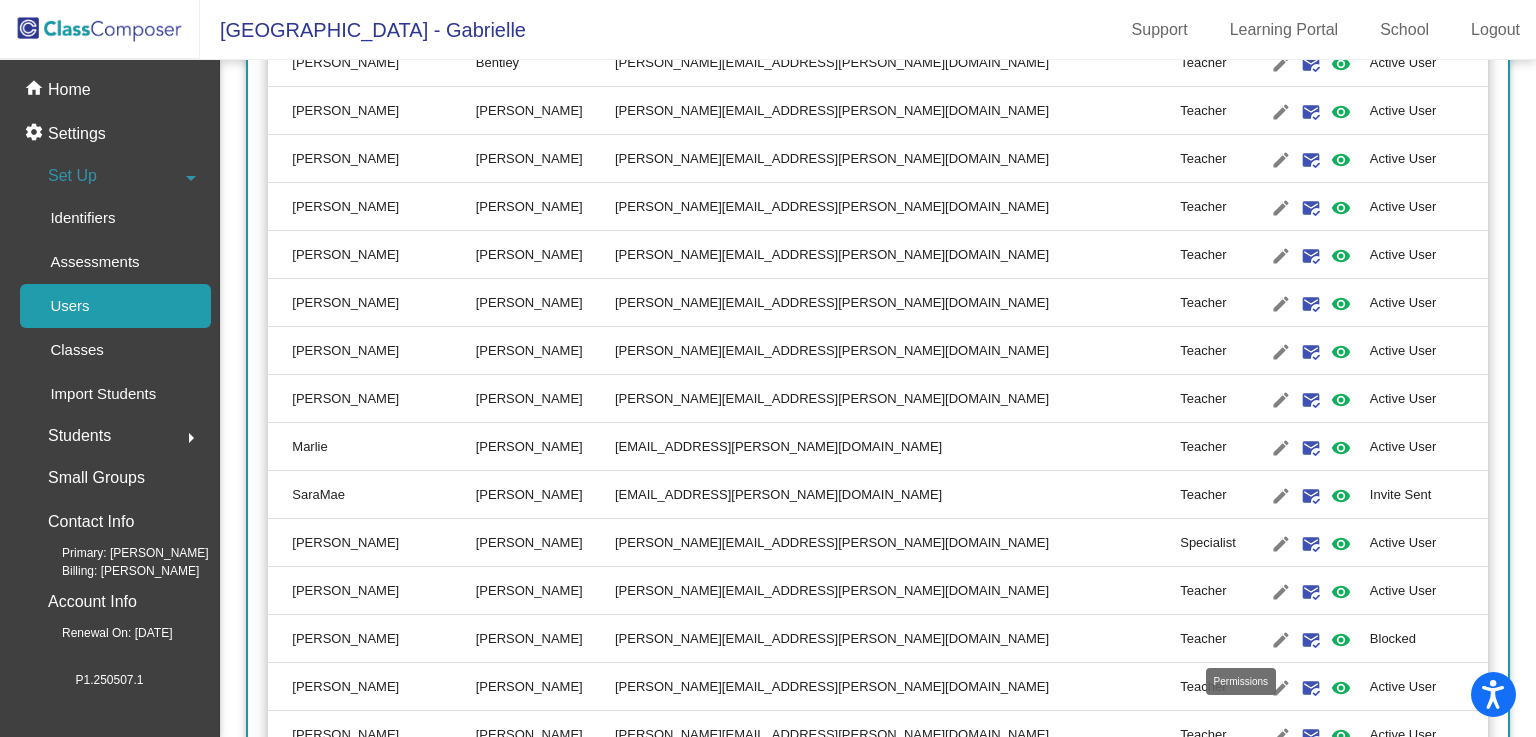 click on "visibility" 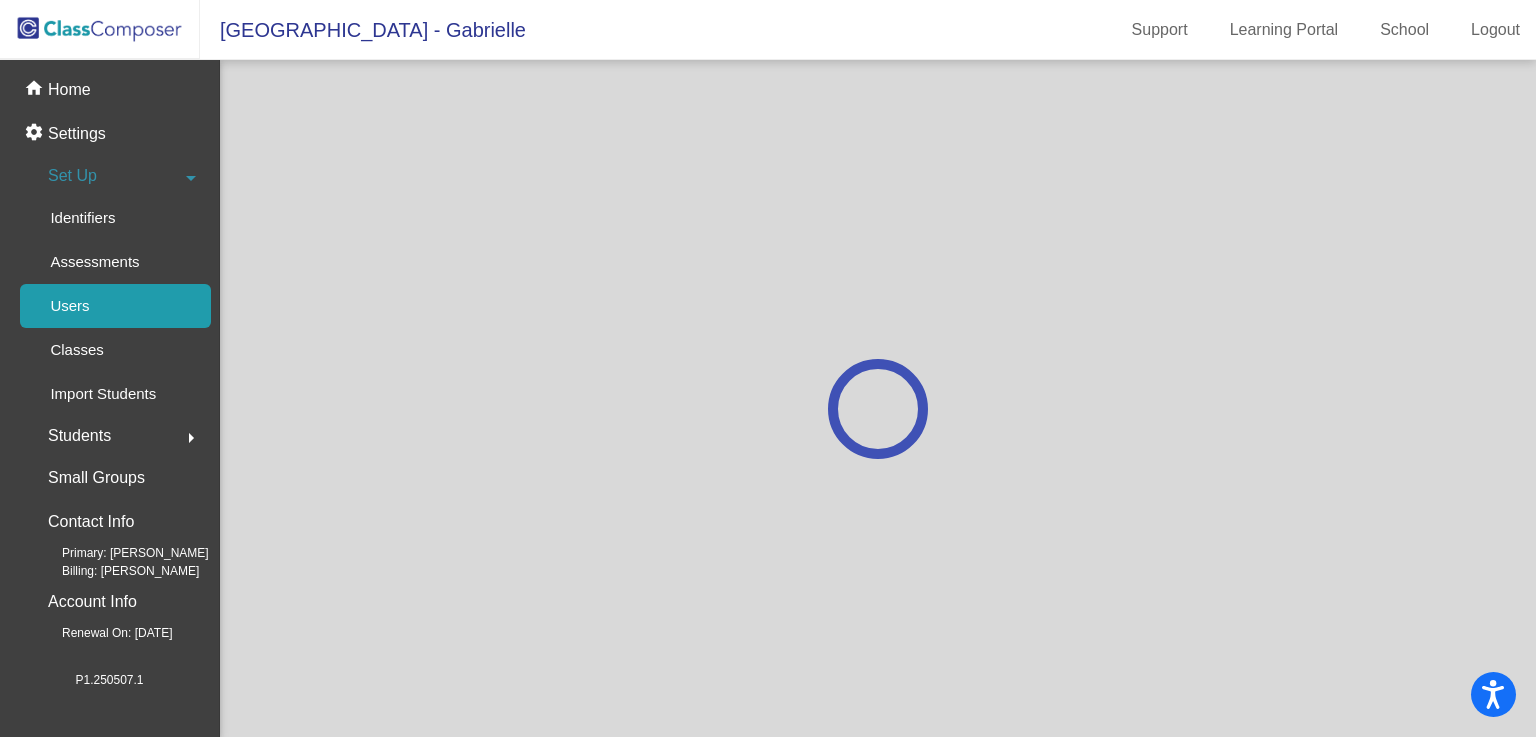scroll, scrollTop: 0, scrollLeft: 0, axis: both 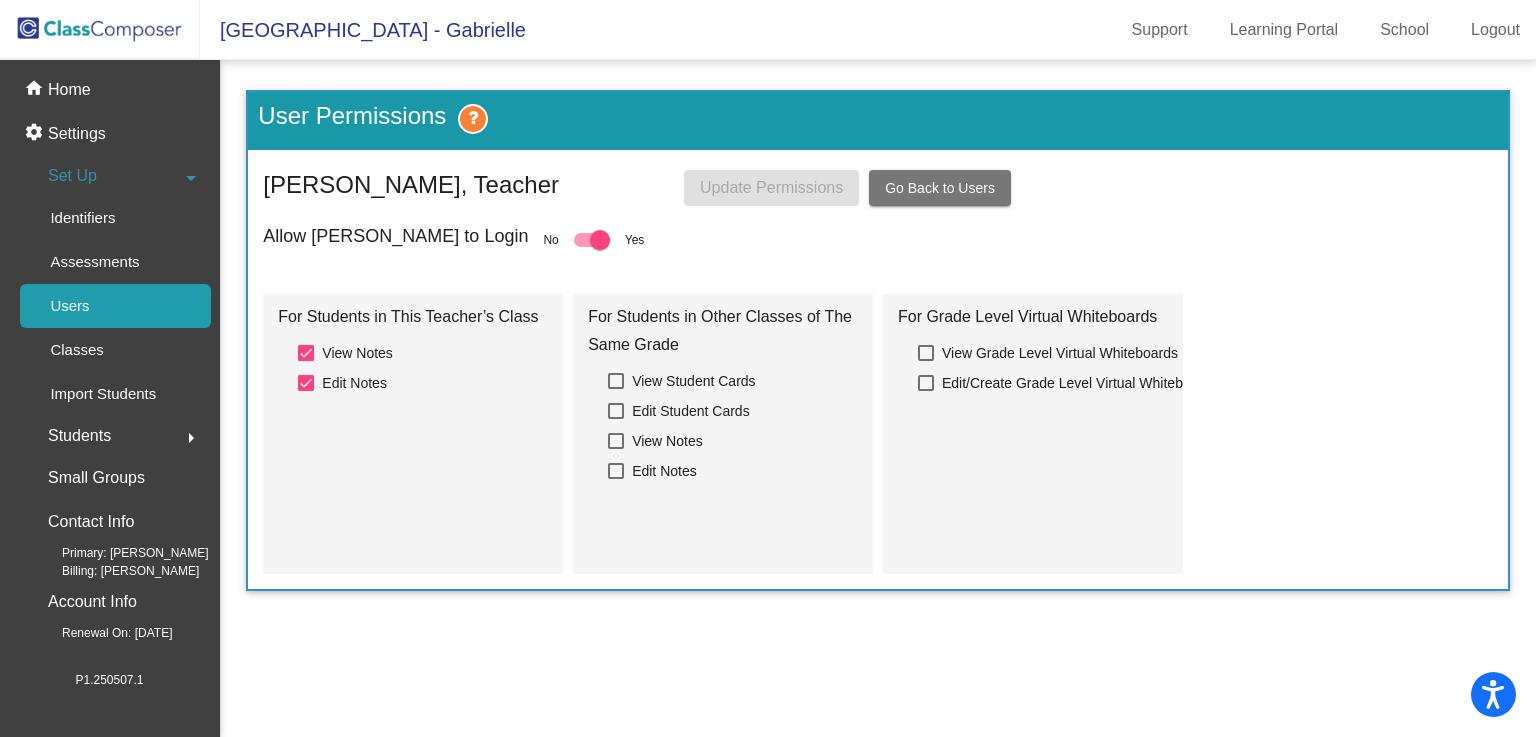 click on "Users" 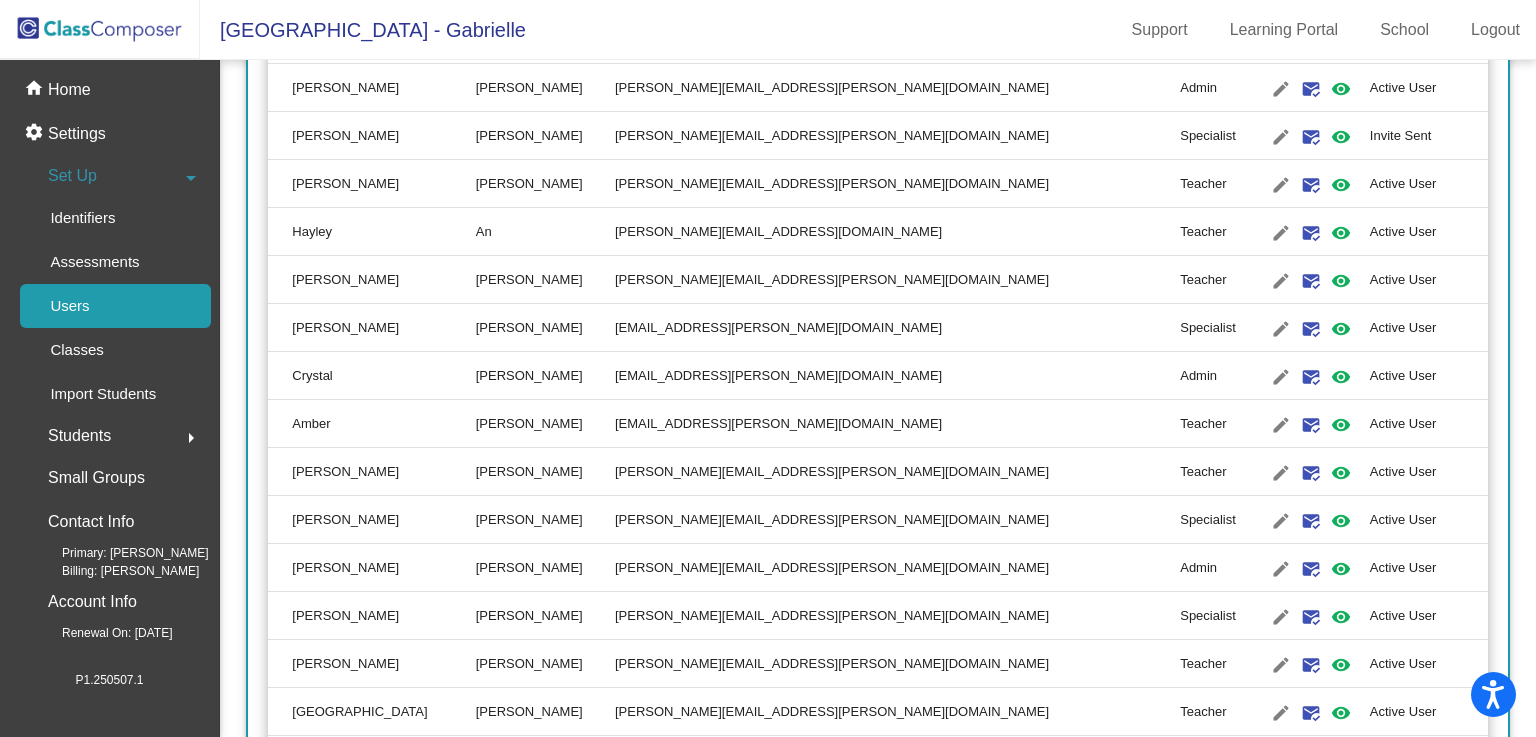 scroll, scrollTop: 758, scrollLeft: 0, axis: vertical 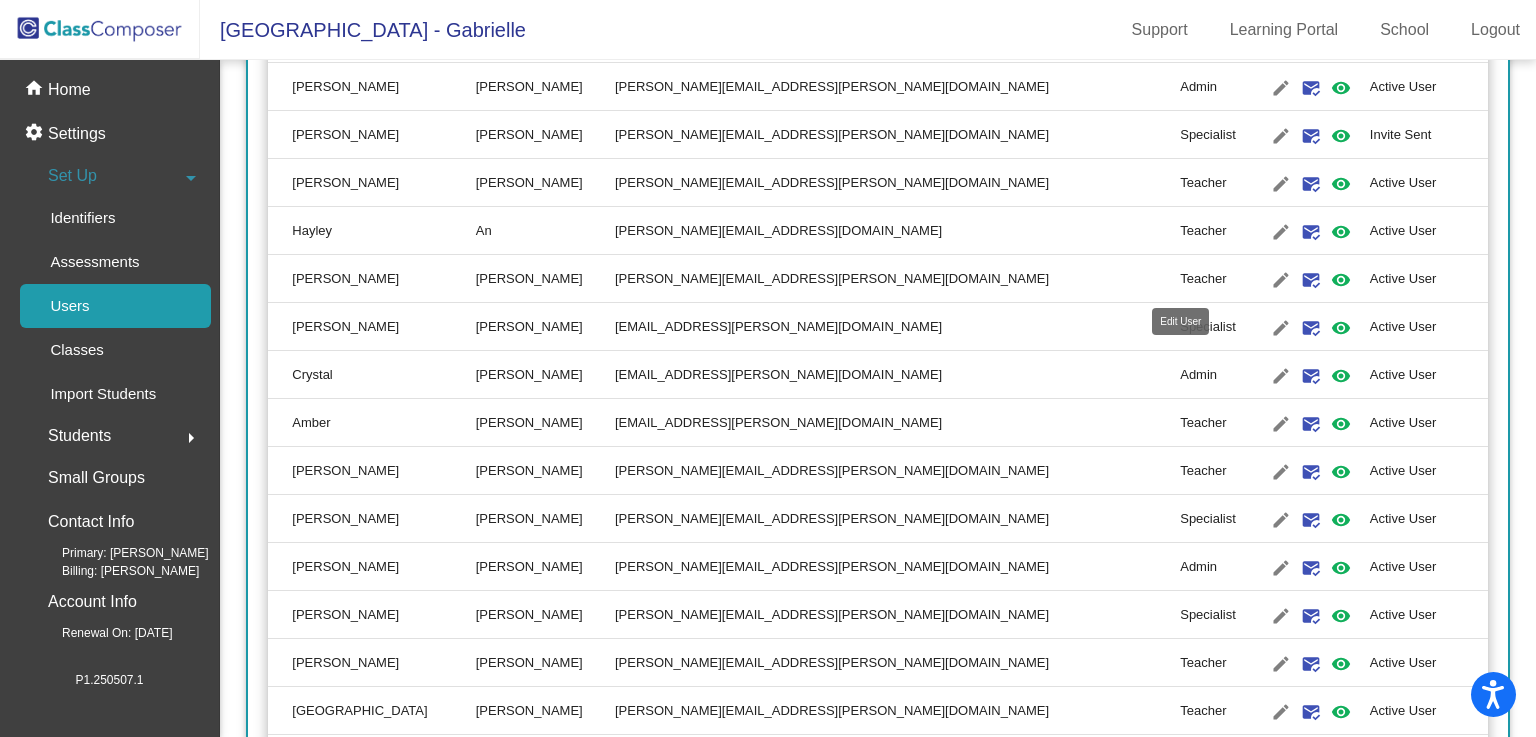 click on "edit" 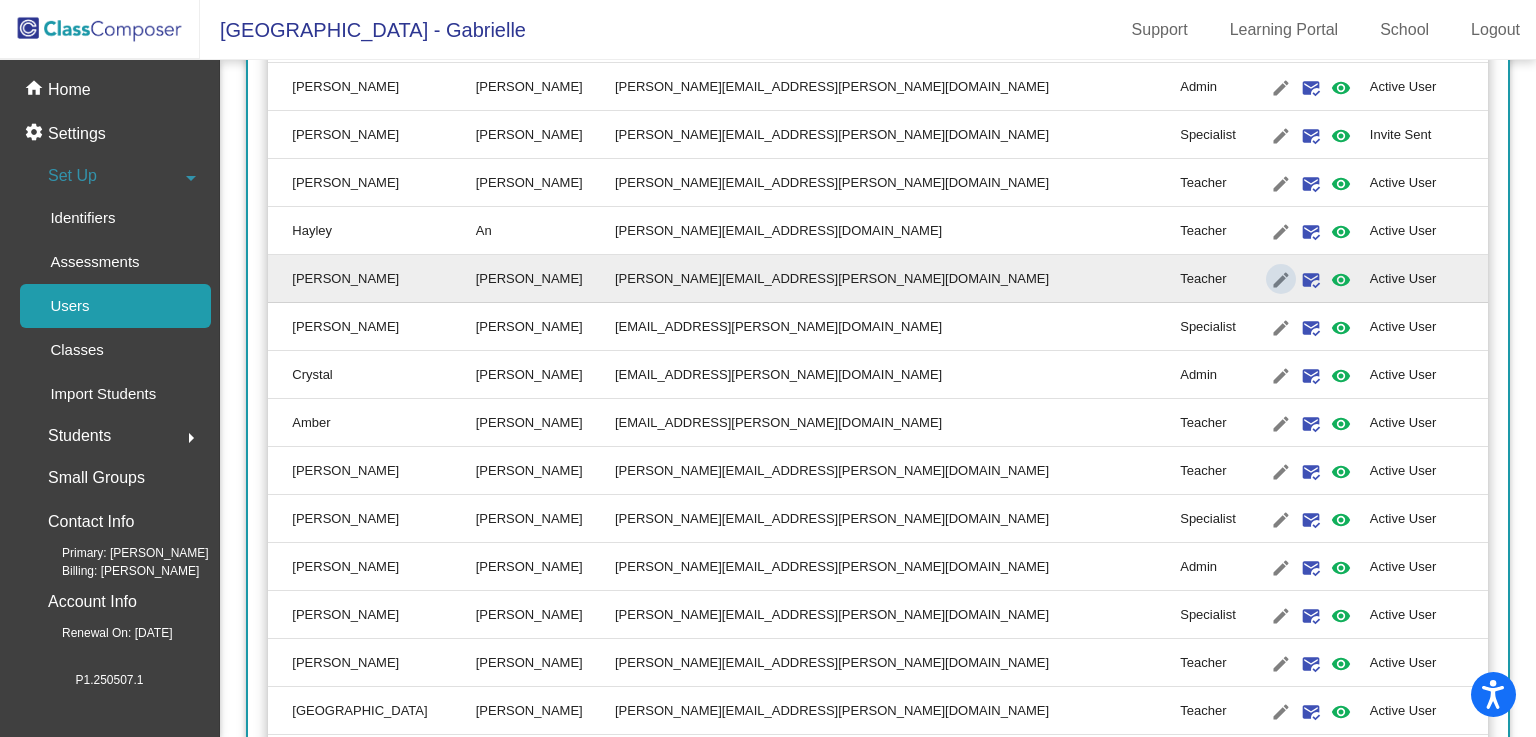 type on "Kirby" 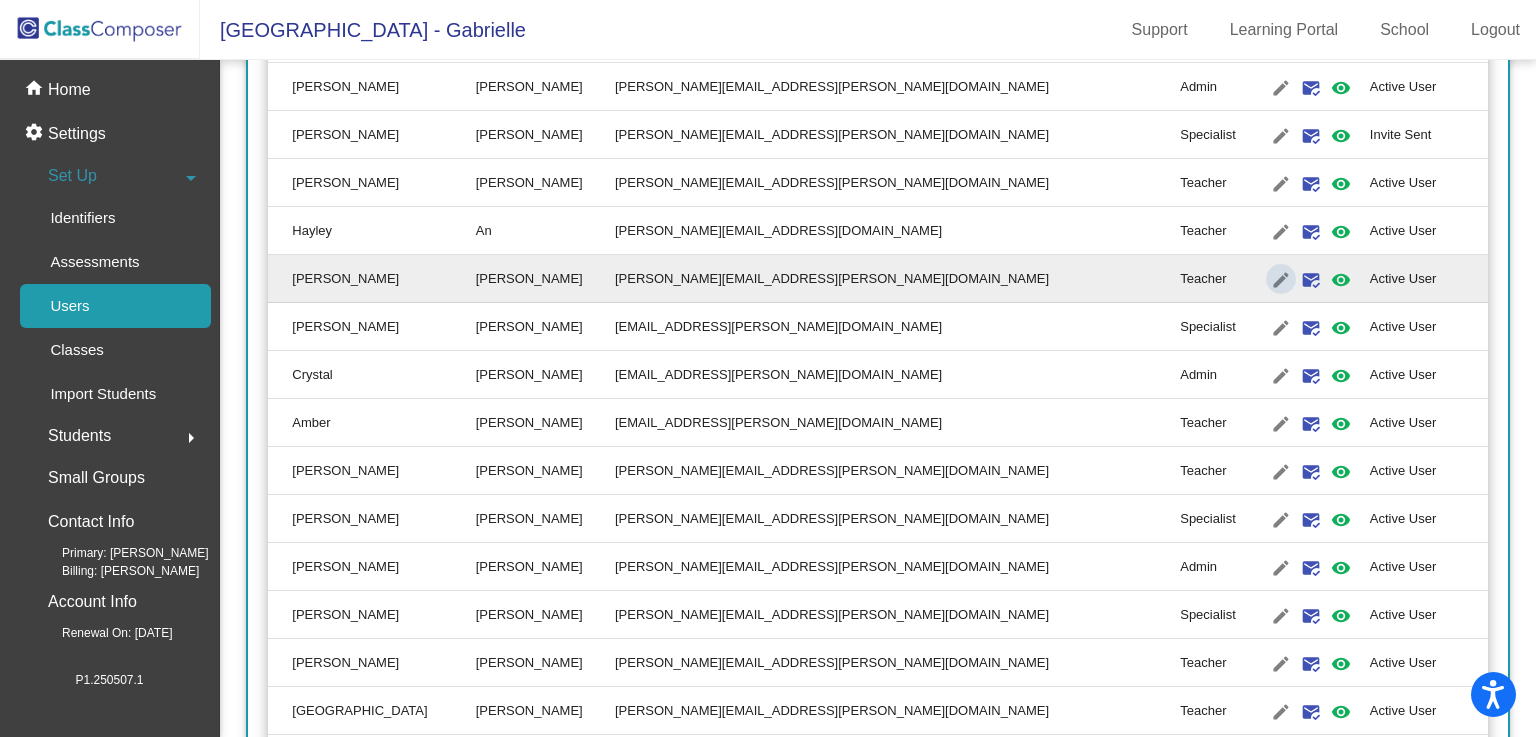 scroll, scrollTop: 0, scrollLeft: 0, axis: both 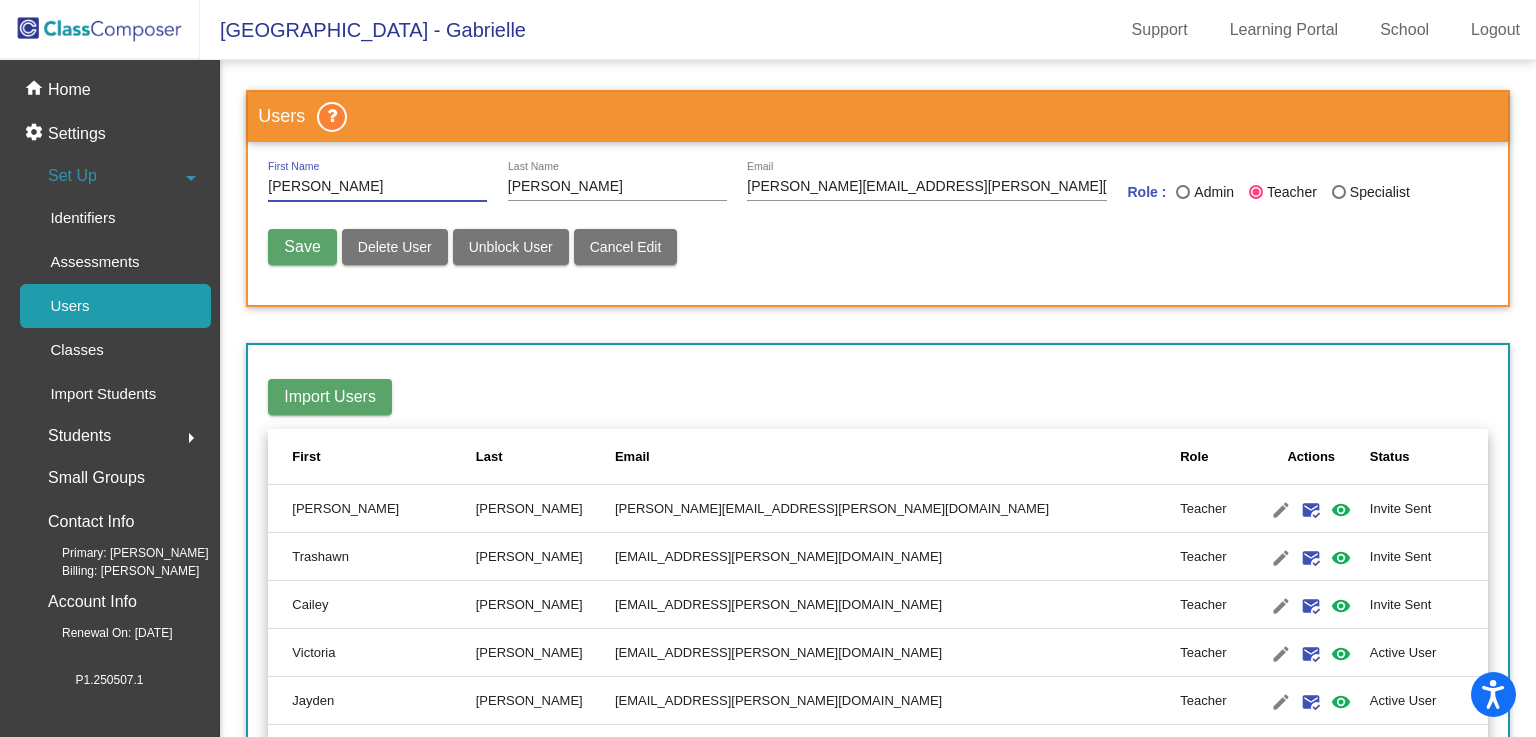click on "Delete User" at bounding box center (395, 247) 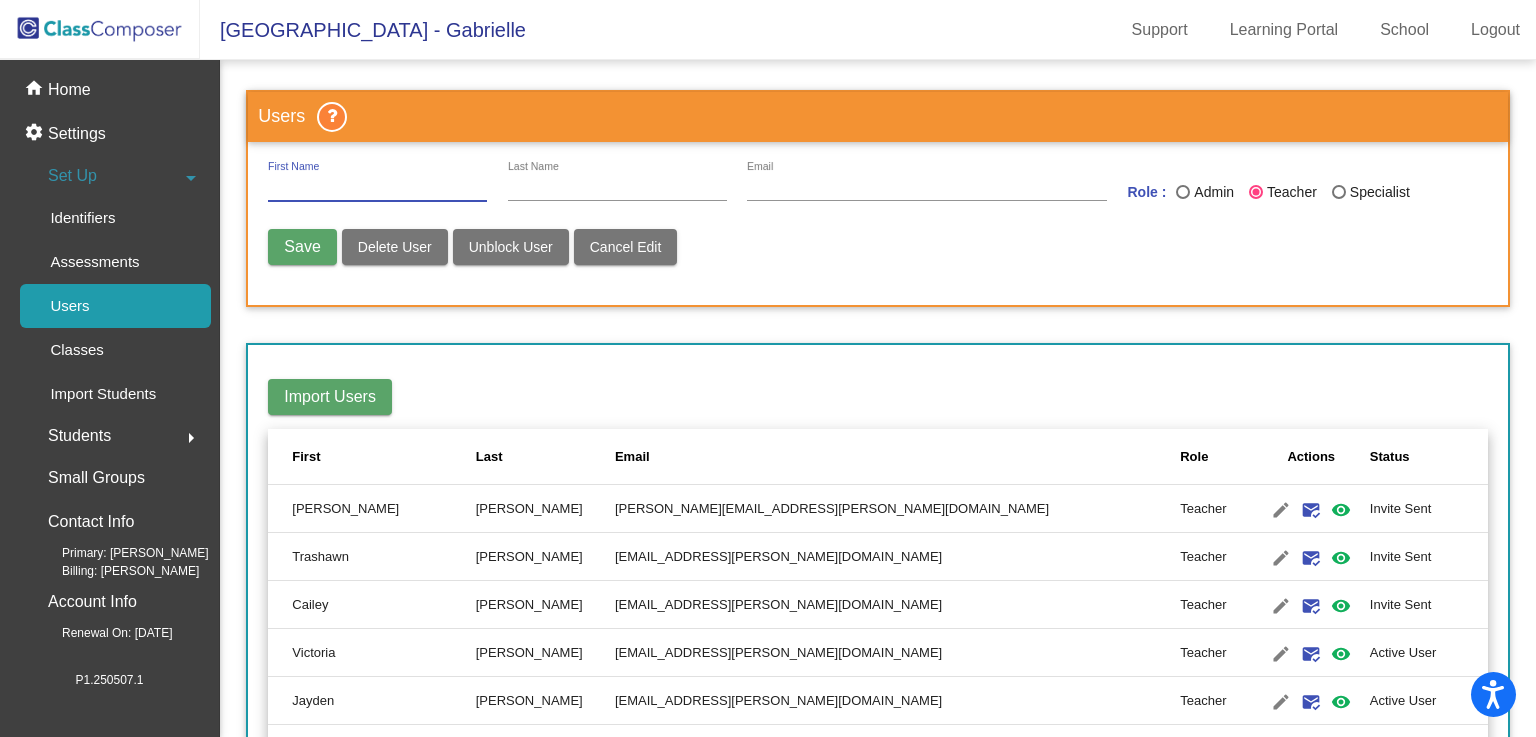 radio on "false" 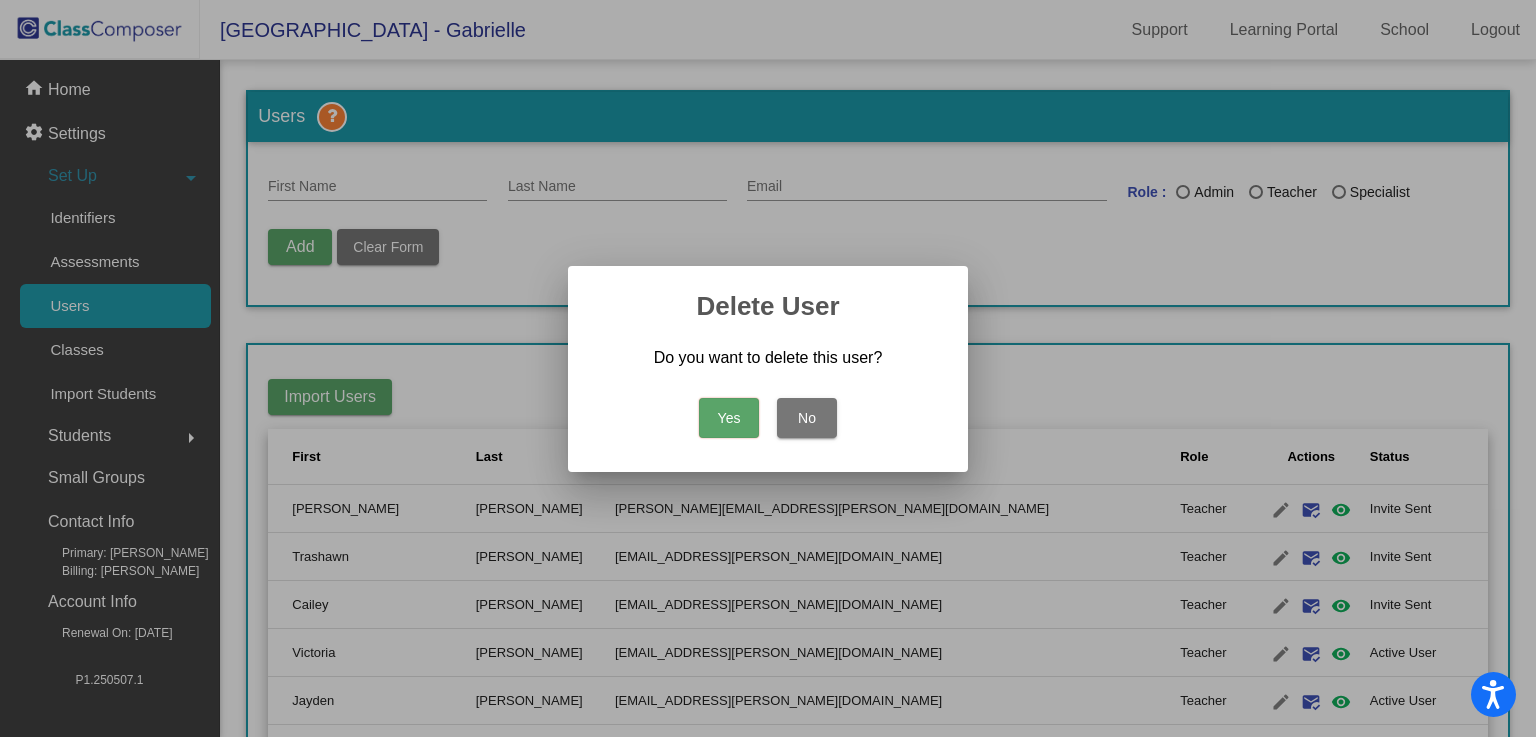 click on "Yes" at bounding box center (729, 418) 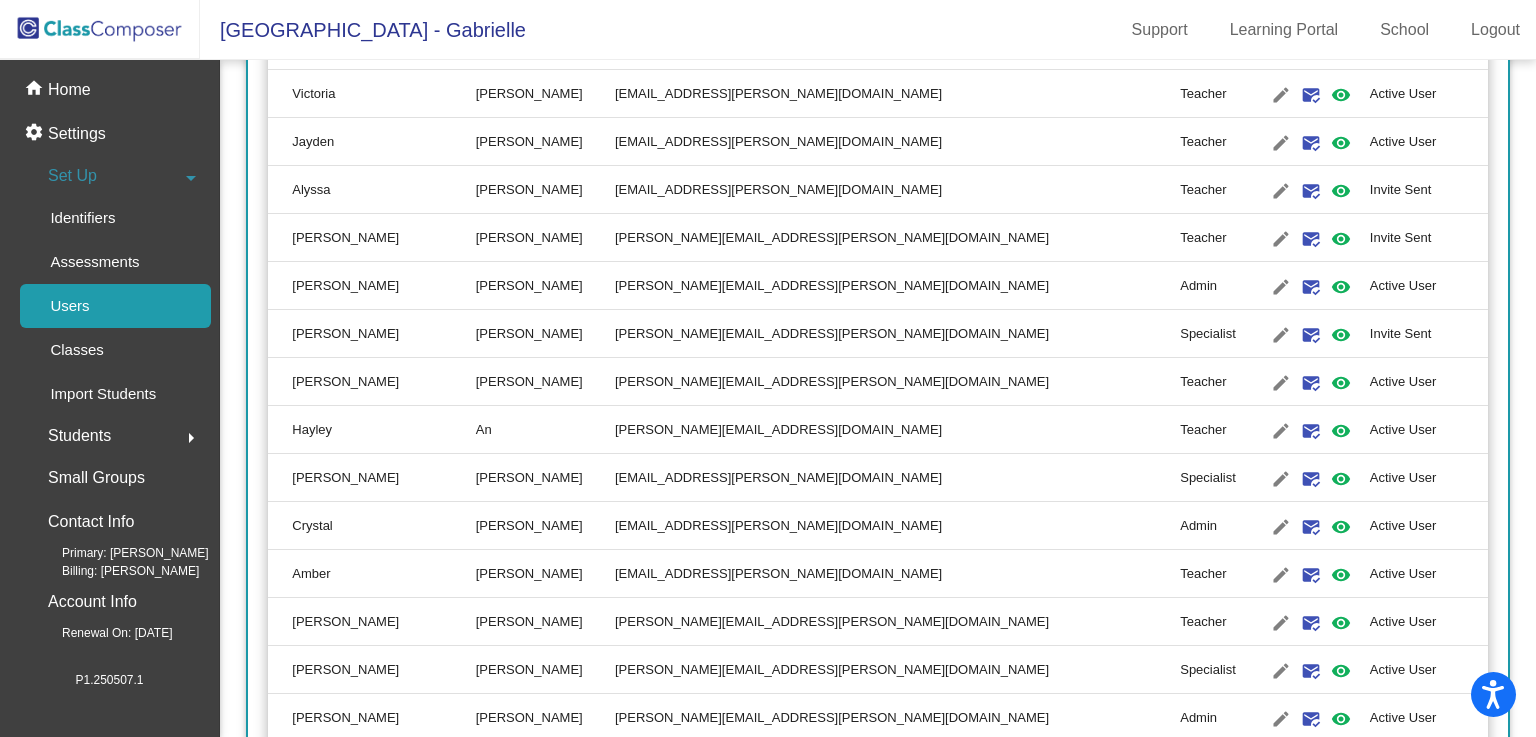 scroll, scrollTop: 563, scrollLeft: 0, axis: vertical 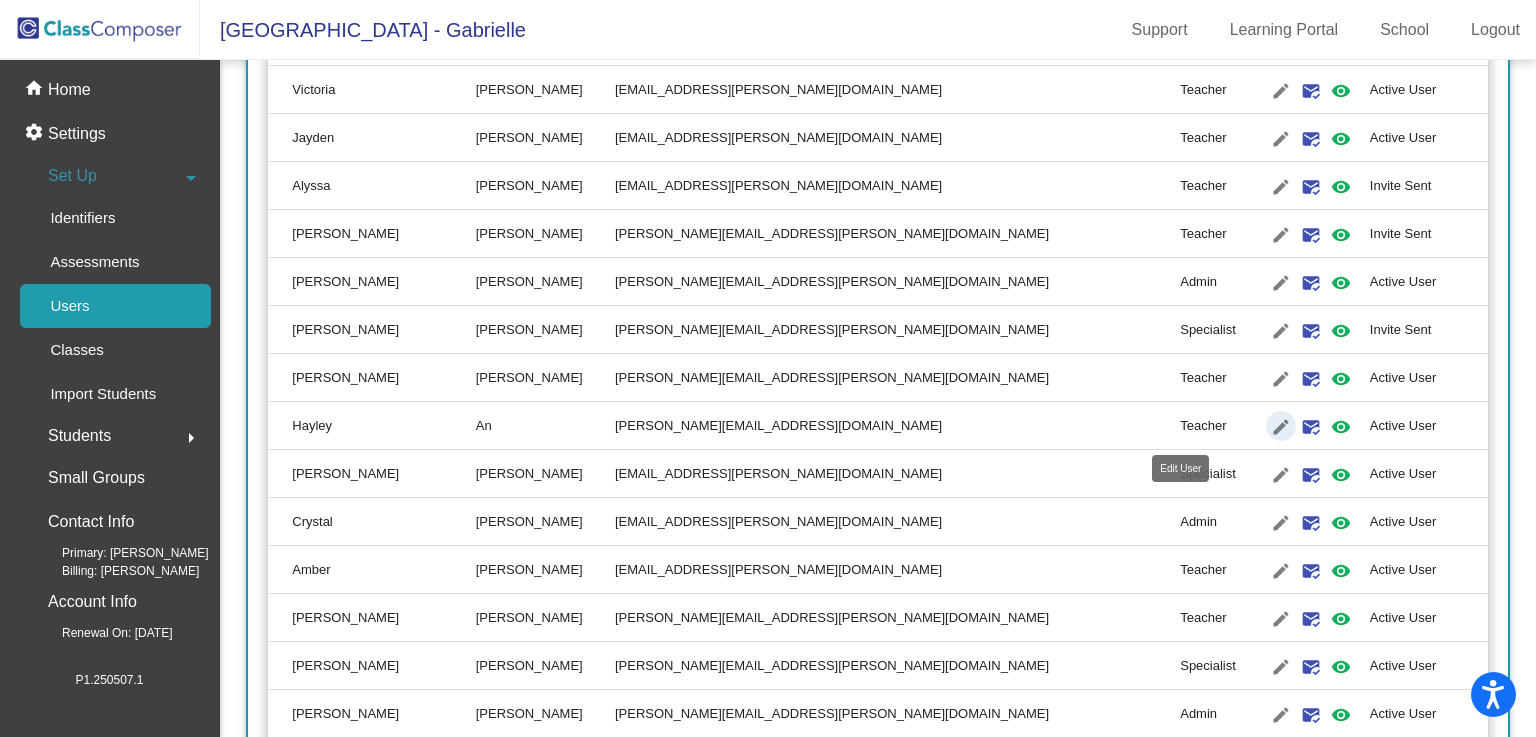 click on "edit" 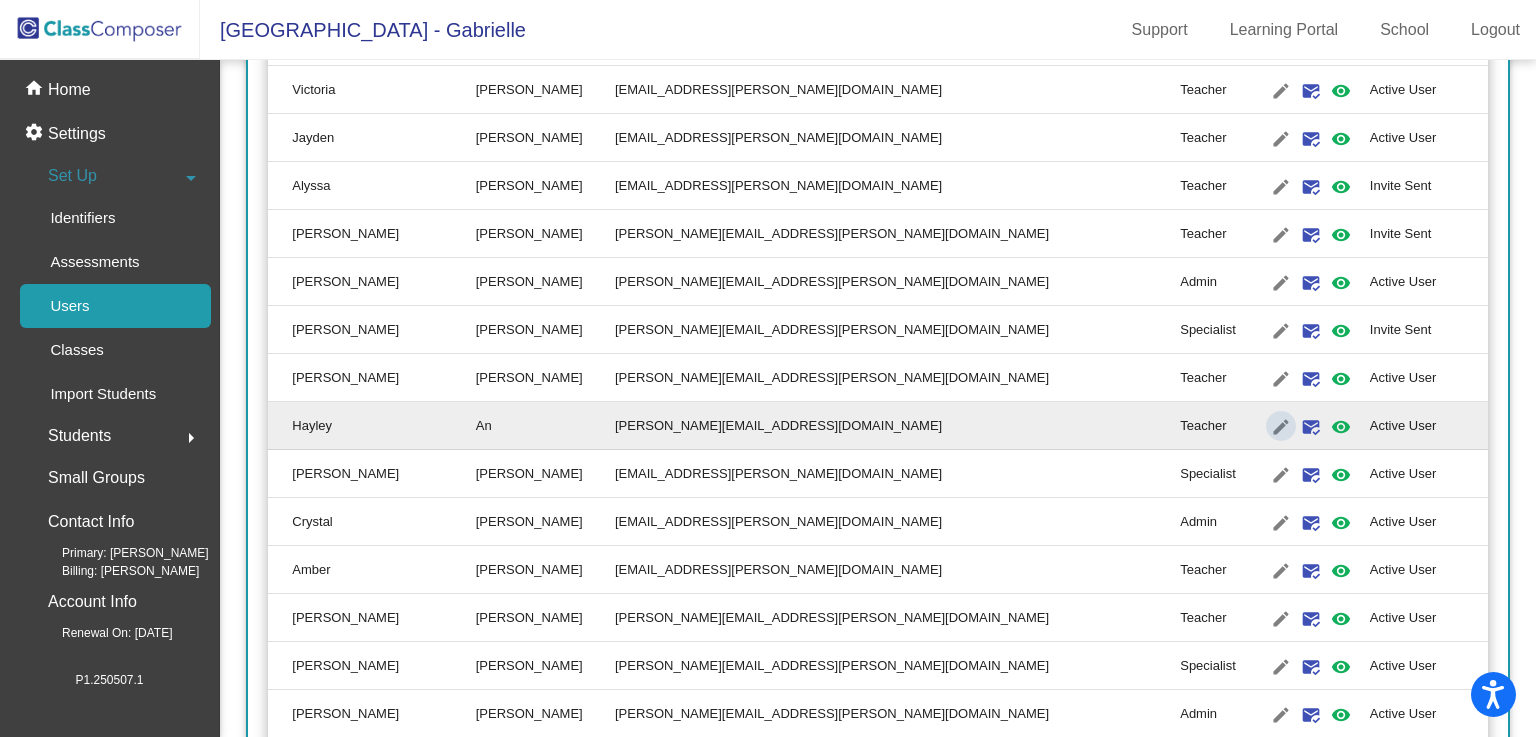 scroll, scrollTop: 0, scrollLeft: 0, axis: both 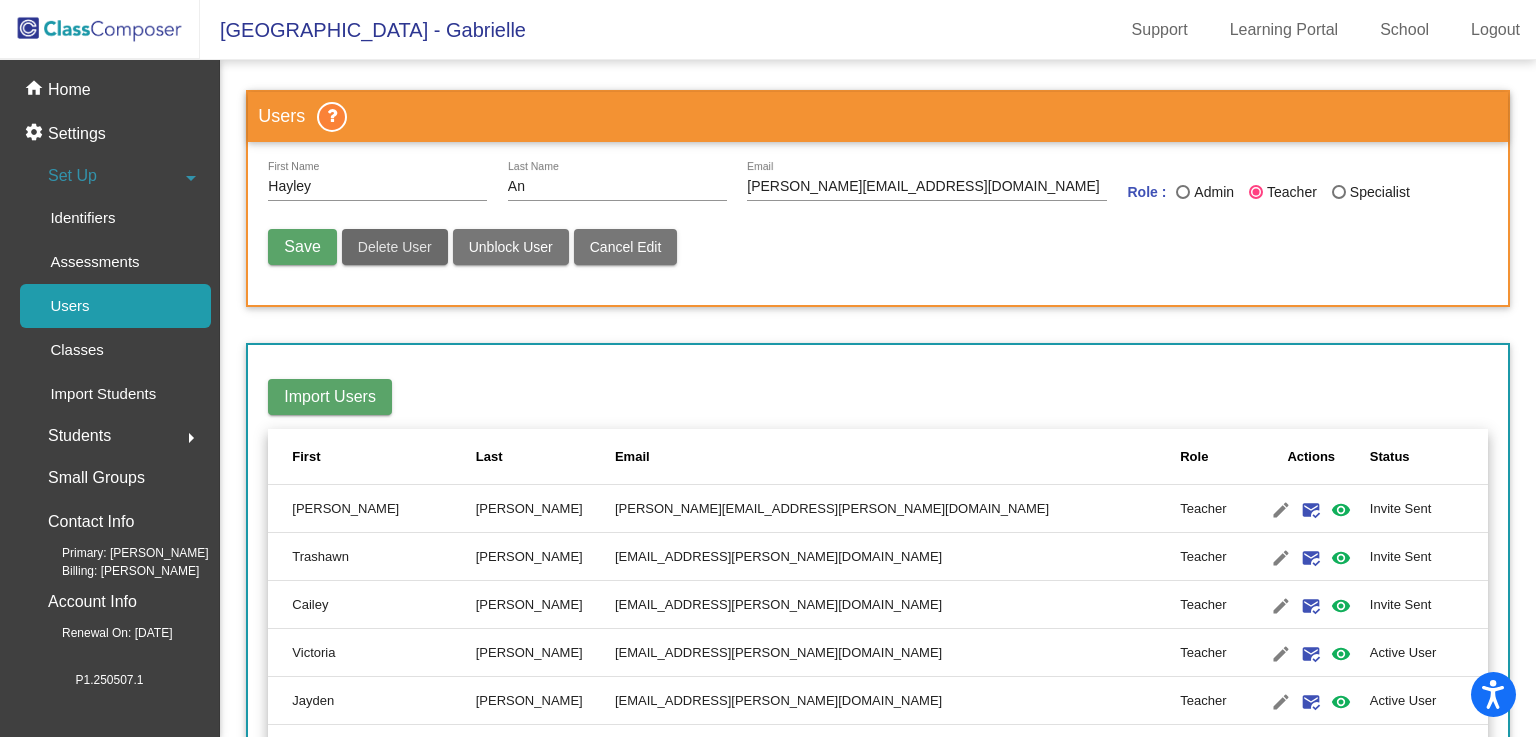 click on "Delete User" at bounding box center [395, 247] 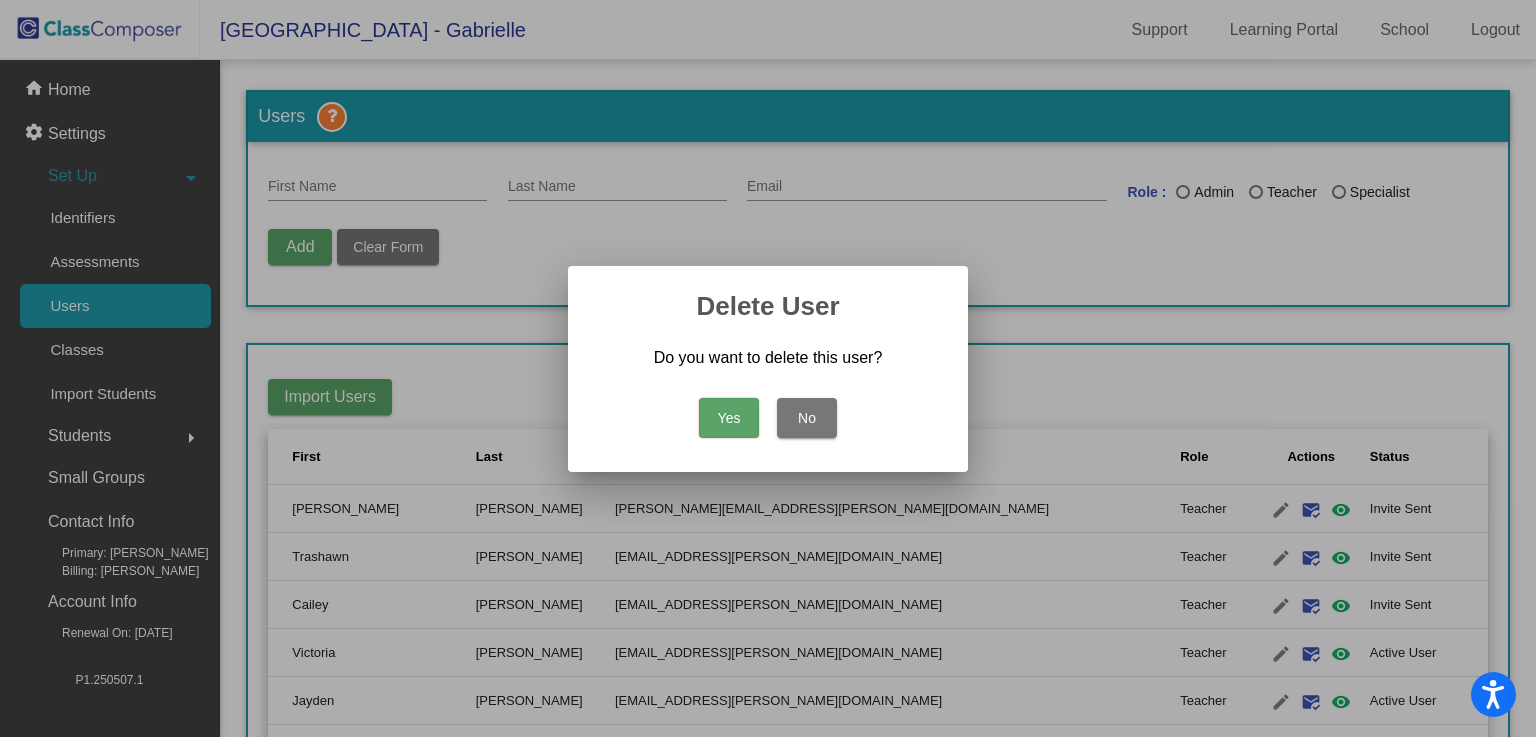 click on "Yes" at bounding box center [729, 418] 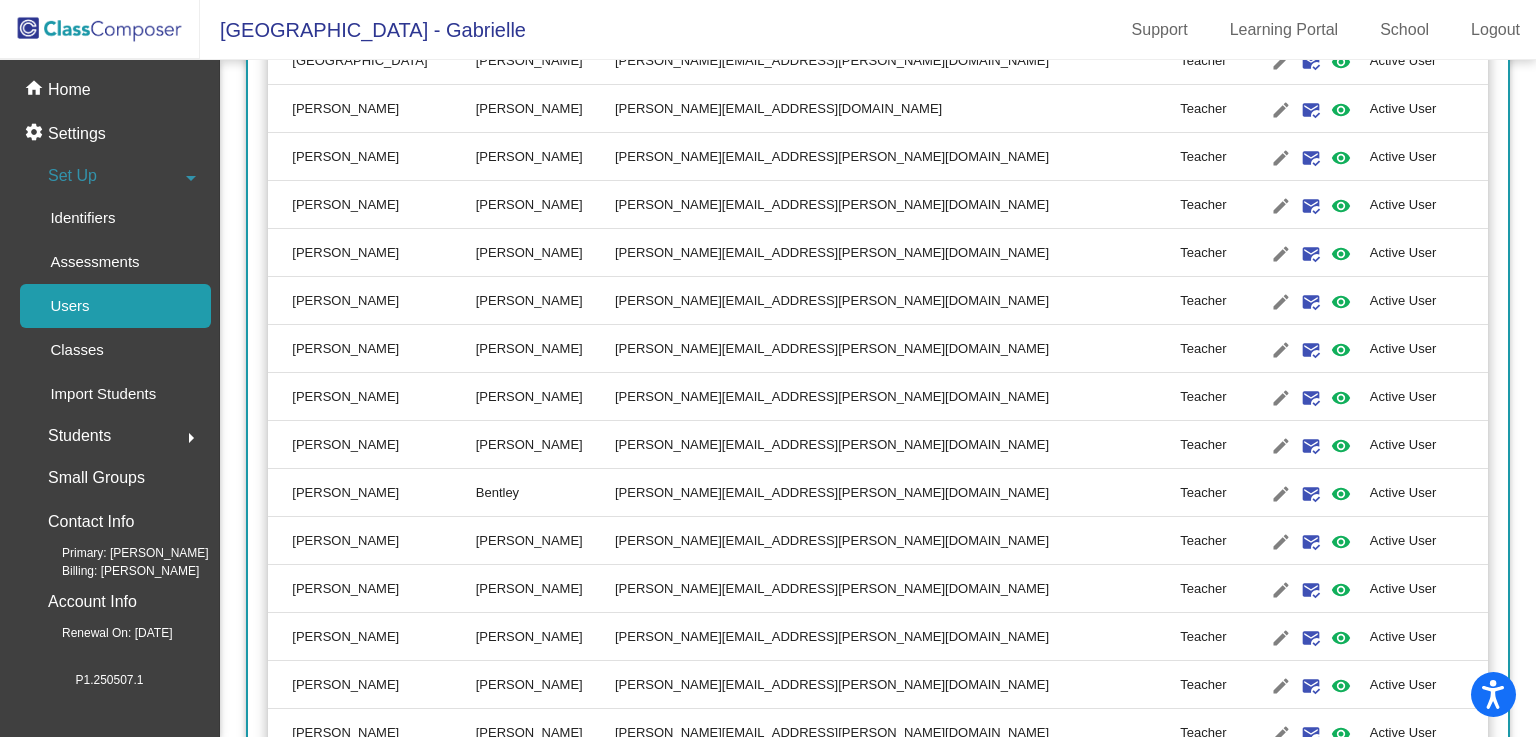 scroll, scrollTop: 1313, scrollLeft: 0, axis: vertical 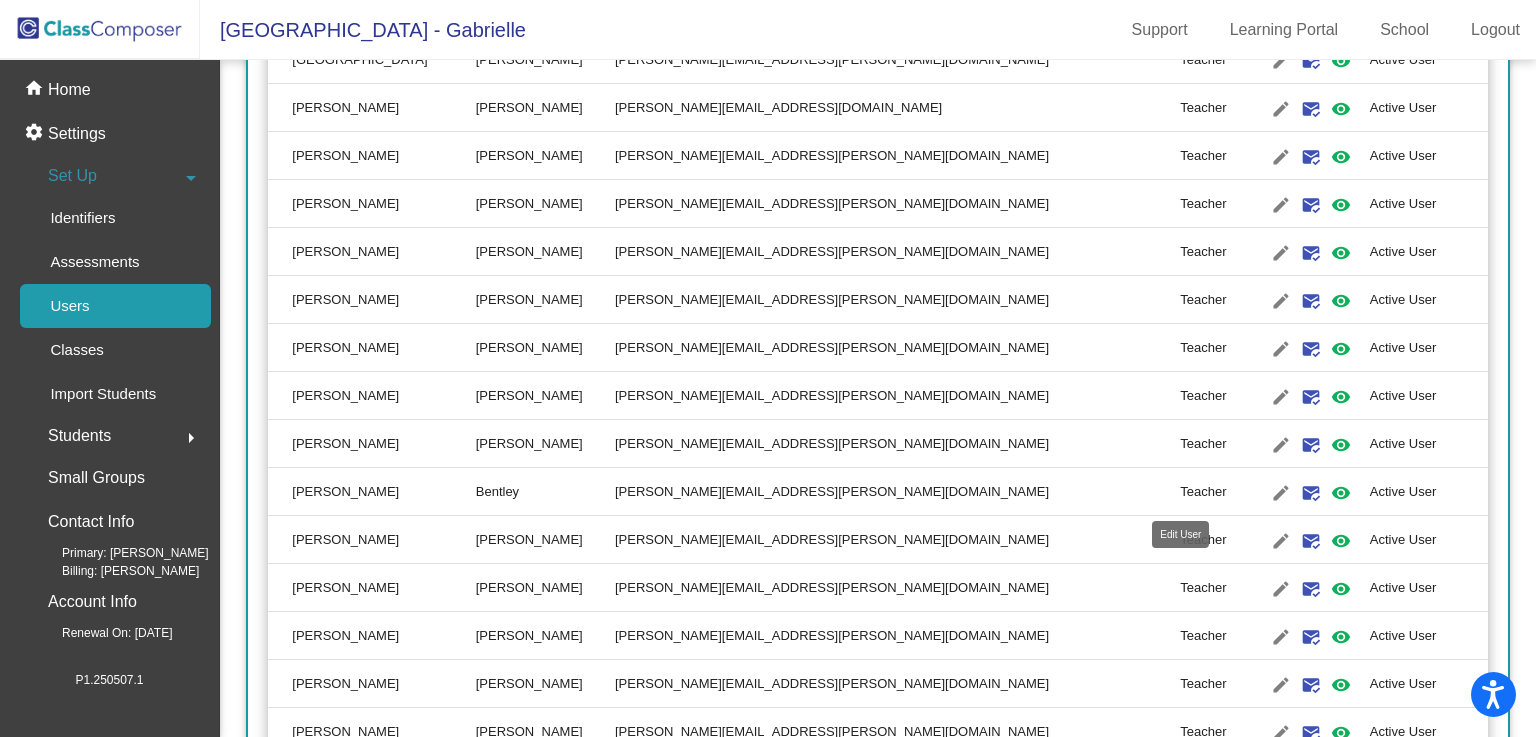 click on "edit" 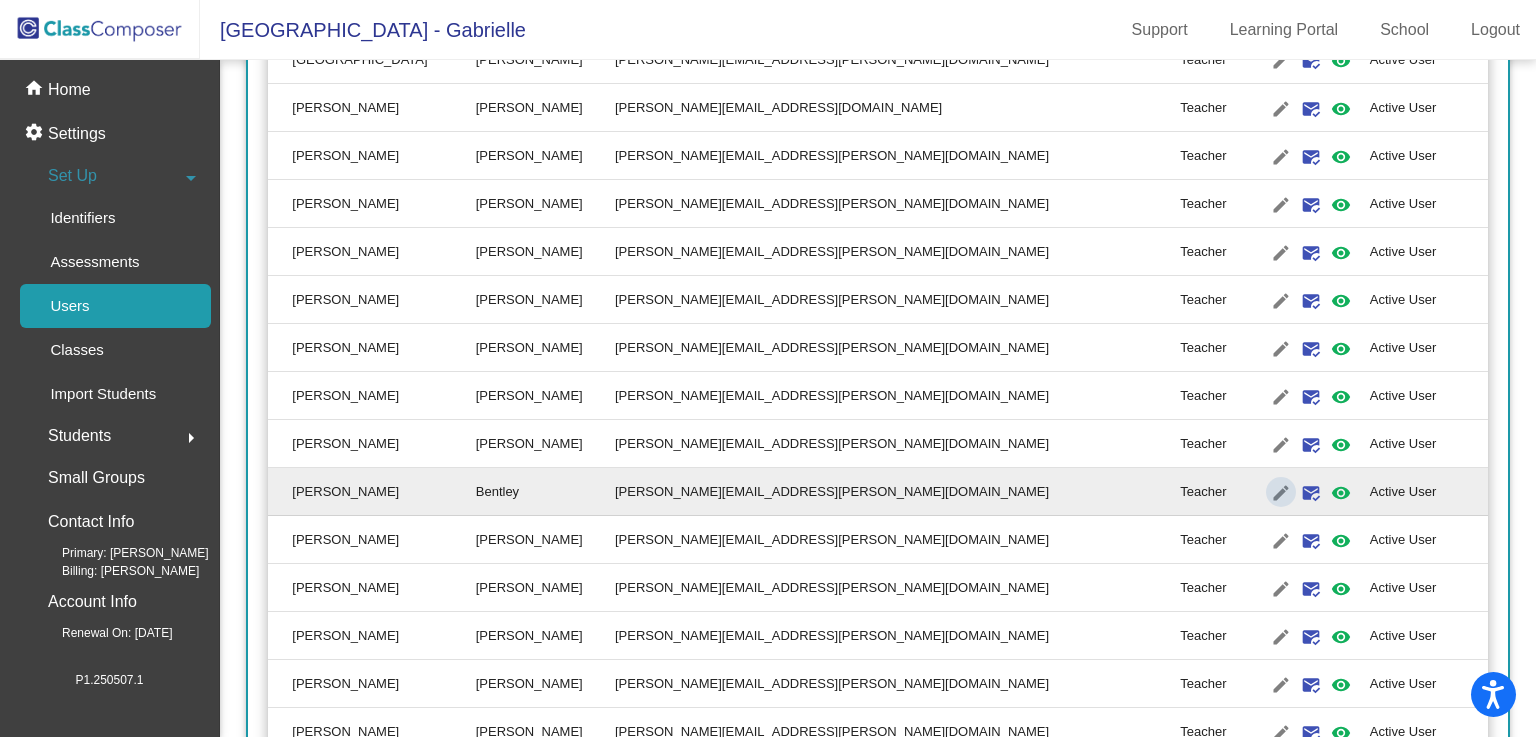 type on "Barbara" 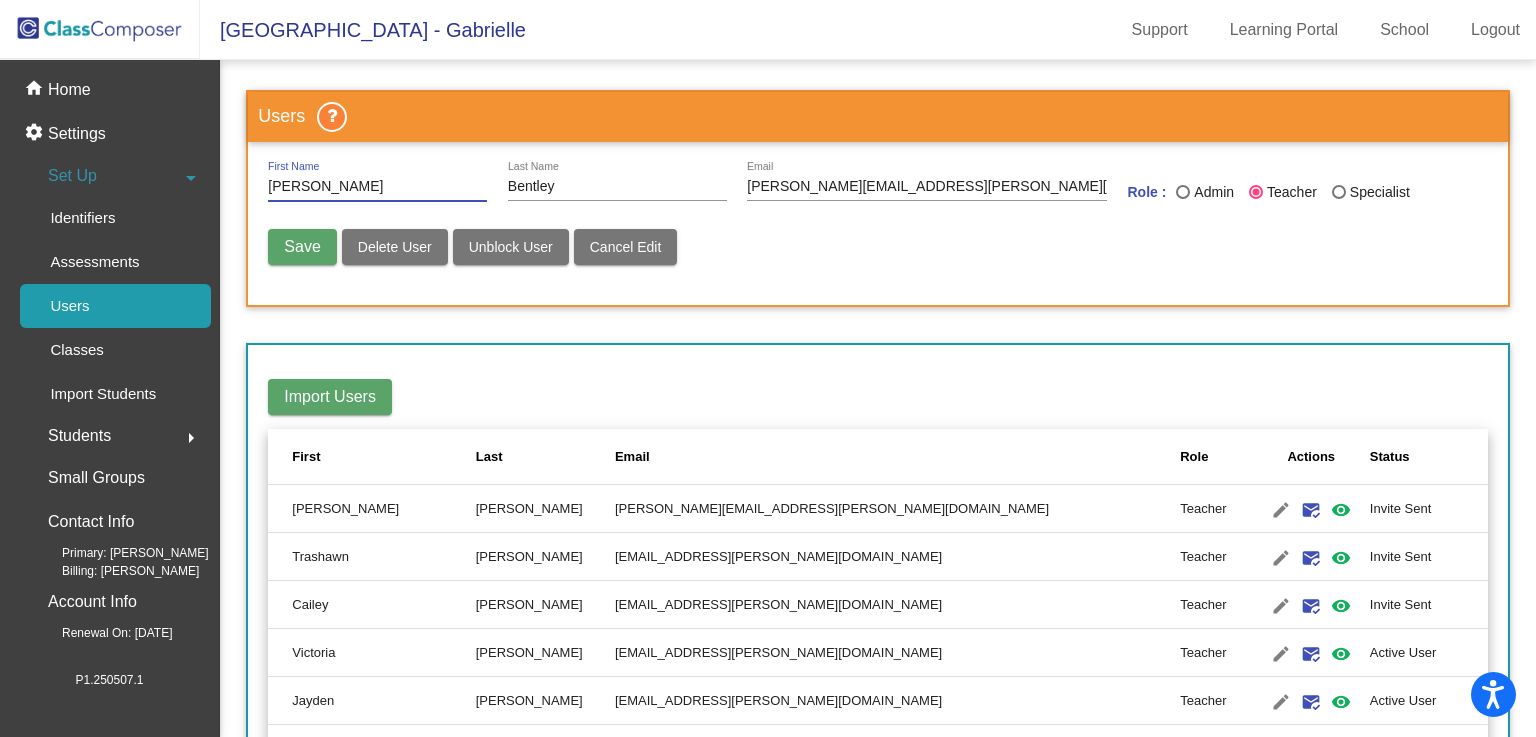 click on "Delete User" at bounding box center (395, 247) 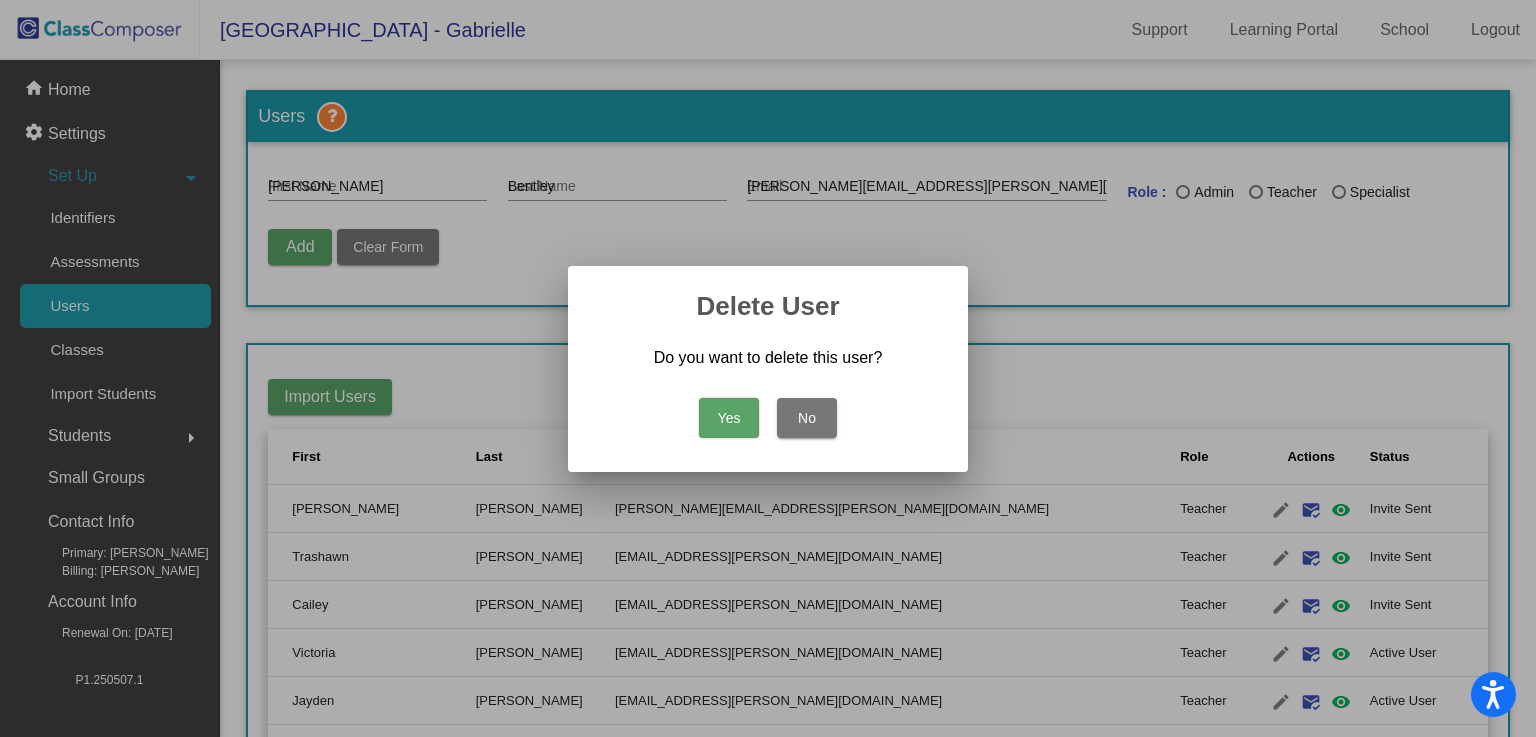 type 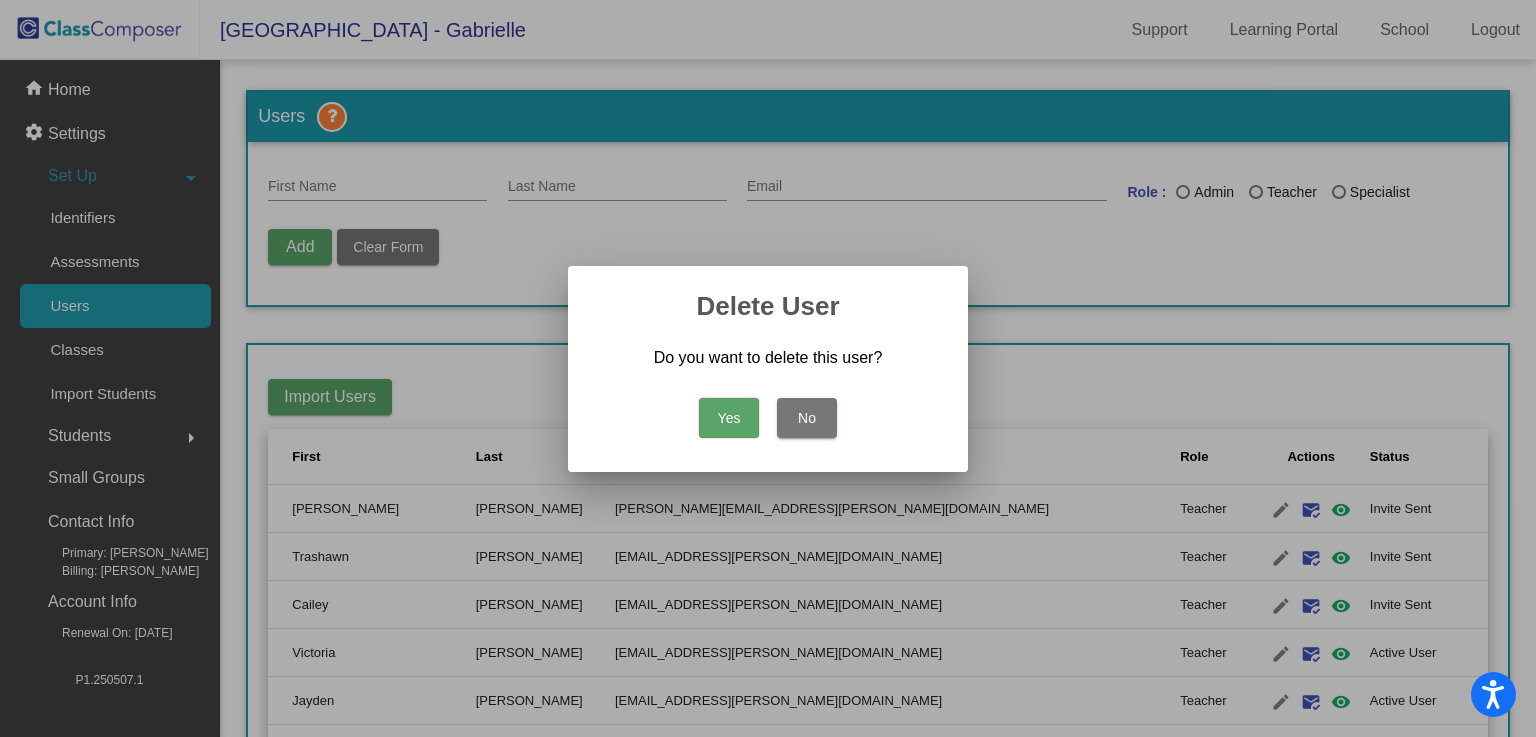 click on "Yes" at bounding box center (729, 418) 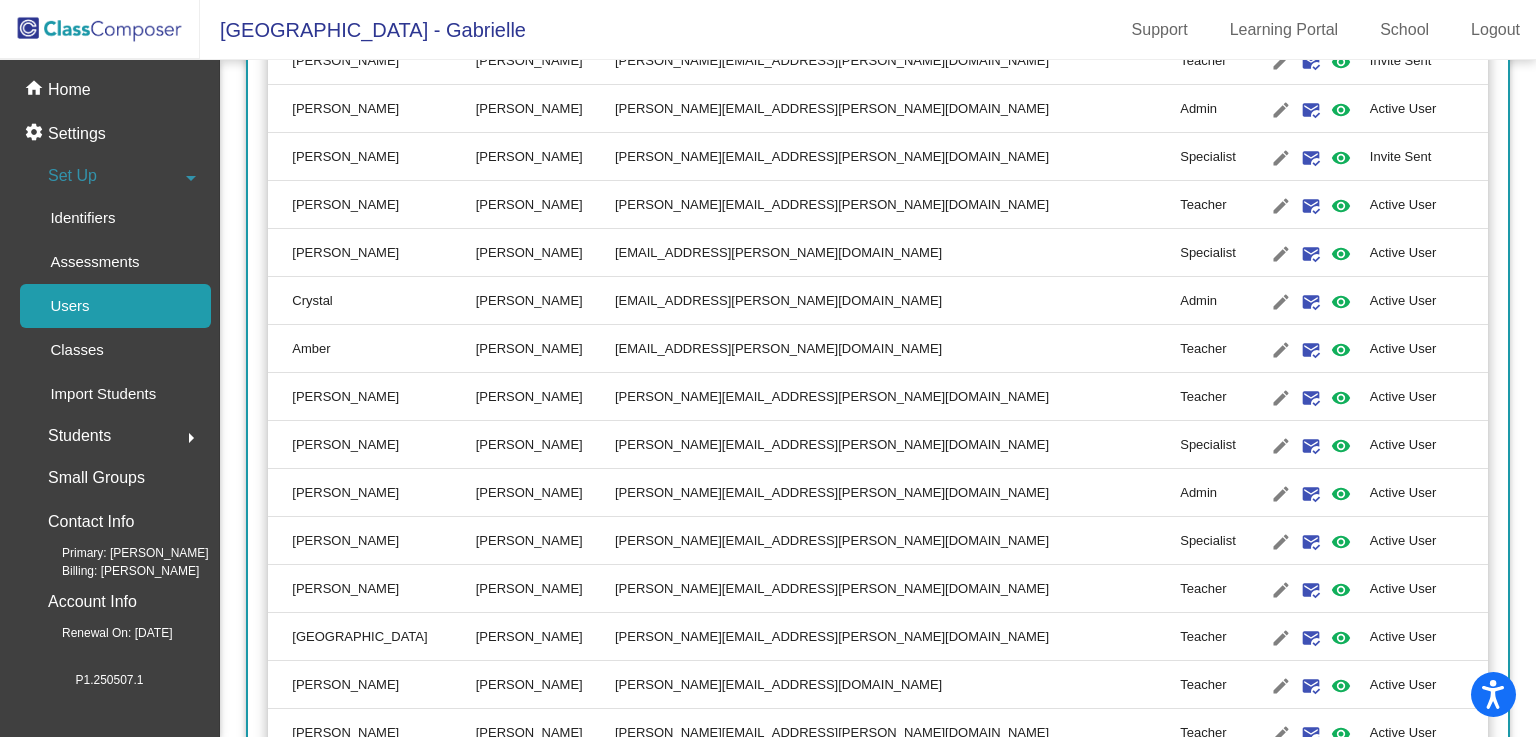 scroll, scrollTop: 742, scrollLeft: 0, axis: vertical 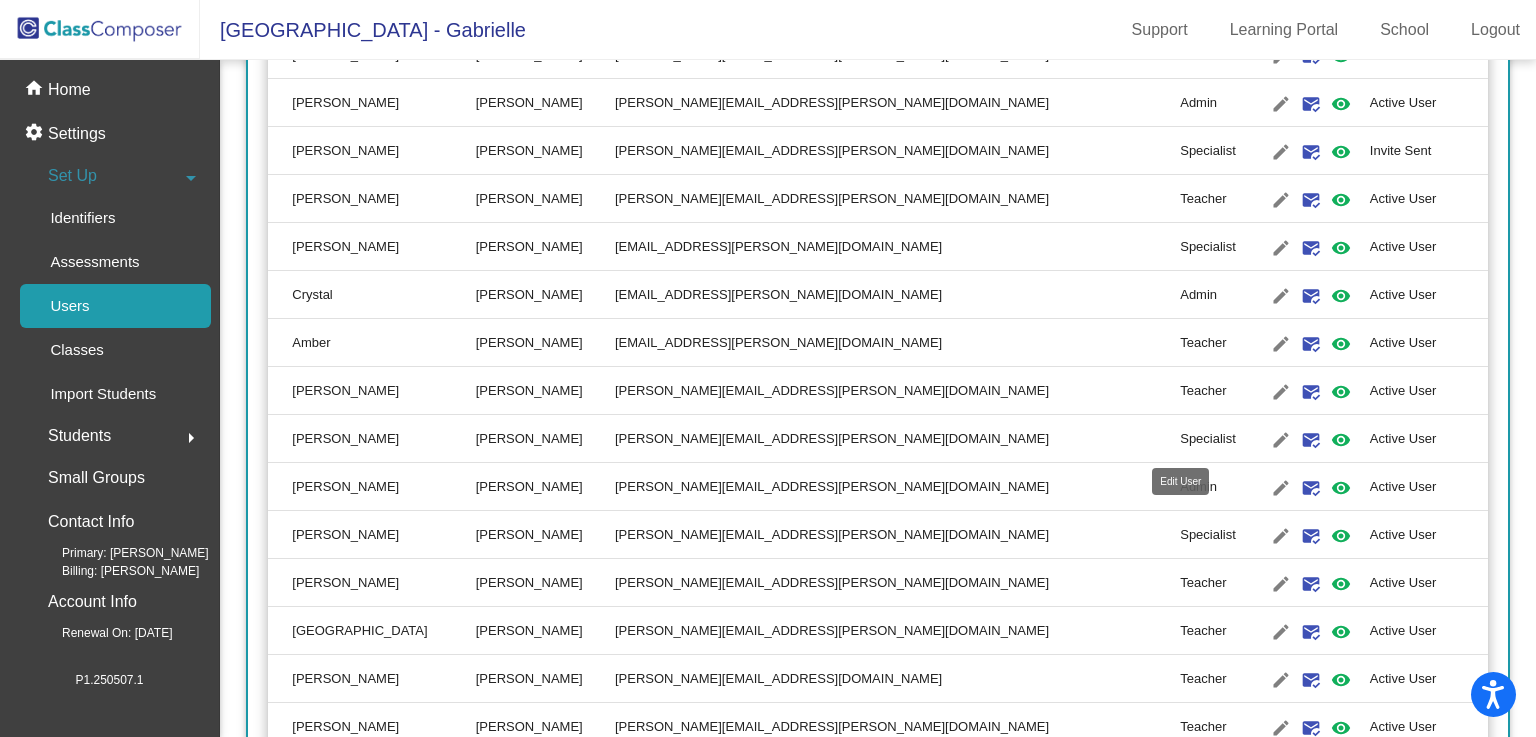 click on "edit" 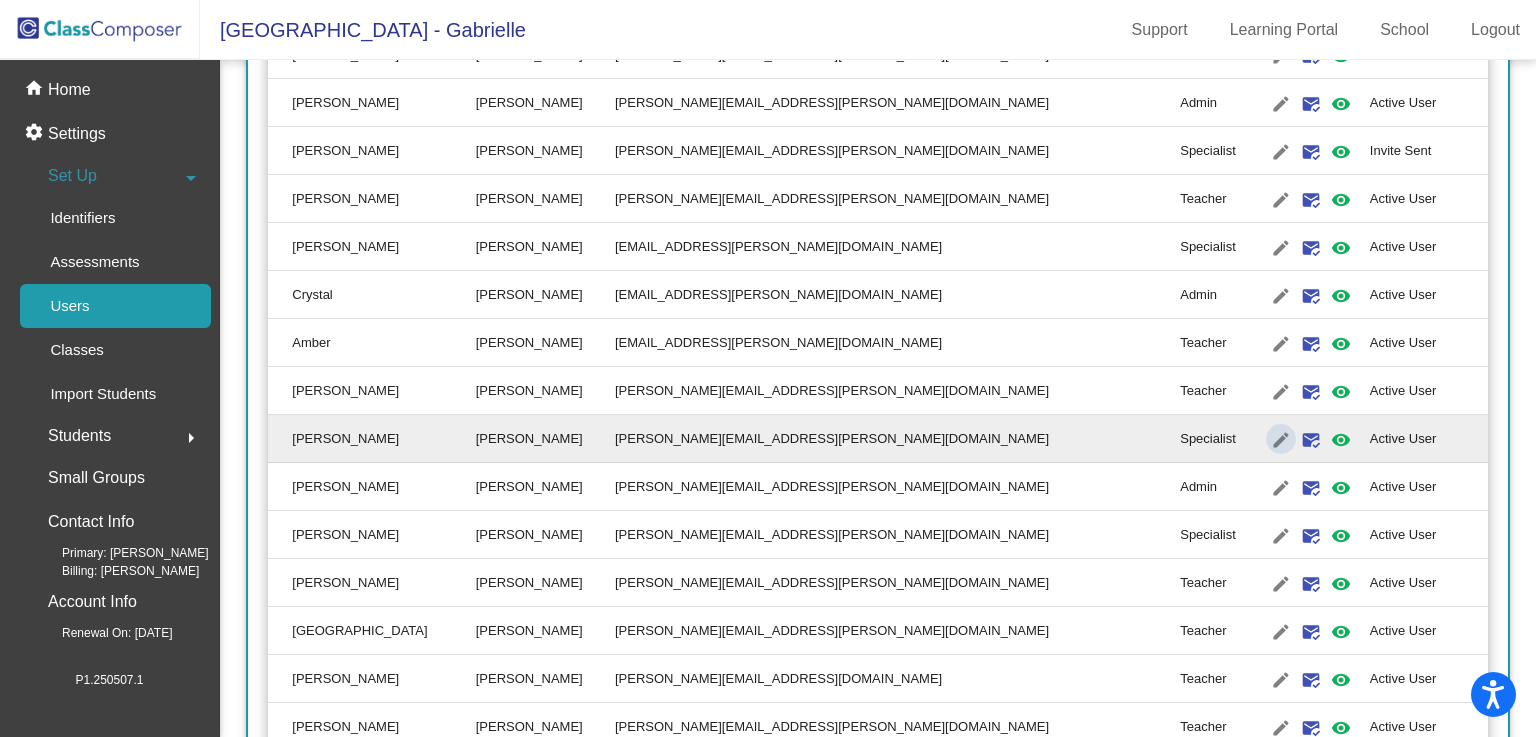 type on "Kristine" 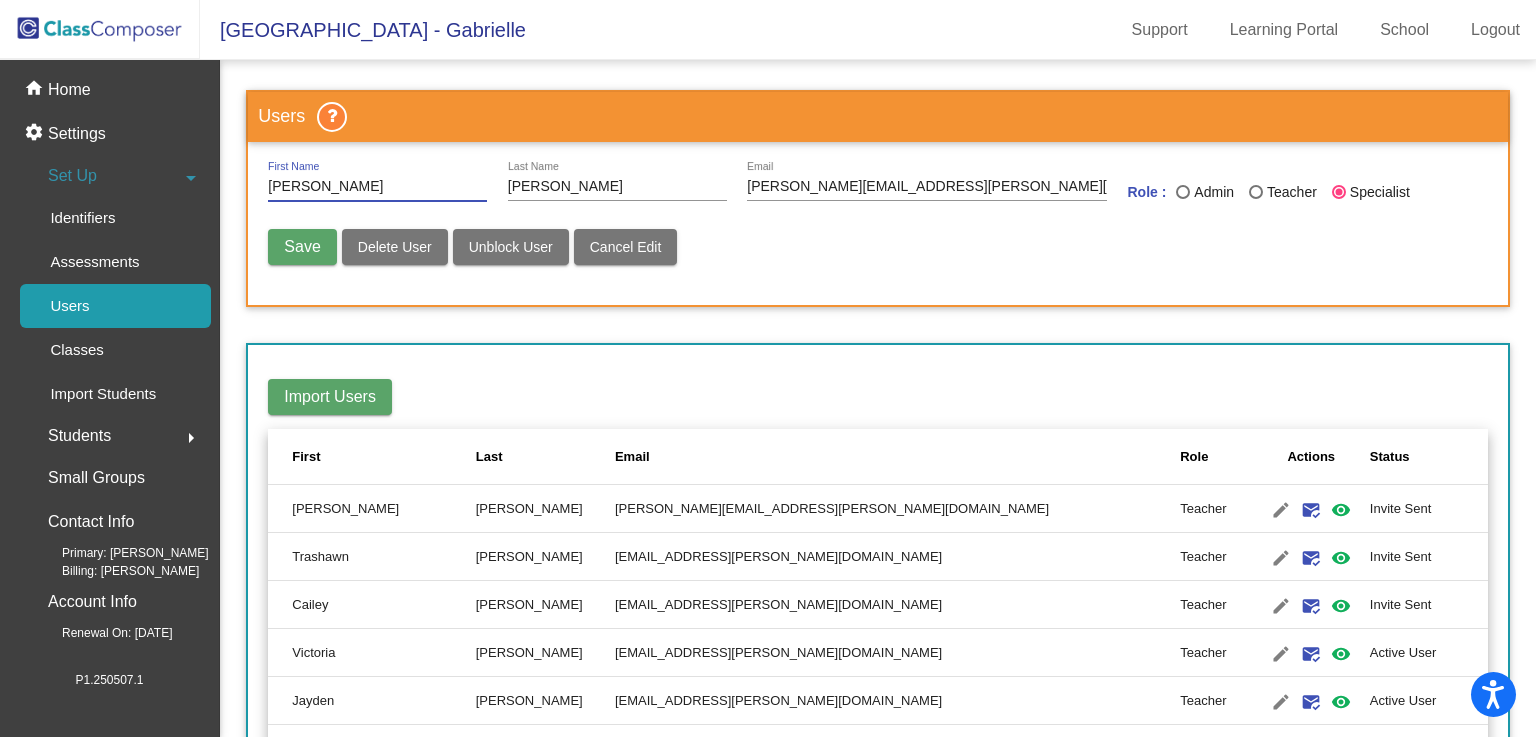 click on "Delete User" at bounding box center (395, 247) 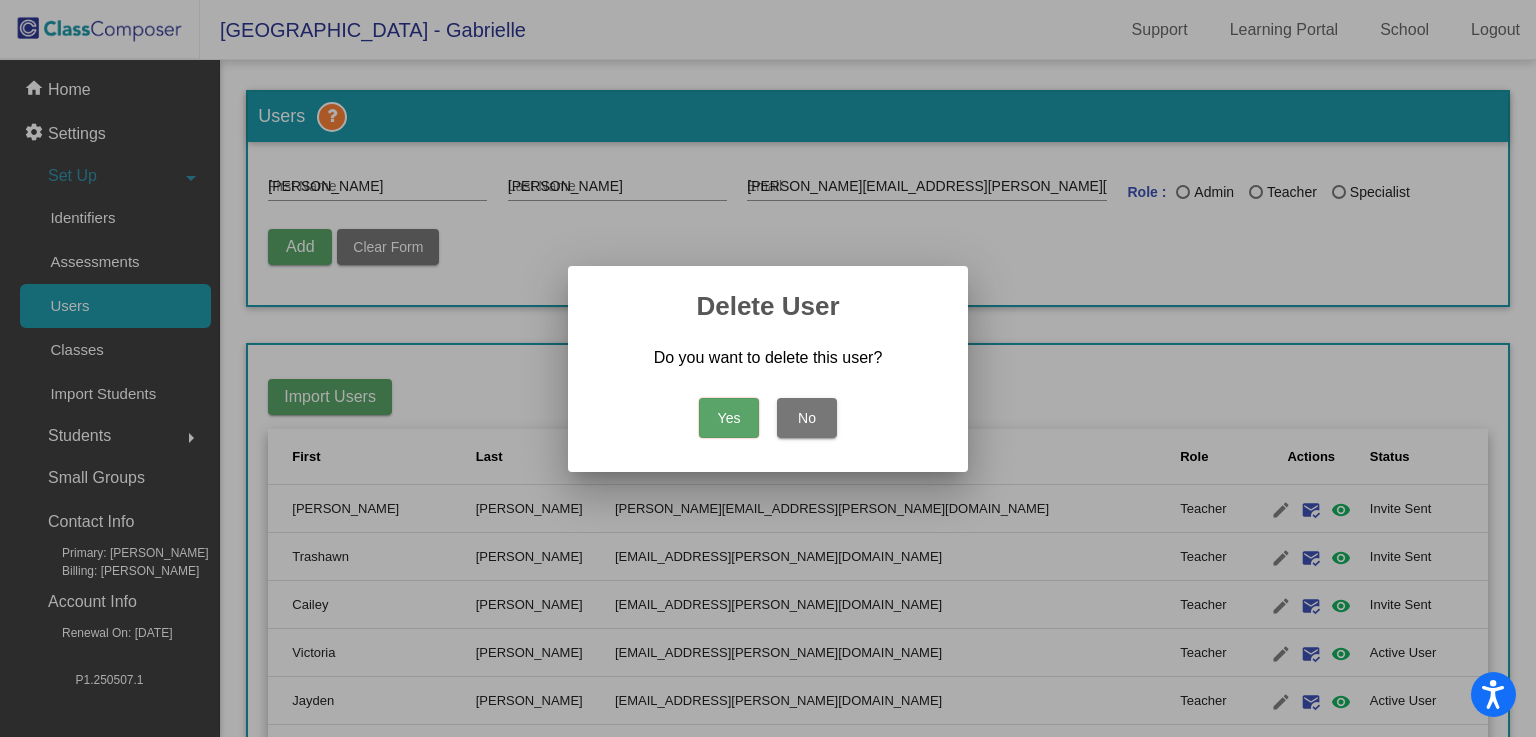 type 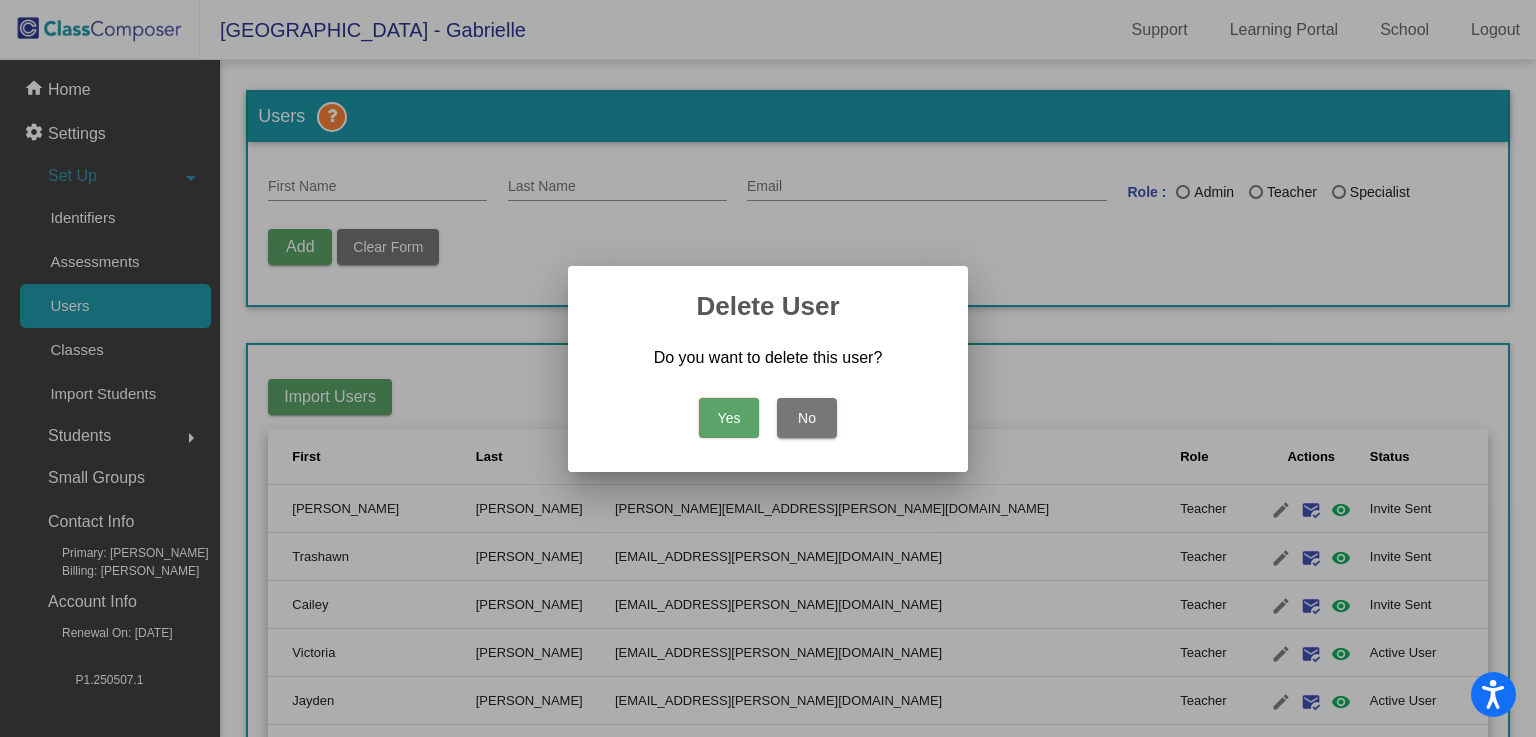 click on "Yes" at bounding box center [729, 418] 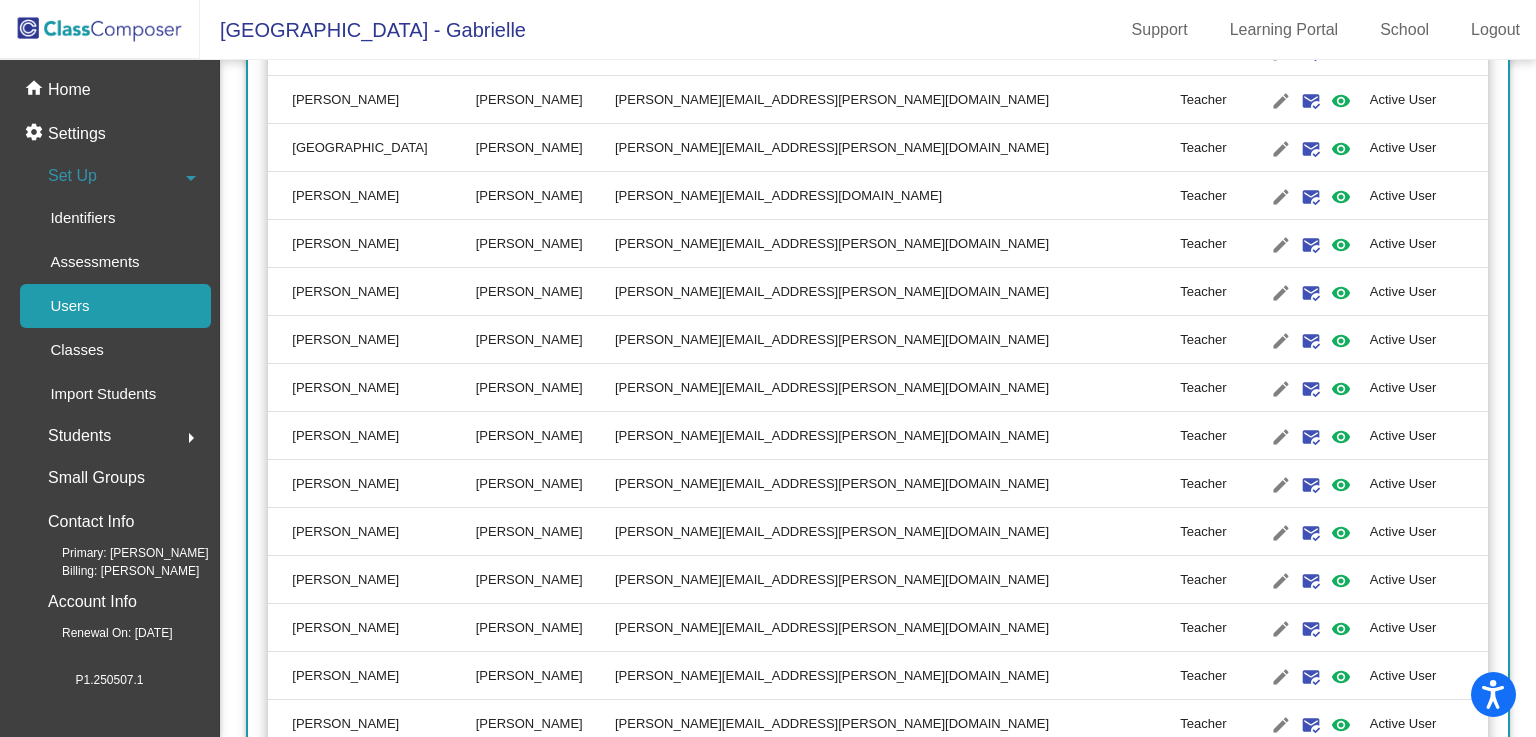 scroll, scrollTop: 1178, scrollLeft: 0, axis: vertical 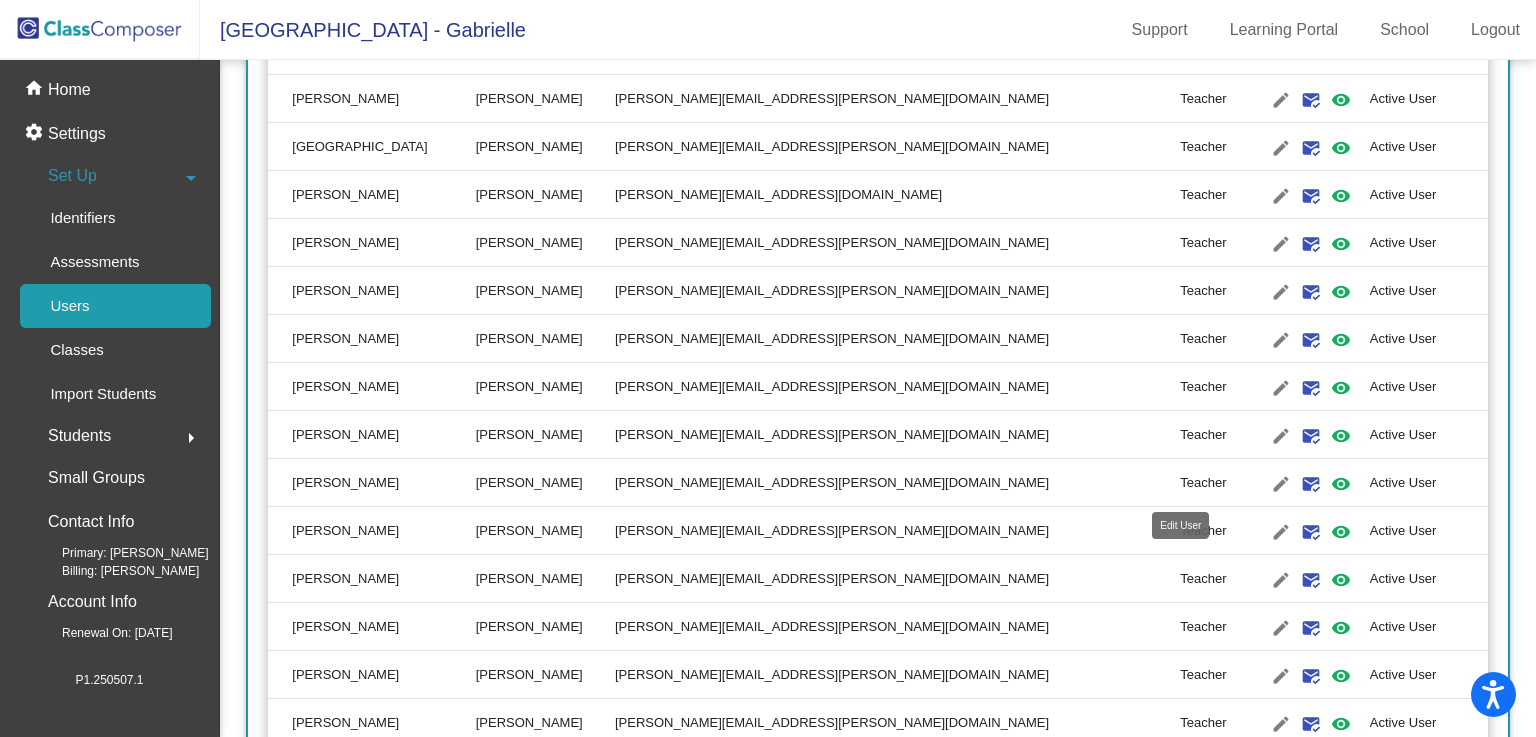 click on "edit" 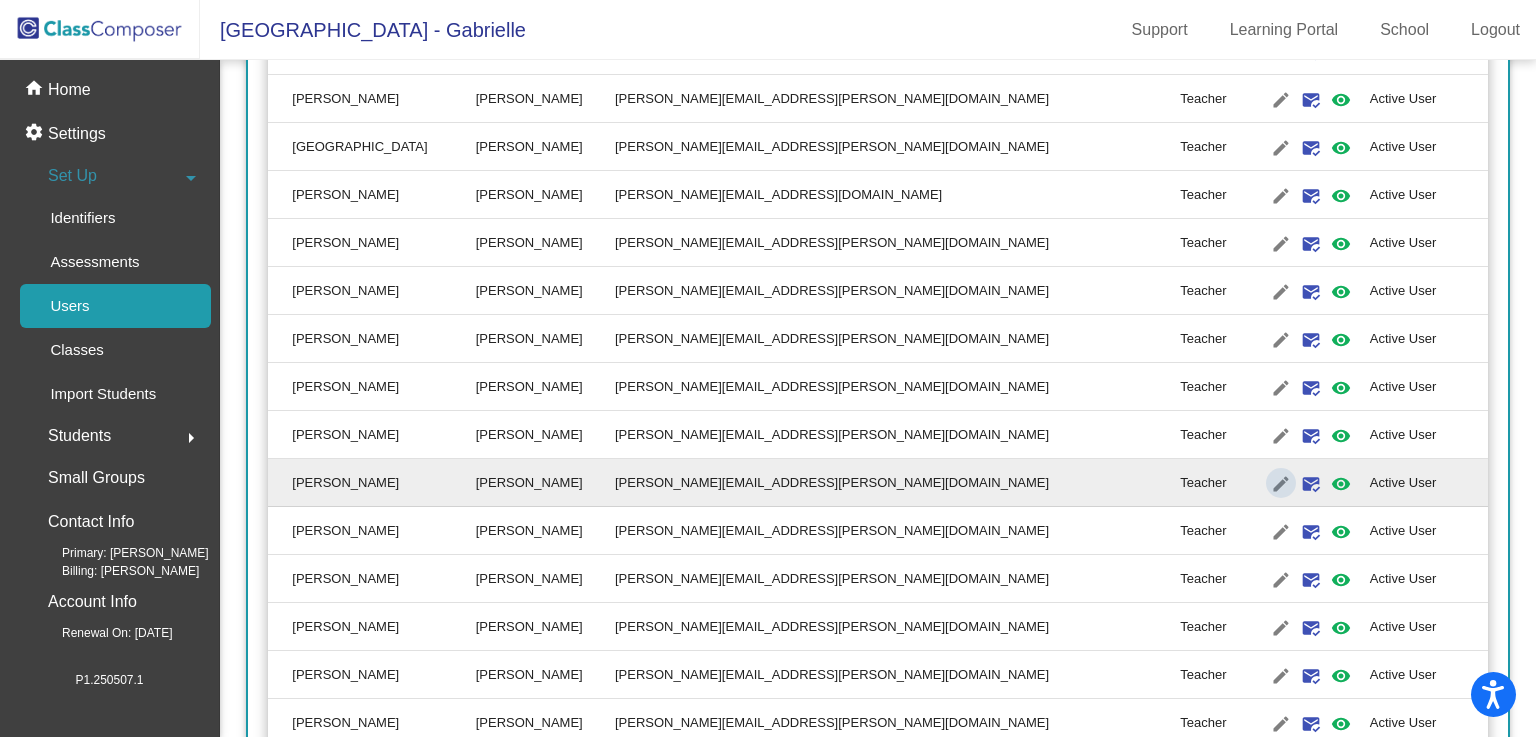 type on "Laura" 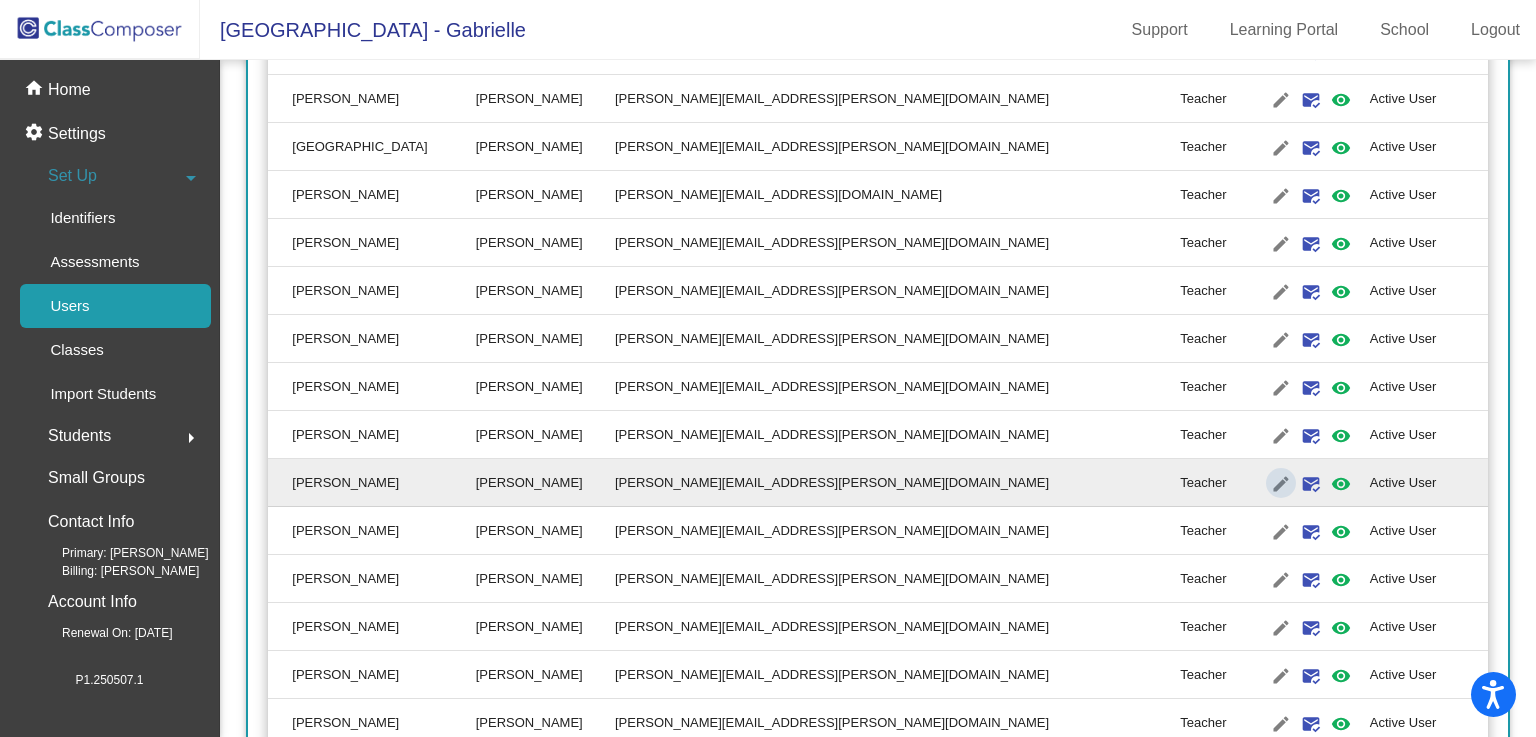scroll, scrollTop: 0, scrollLeft: 0, axis: both 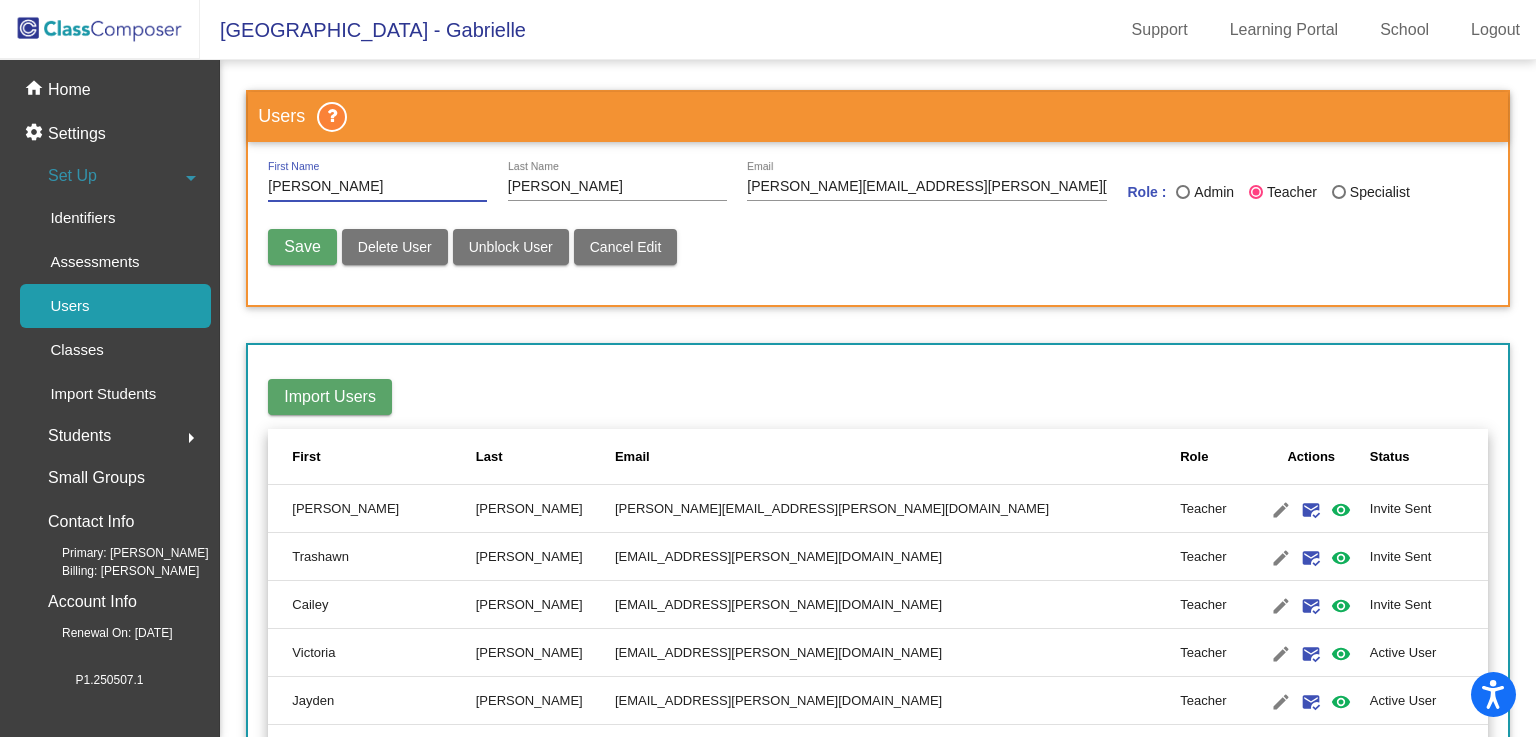 click on "Delete User" at bounding box center (395, 247) 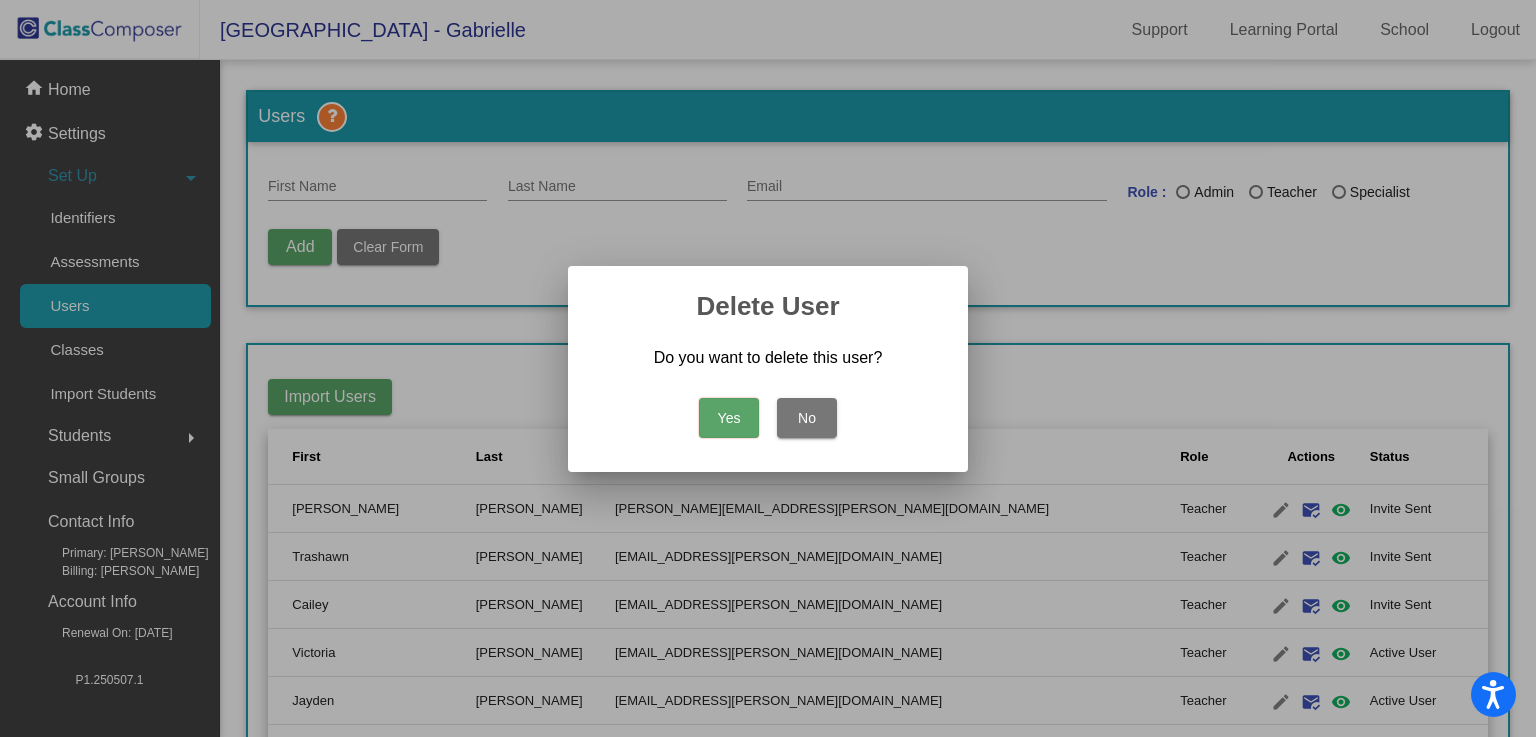 click on "Yes" at bounding box center (729, 418) 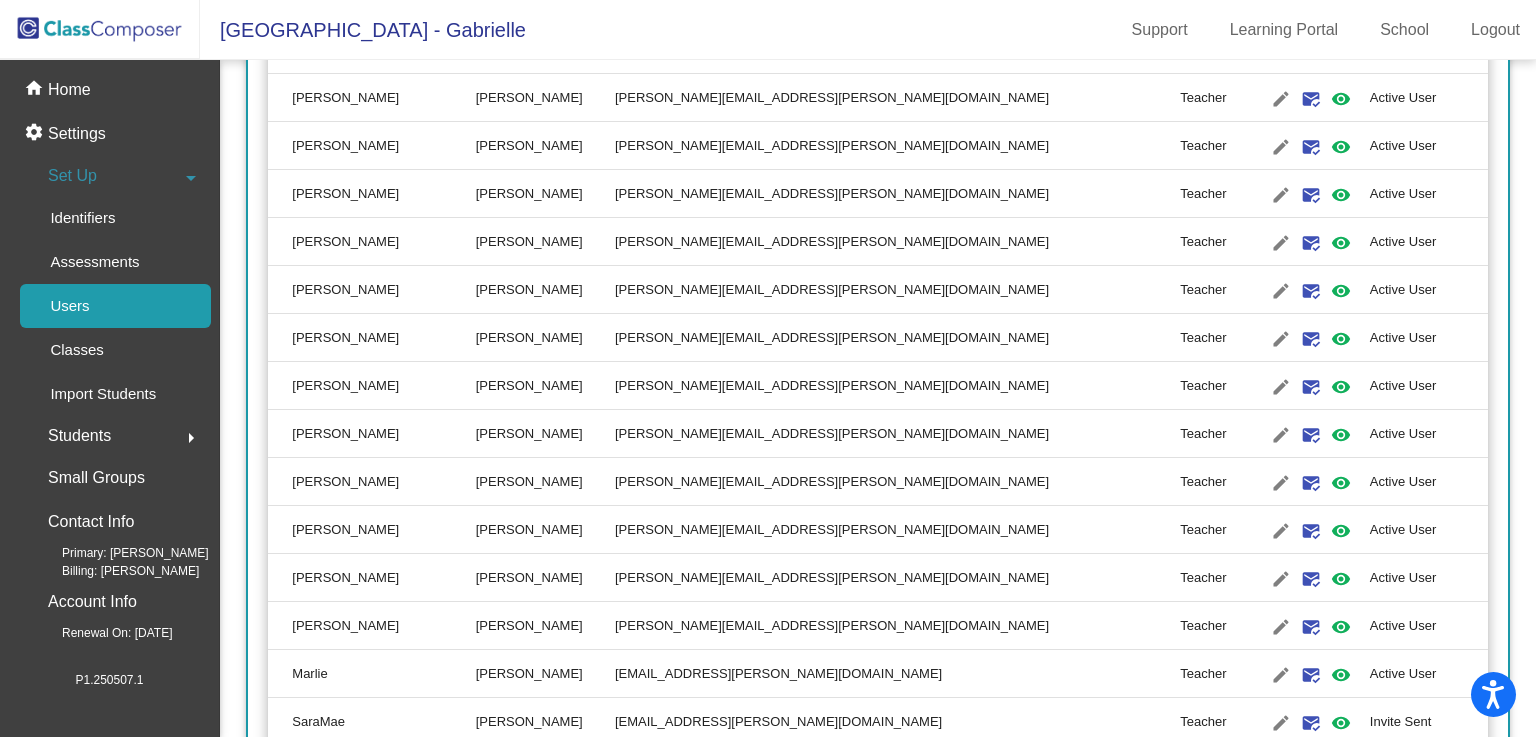scroll, scrollTop: 1372, scrollLeft: 0, axis: vertical 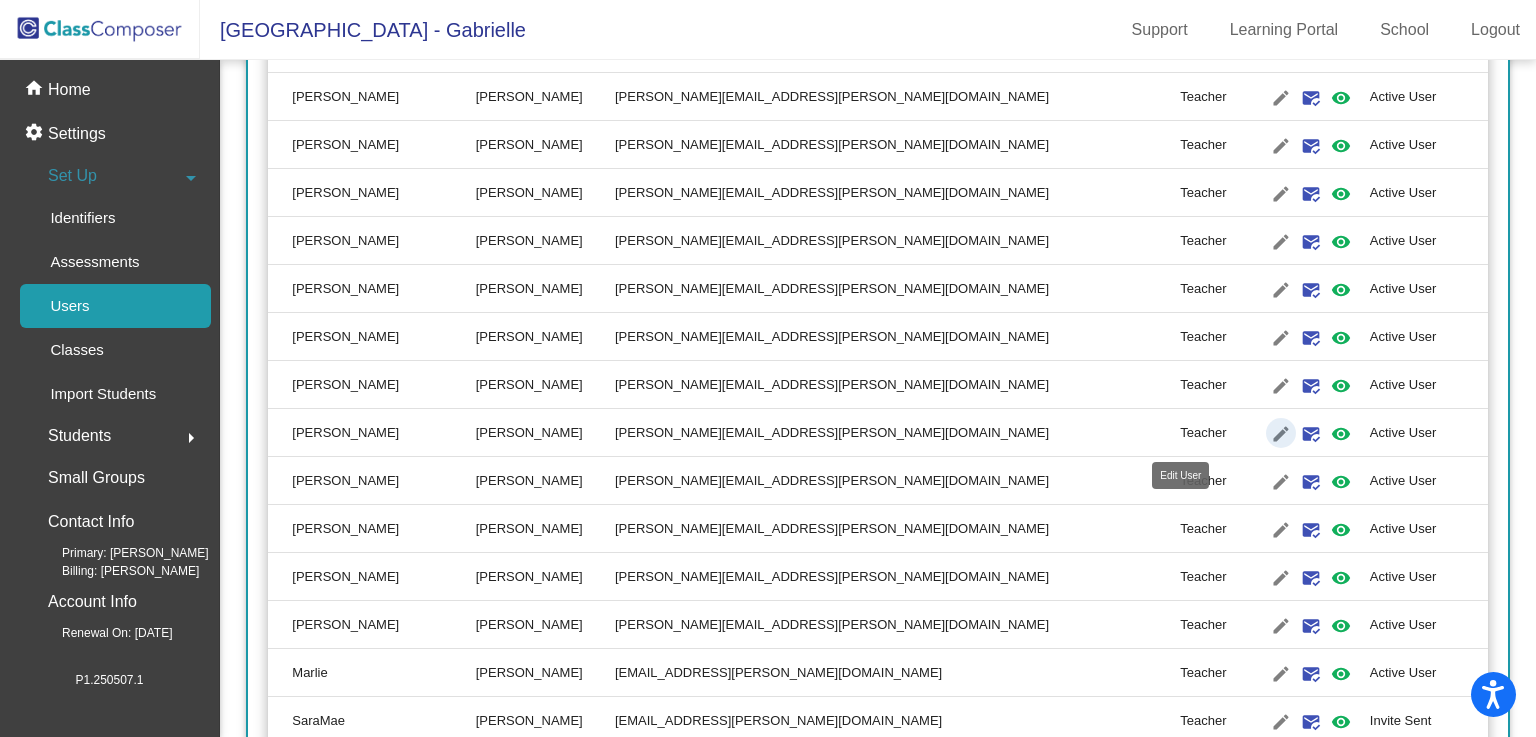 click on "edit" 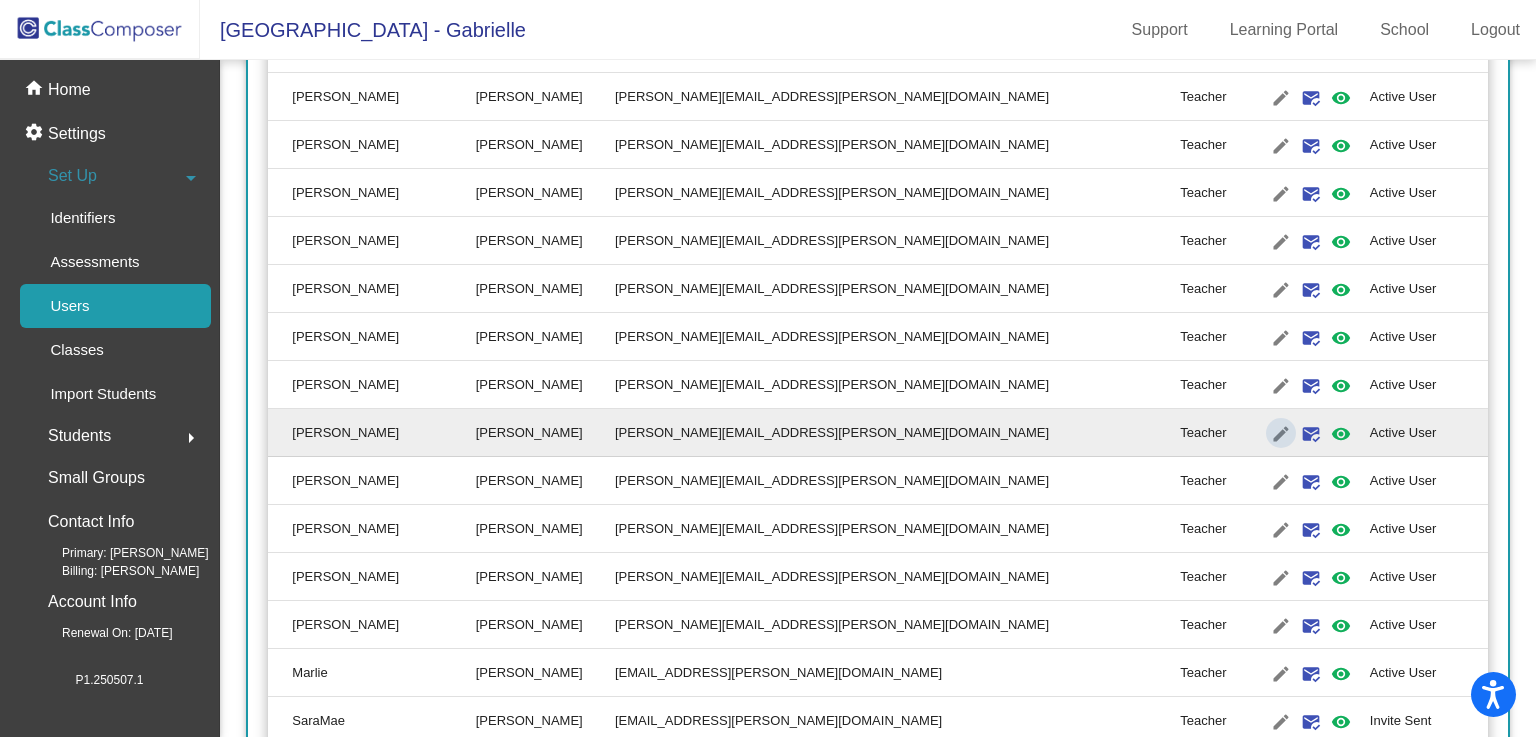 scroll, scrollTop: 0, scrollLeft: 0, axis: both 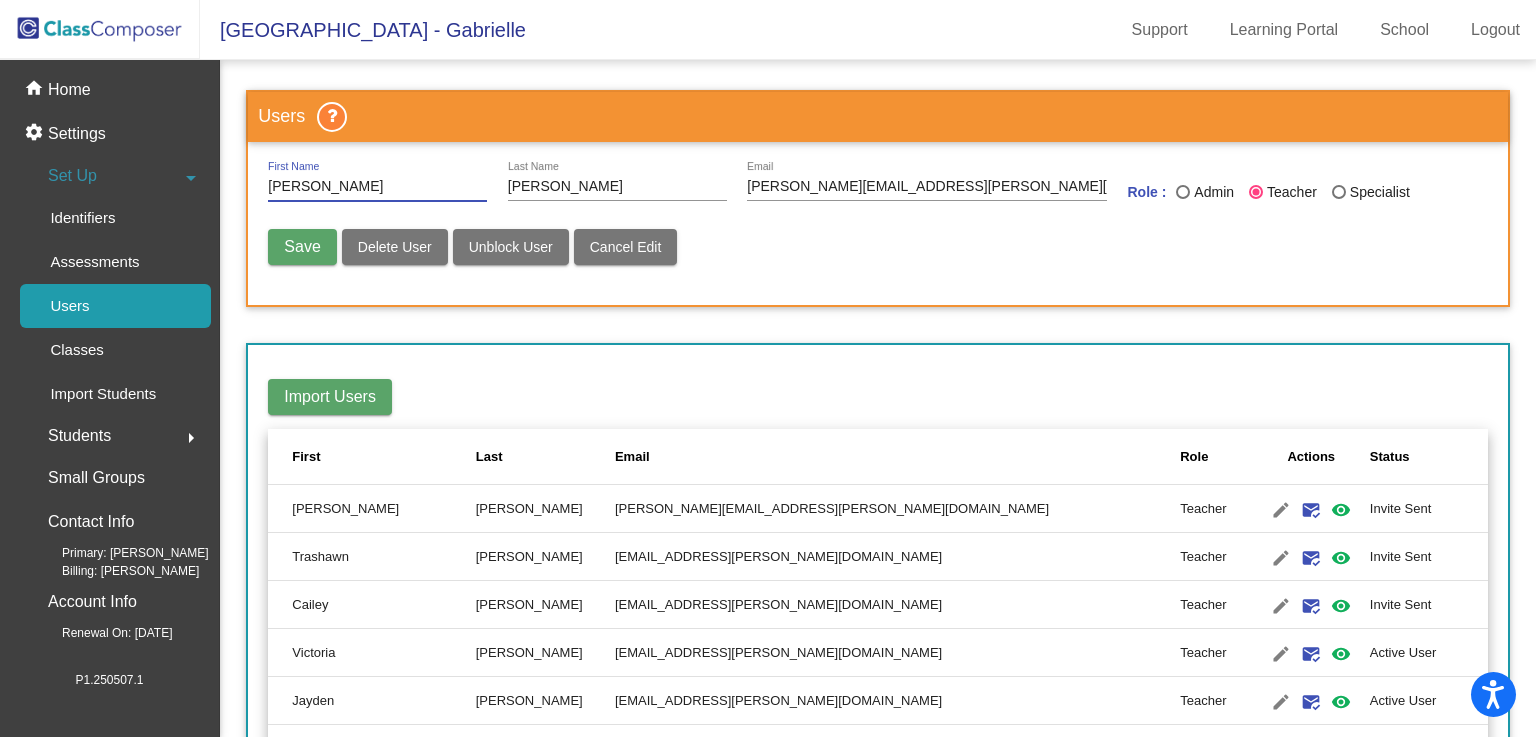 click on "Delete User" at bounding box center [395, 247] 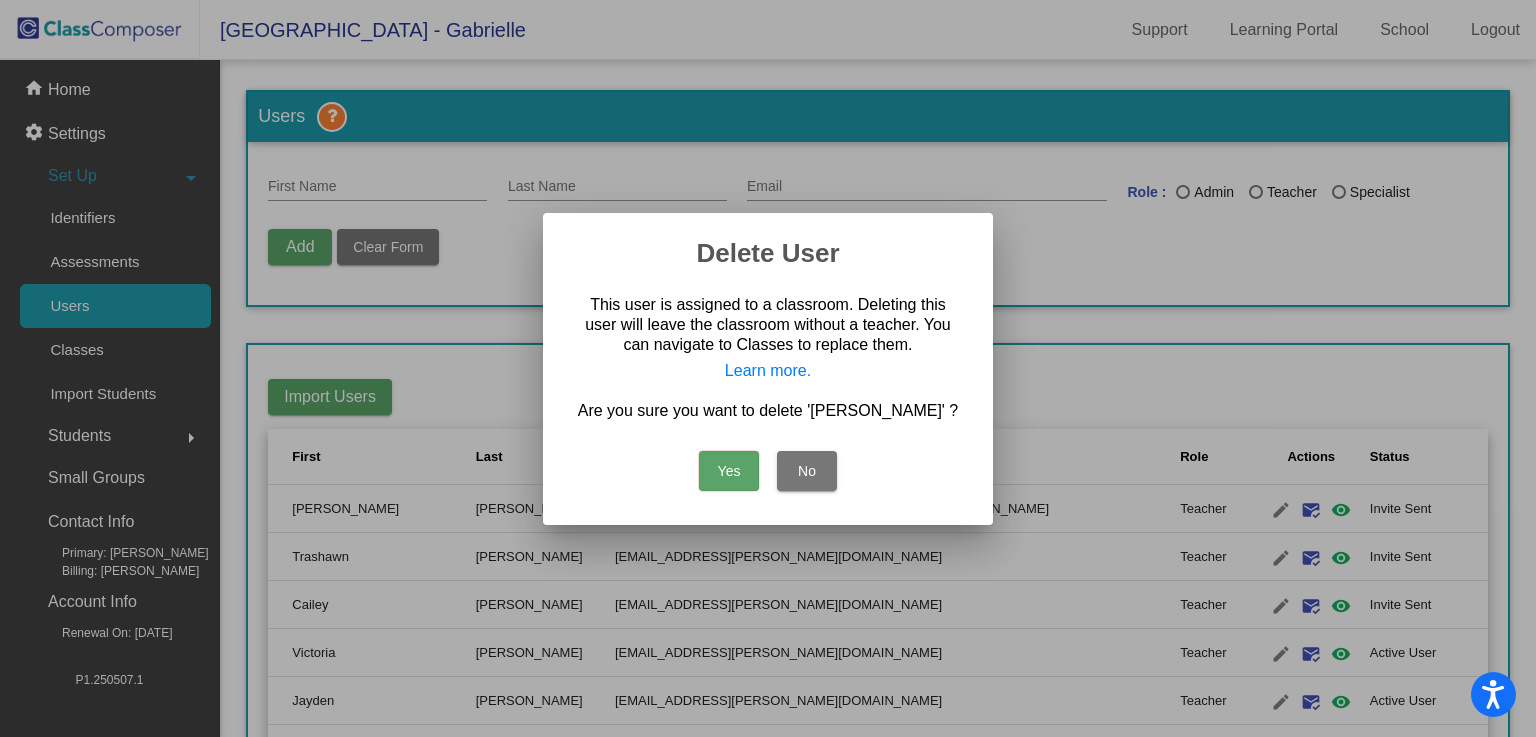 click on "Yes" at bounding box center (729, 471) 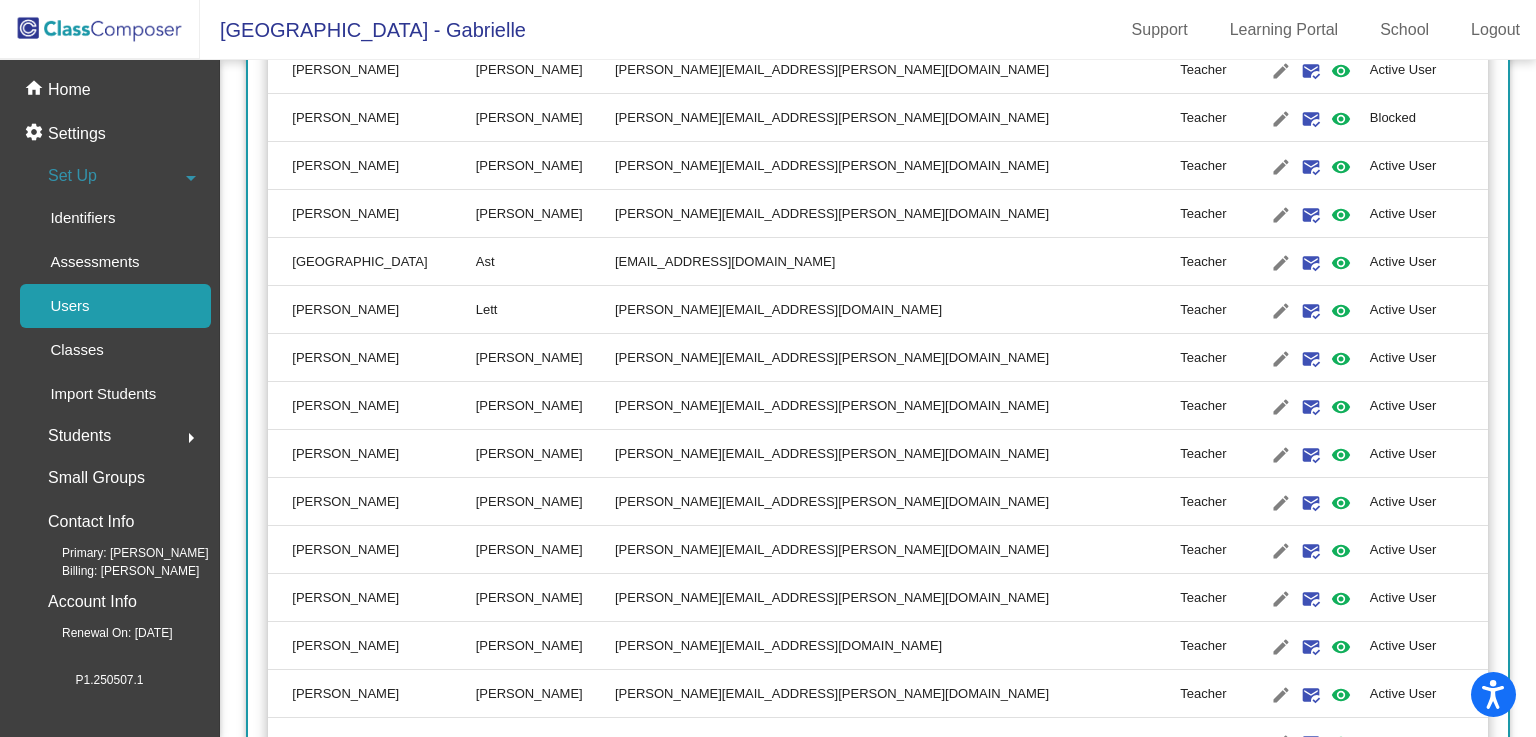 scroll, scrollTop: 2206, scrollLeft: 0, axis: vertical 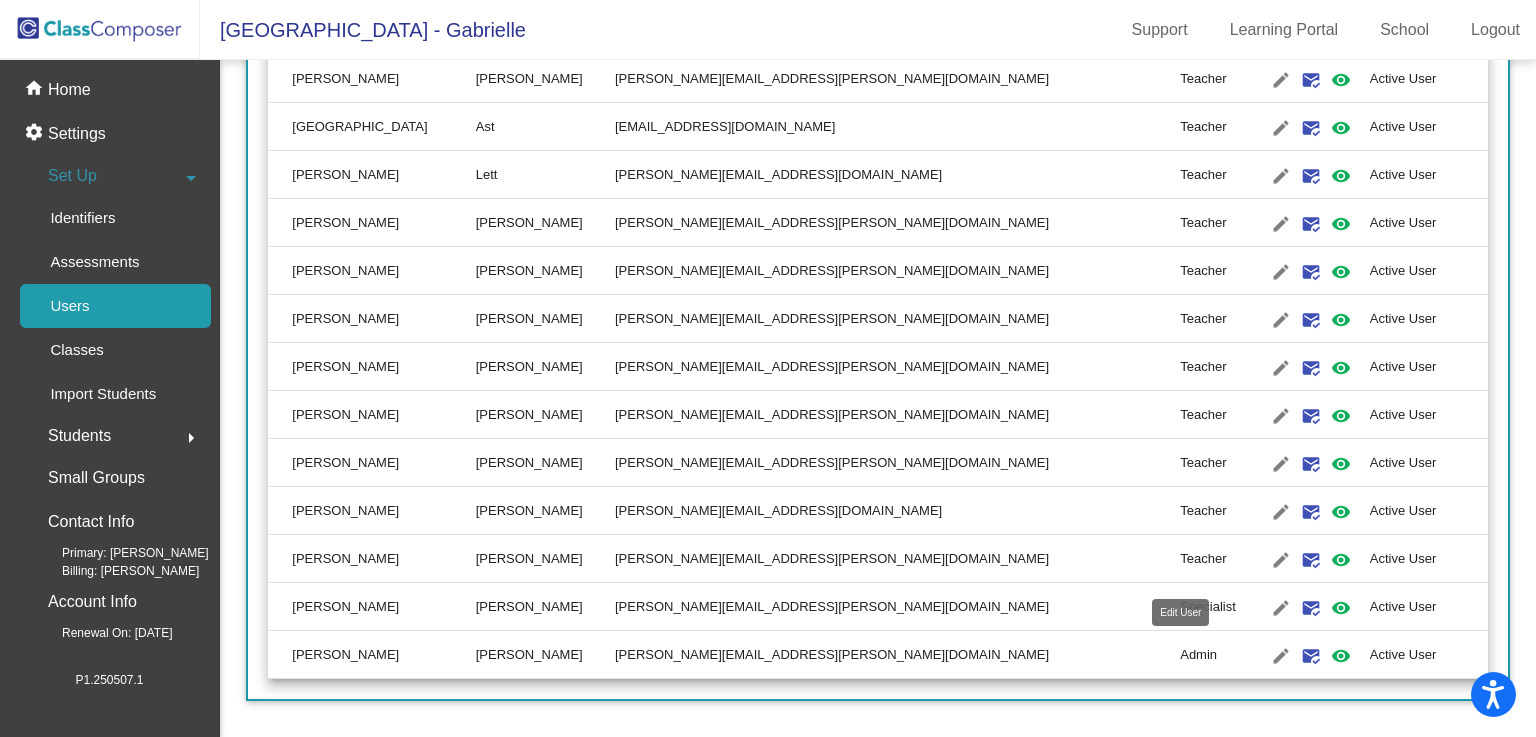 click on "edit" 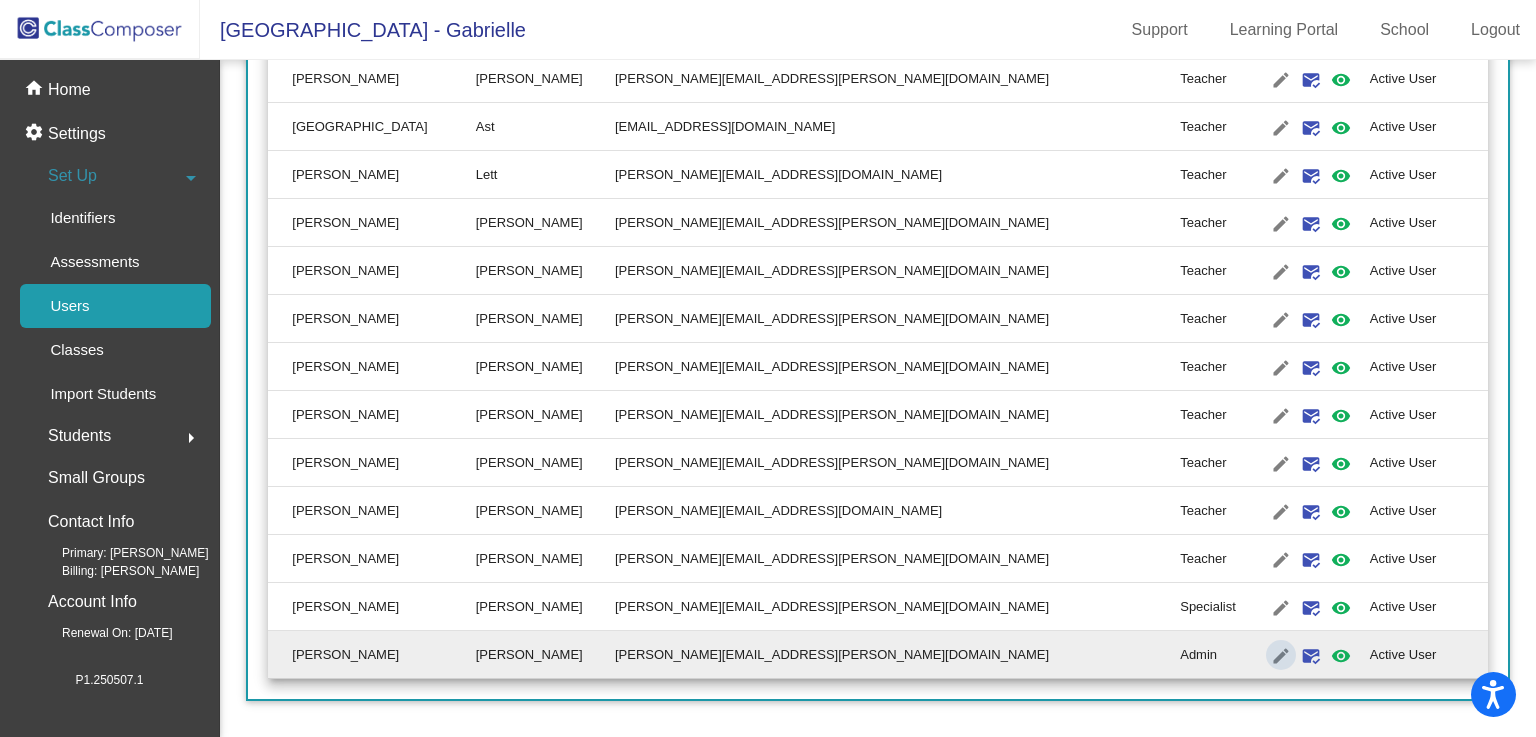 type on "Ryan" 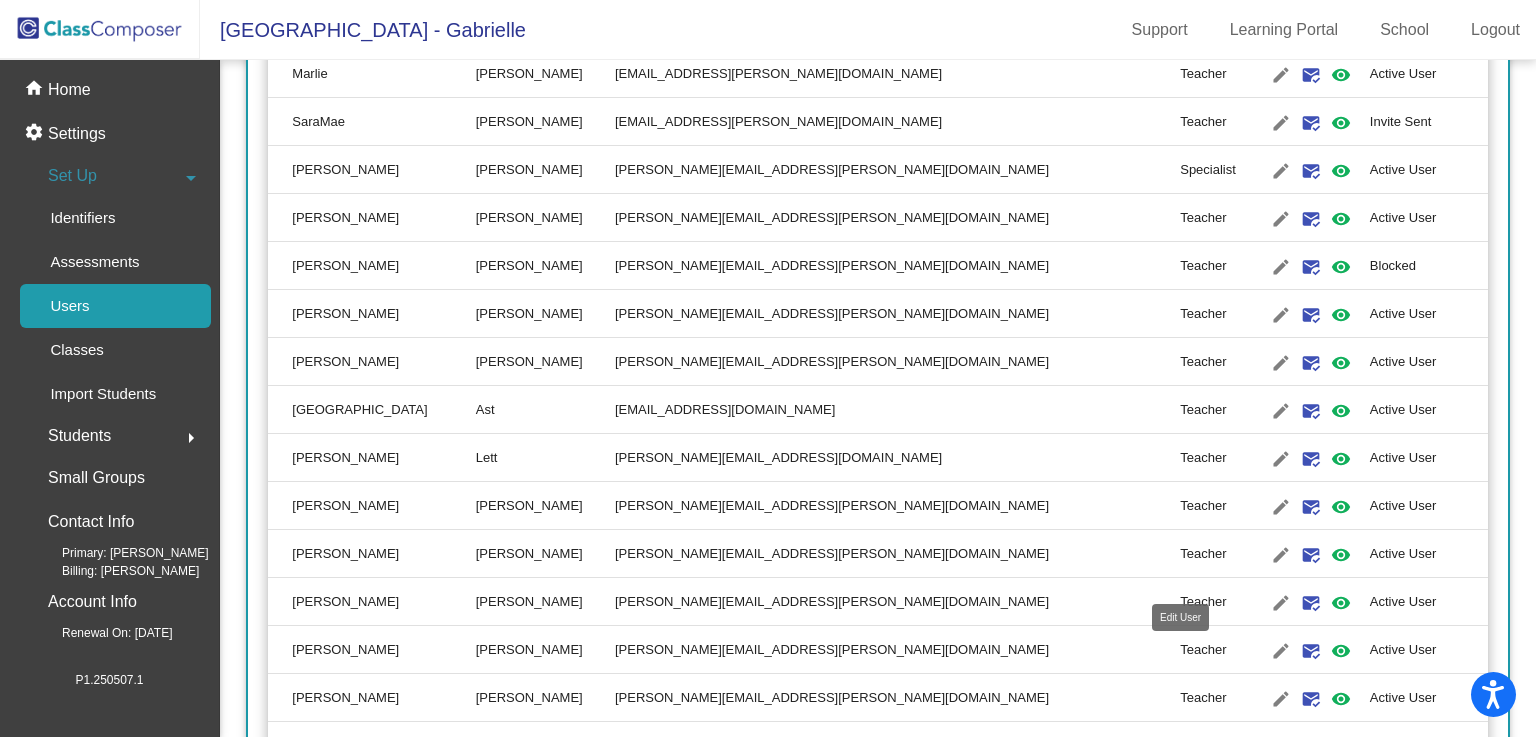 scroll, scrollTop: 2206, scrollLeft: 0, axis: vertical 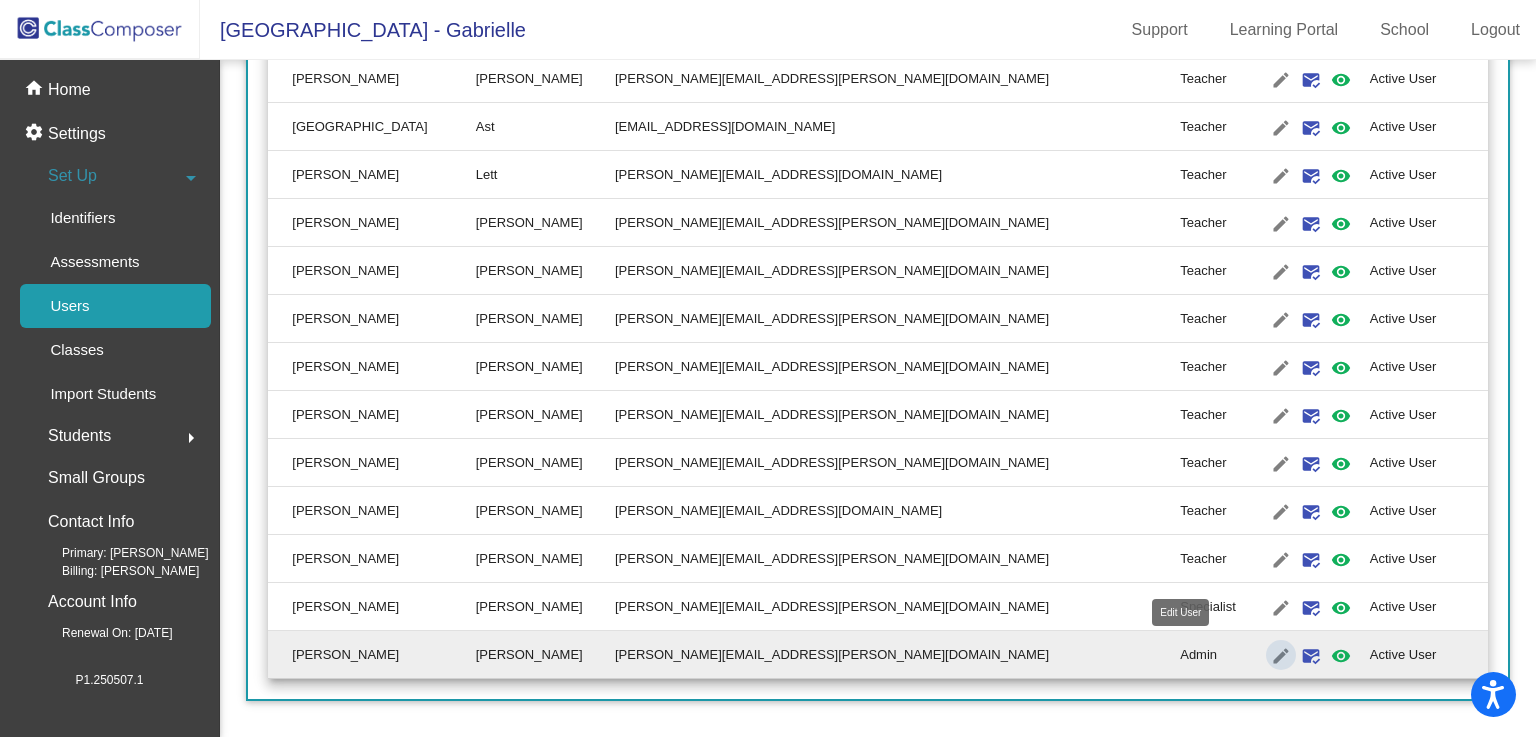 click on "edit" 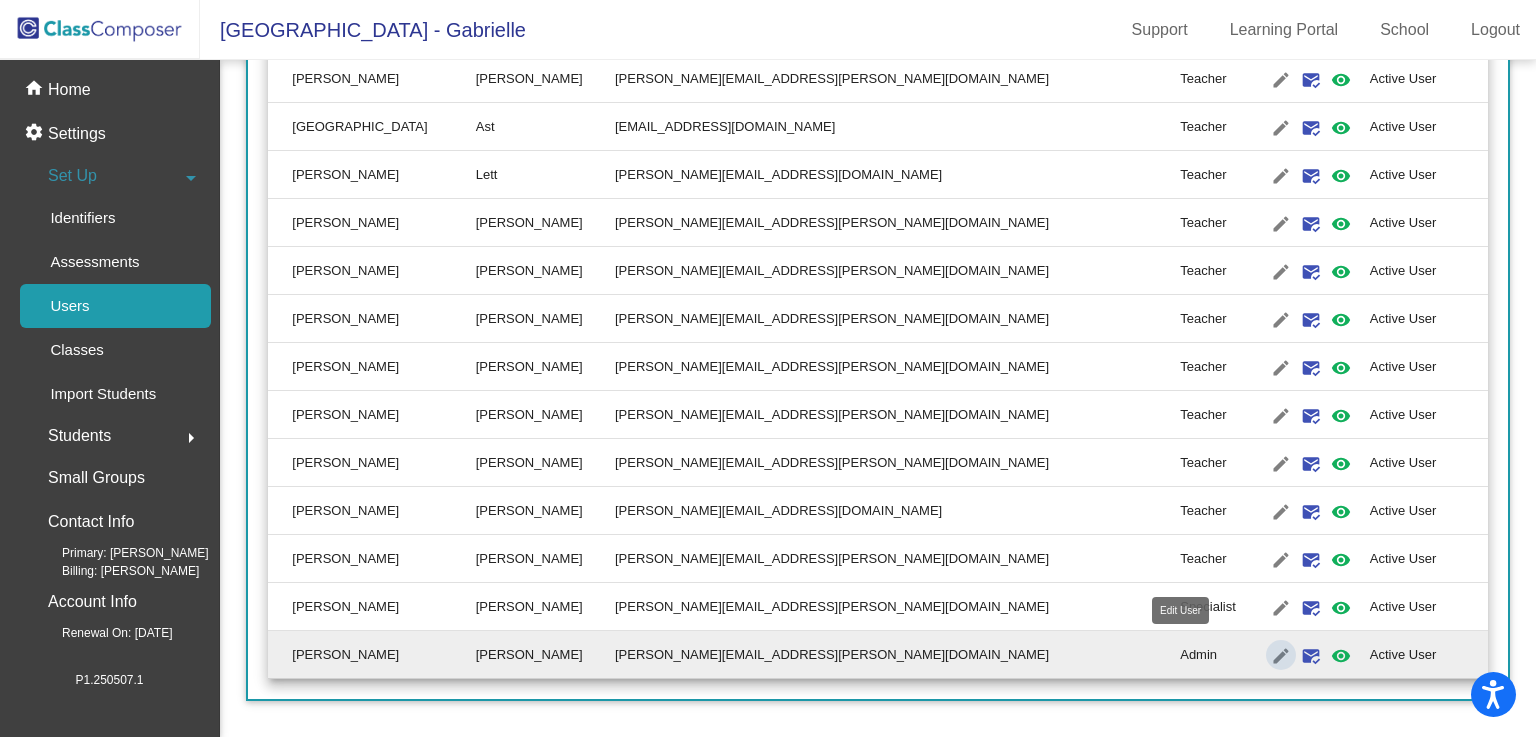scroll, scrollTop: 0, scrollLeft: 0, axis: both 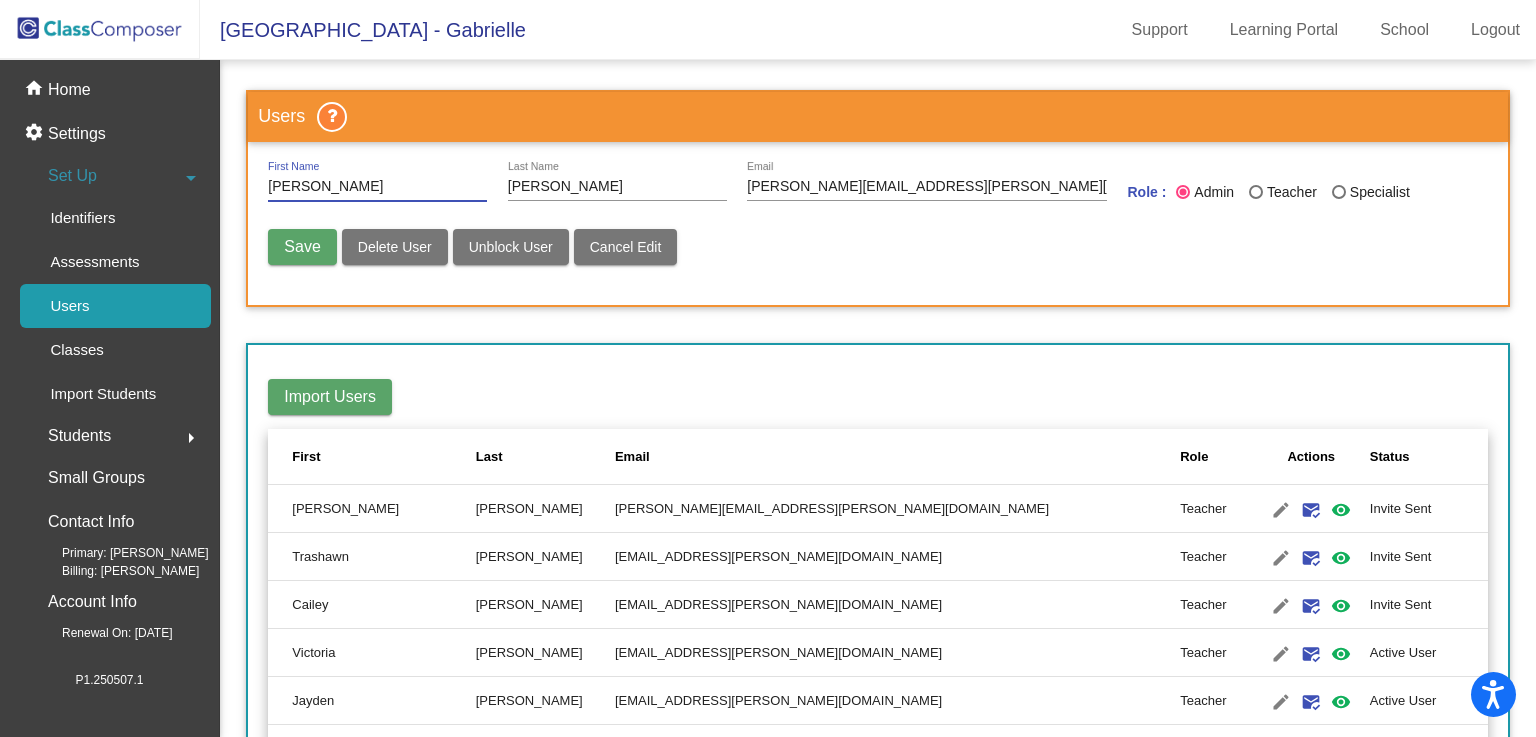 click on "Delete User" at bounding box center (395, 247) 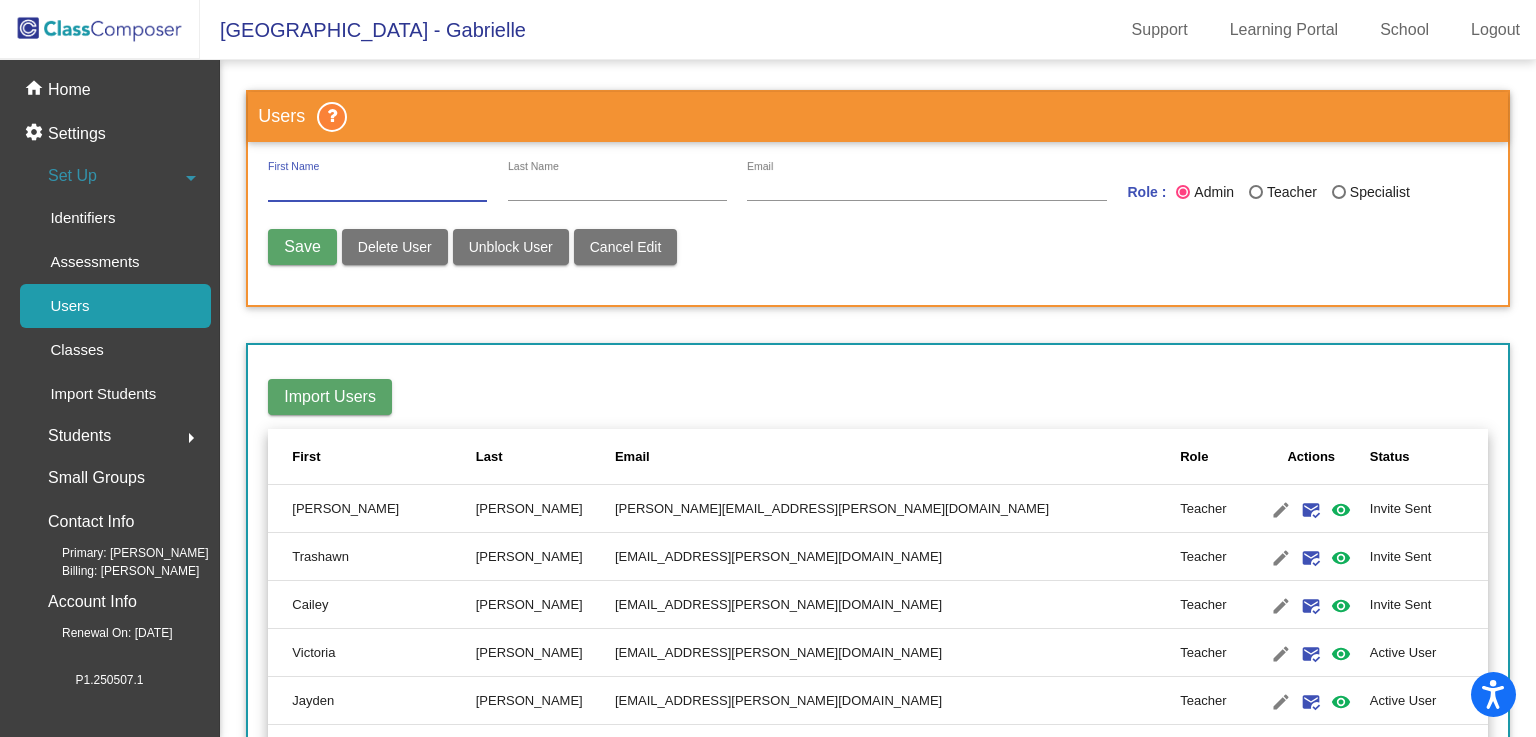 radio on "false" 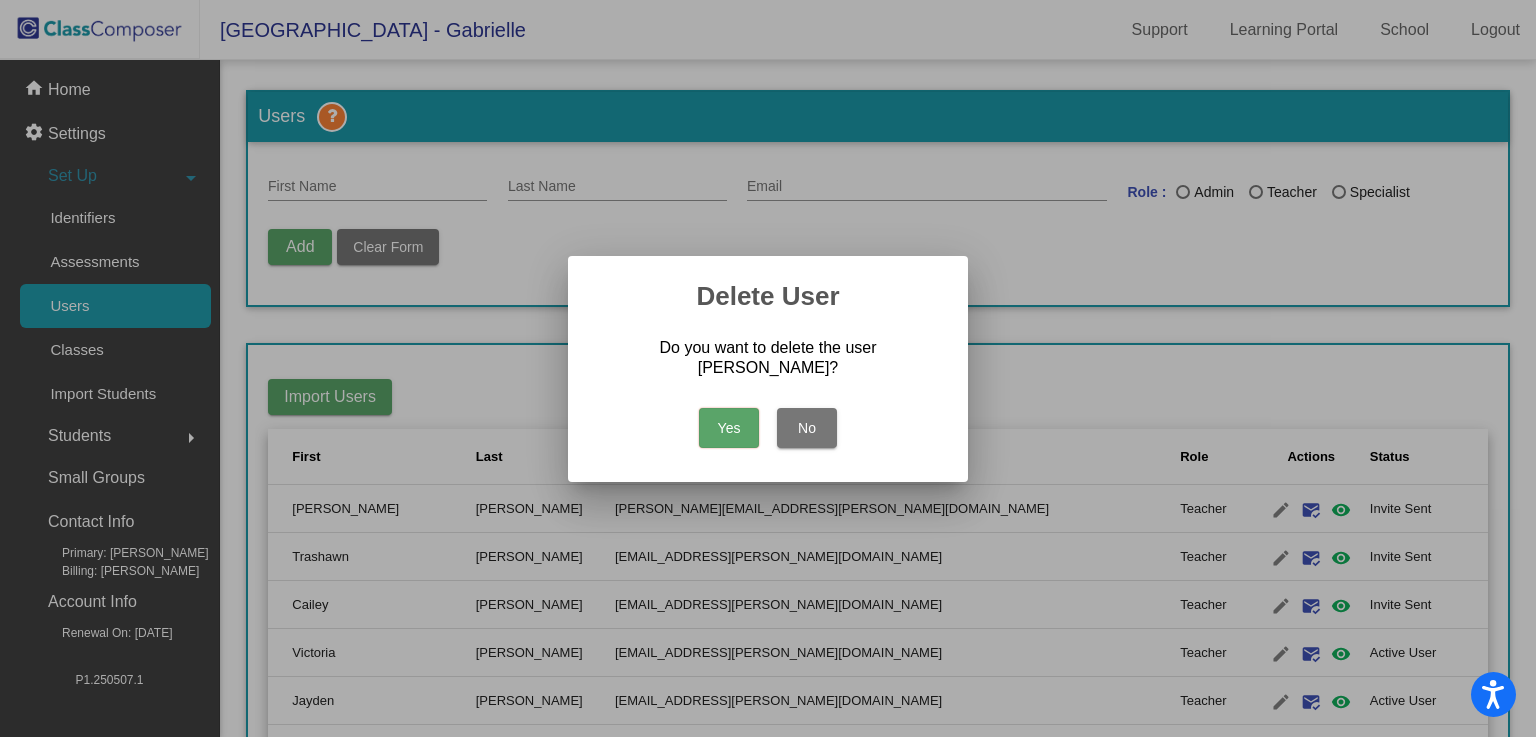click on "Yes" at bounding box center [729, 428] 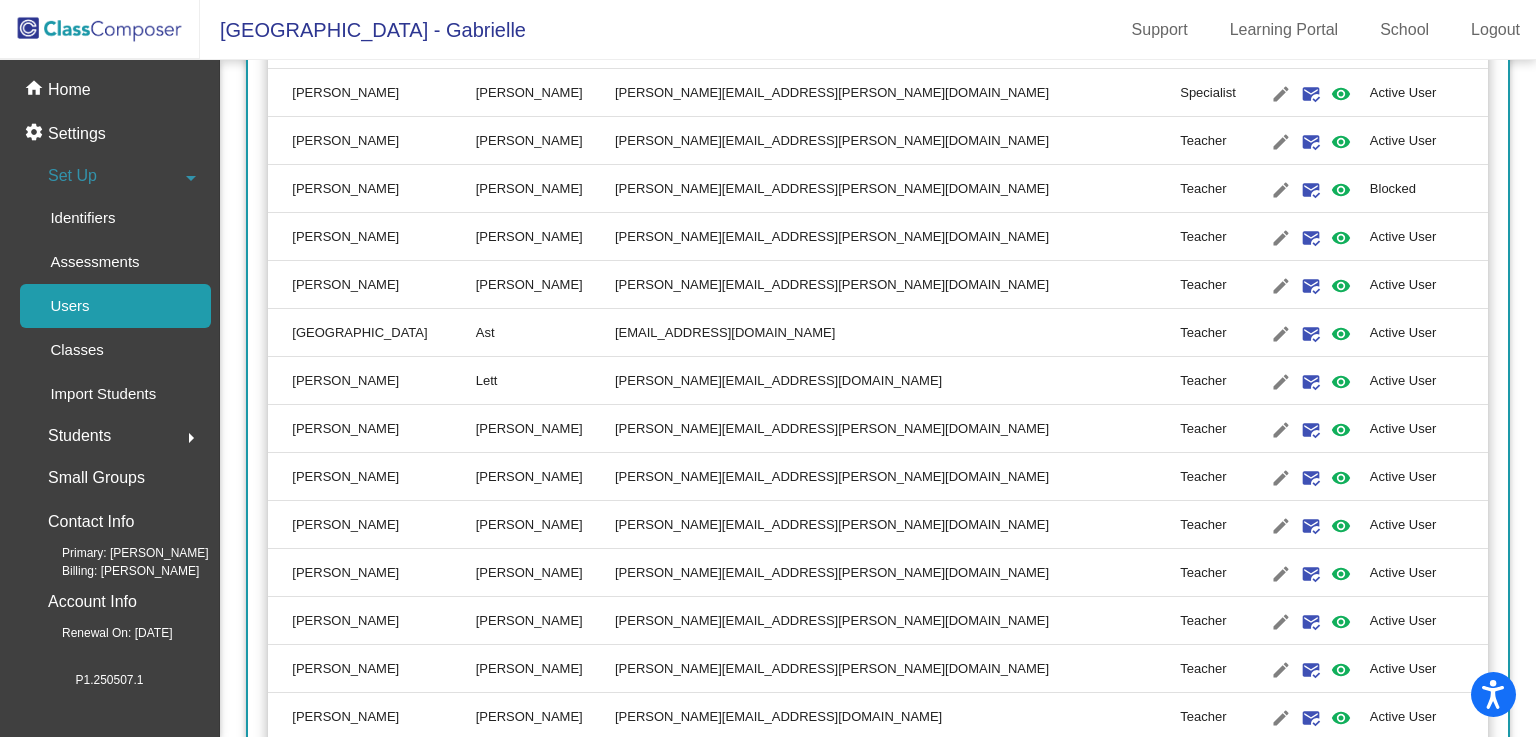 scroll, scrollTop: 2158, scrollLeft: 0, axis: vertical 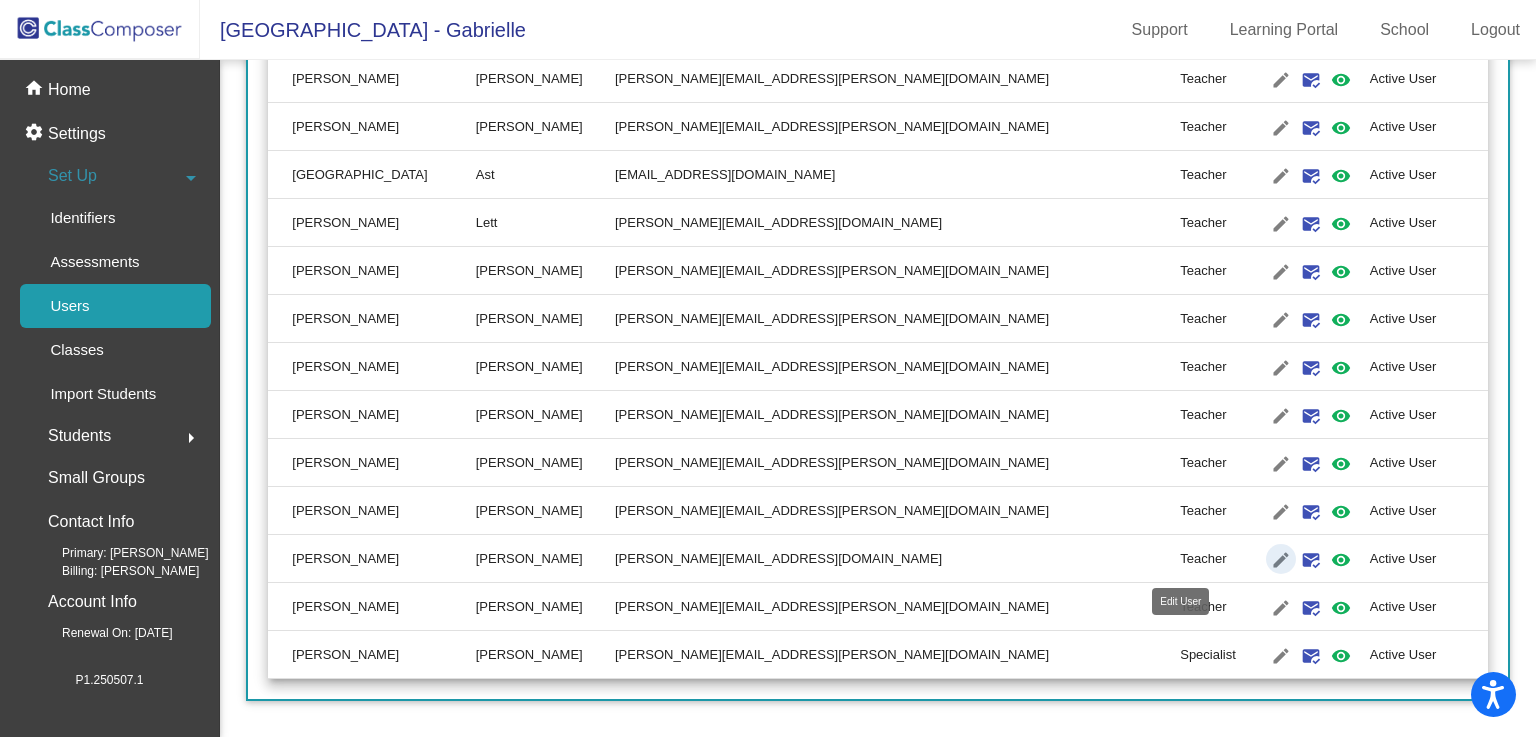 click on "edit" 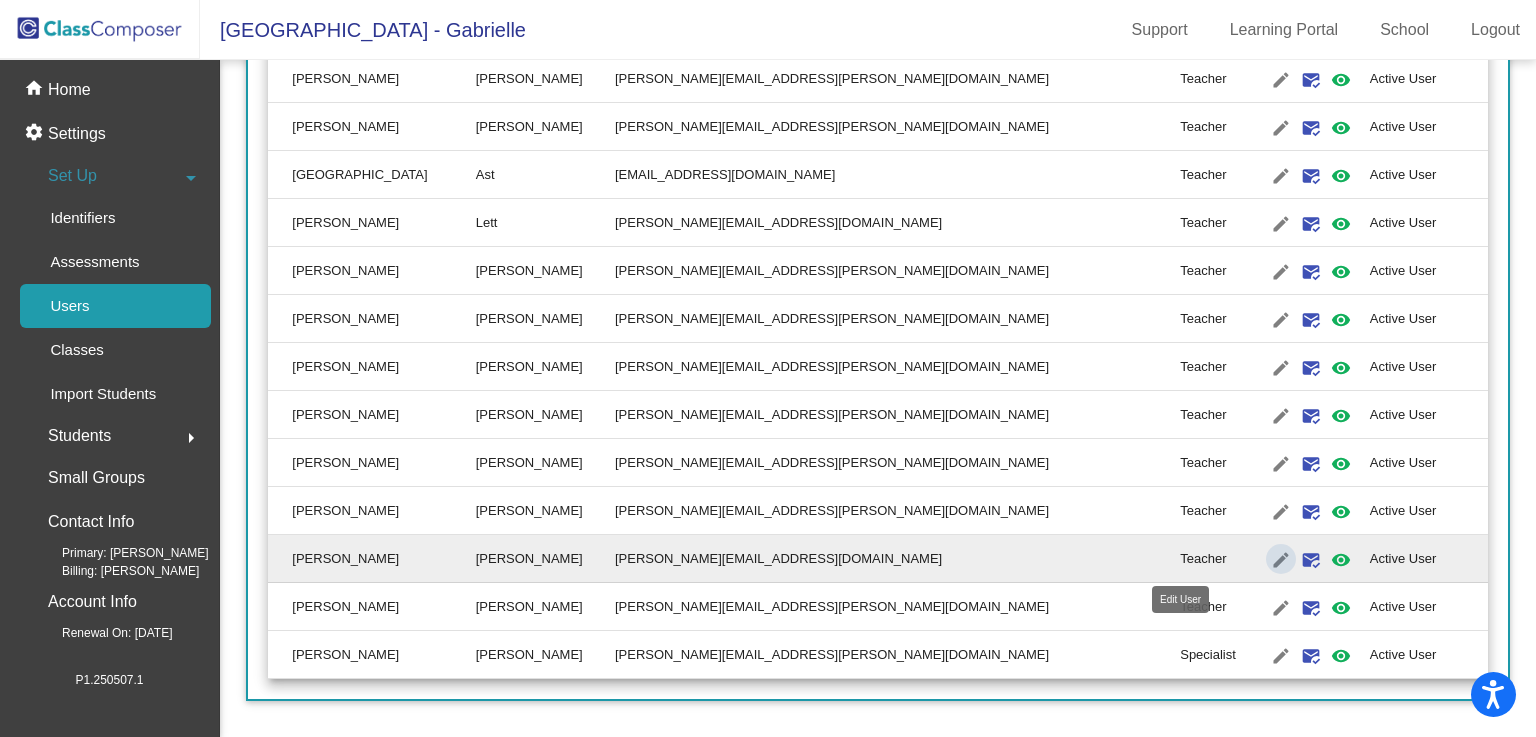 scroll, scrollTop: 0, scrollLeft: 0, axis: both 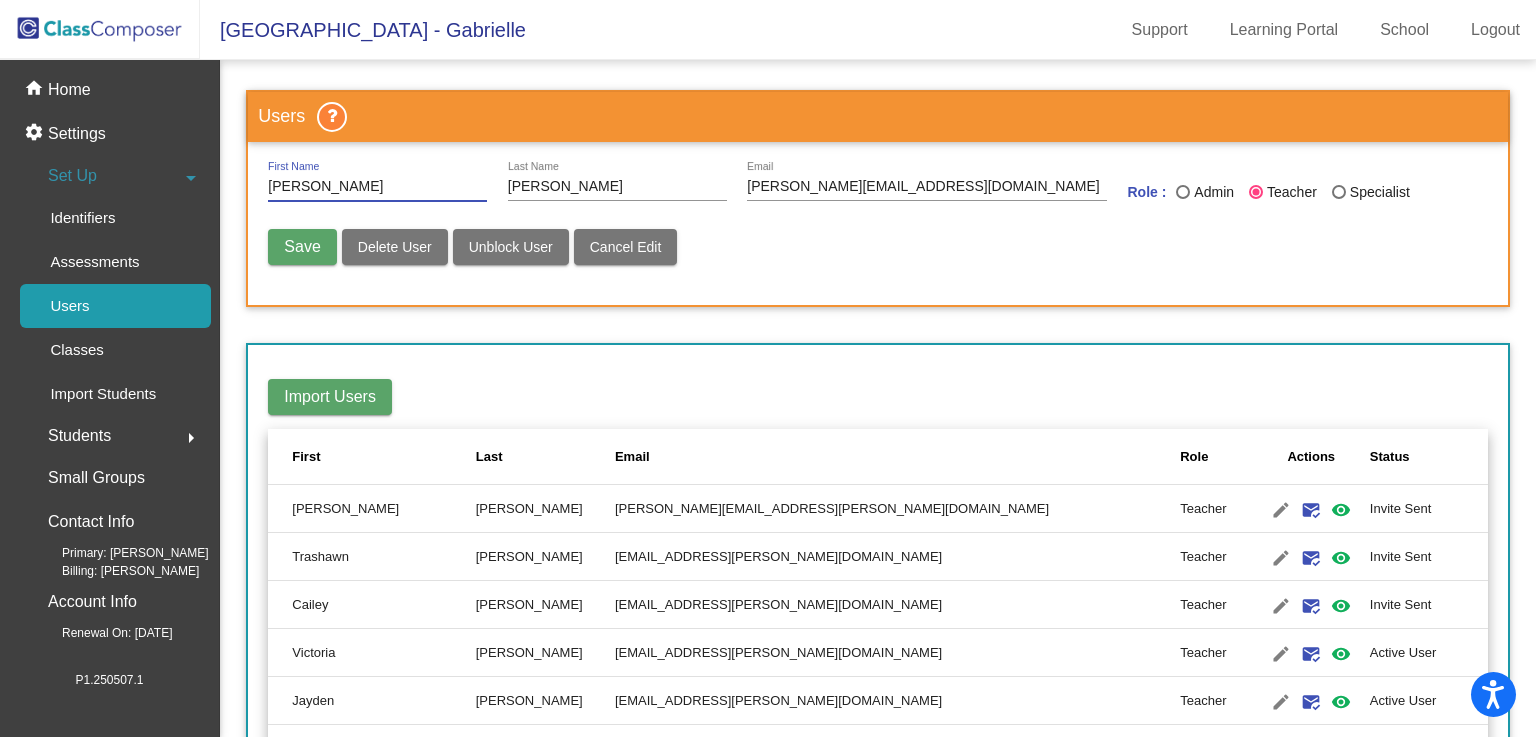 click on "Delete User" at bounding box center (395, 247) 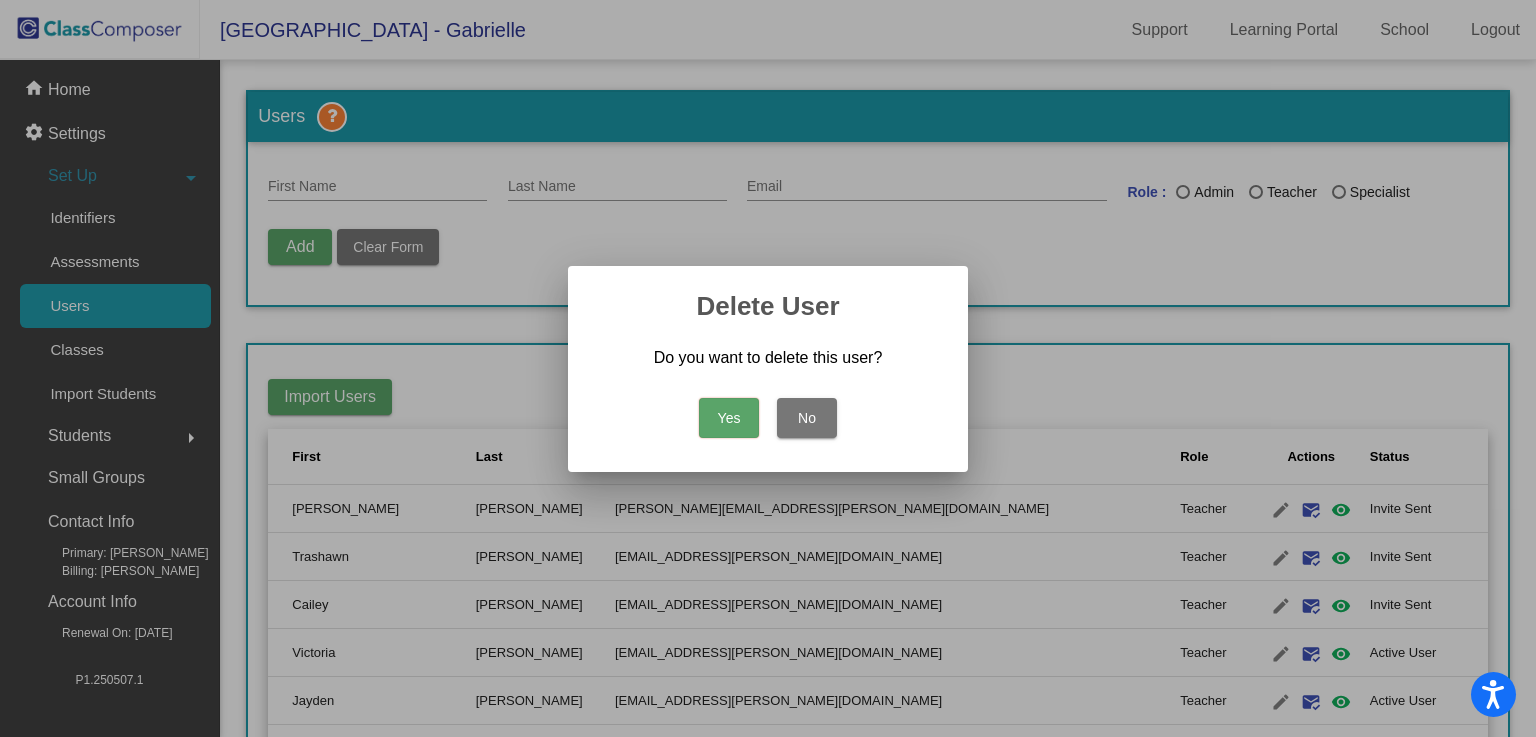 click on "Yes" at bounding box center [729, 418] 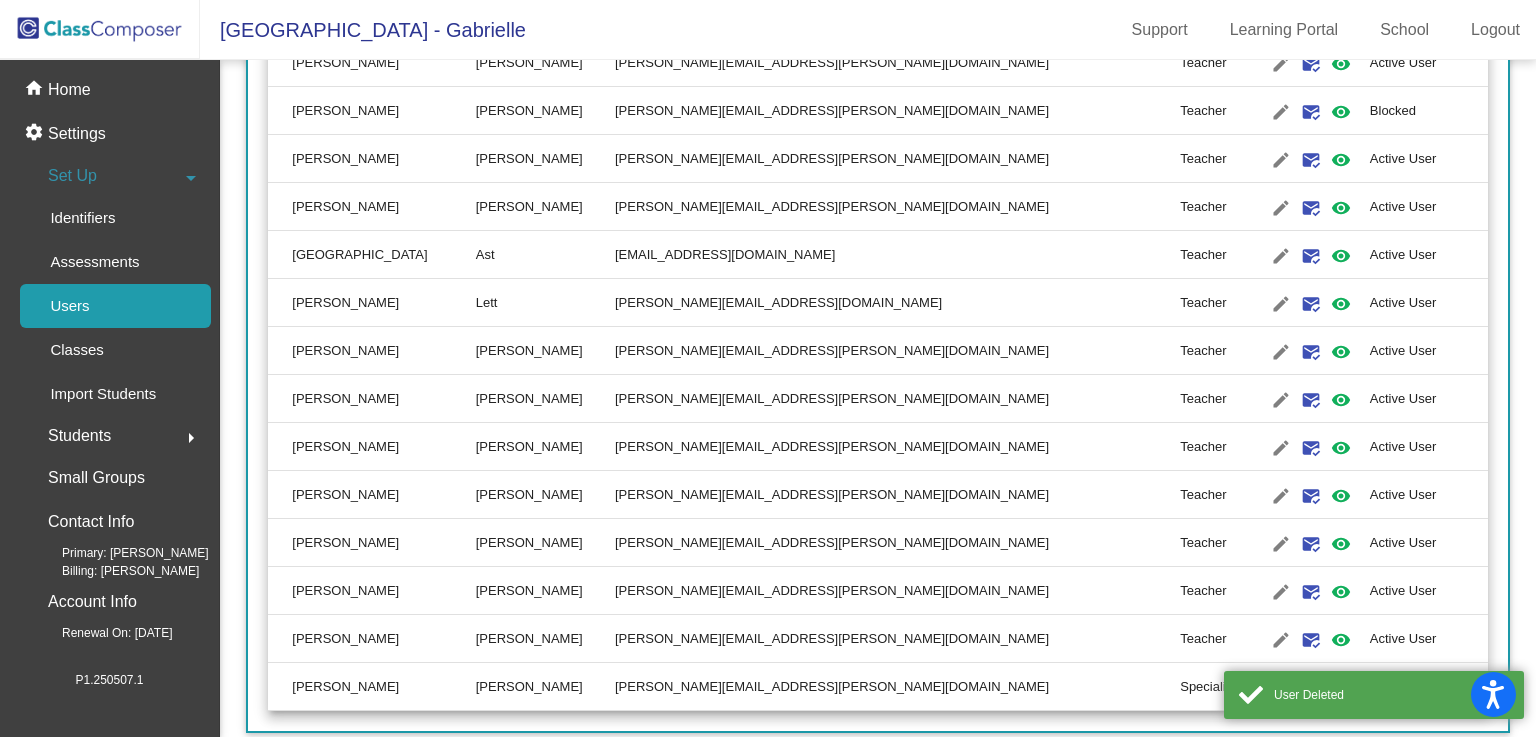 scroll, scrollTop: 2110, scrollLeft: 0, axis: vertical 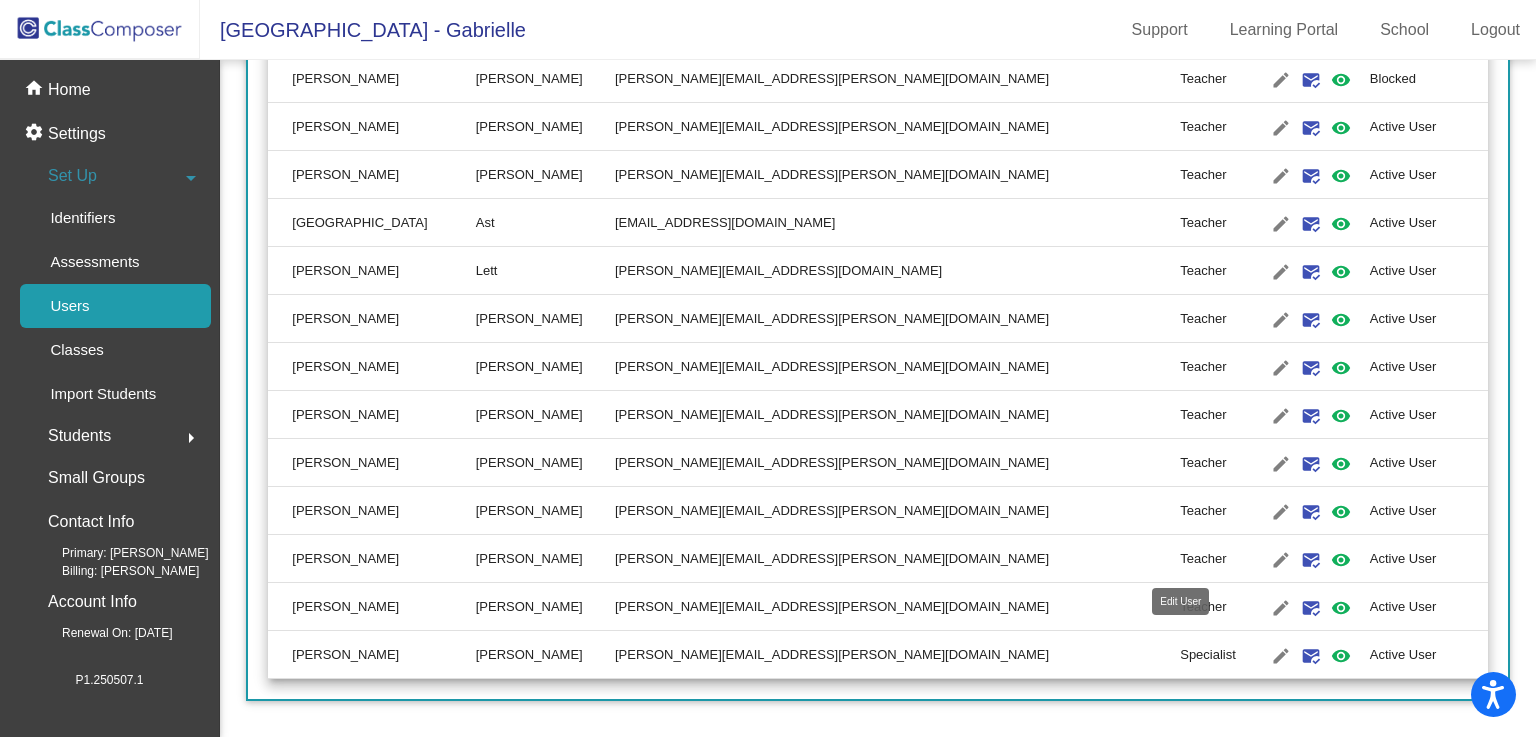 click on "edit" 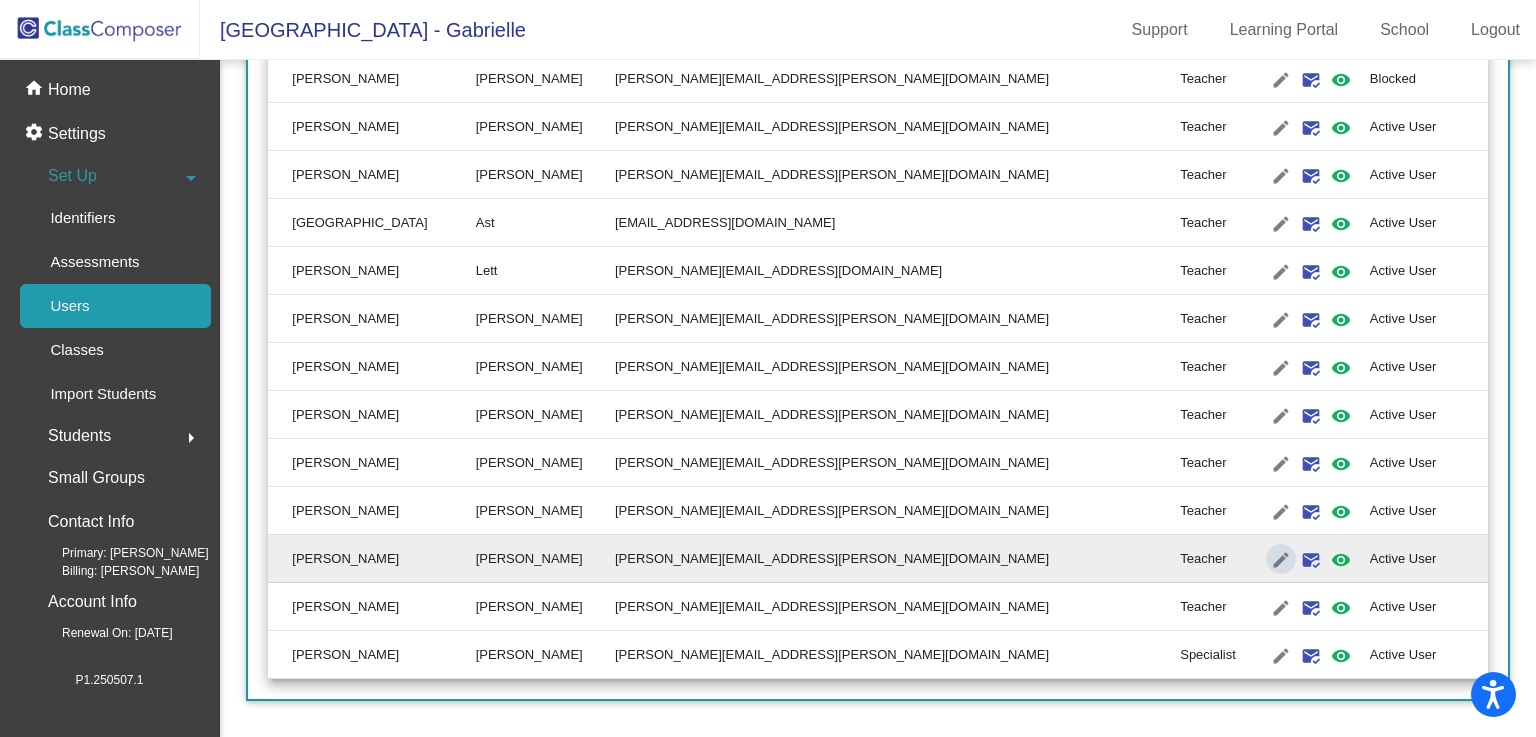 type on "Megan" 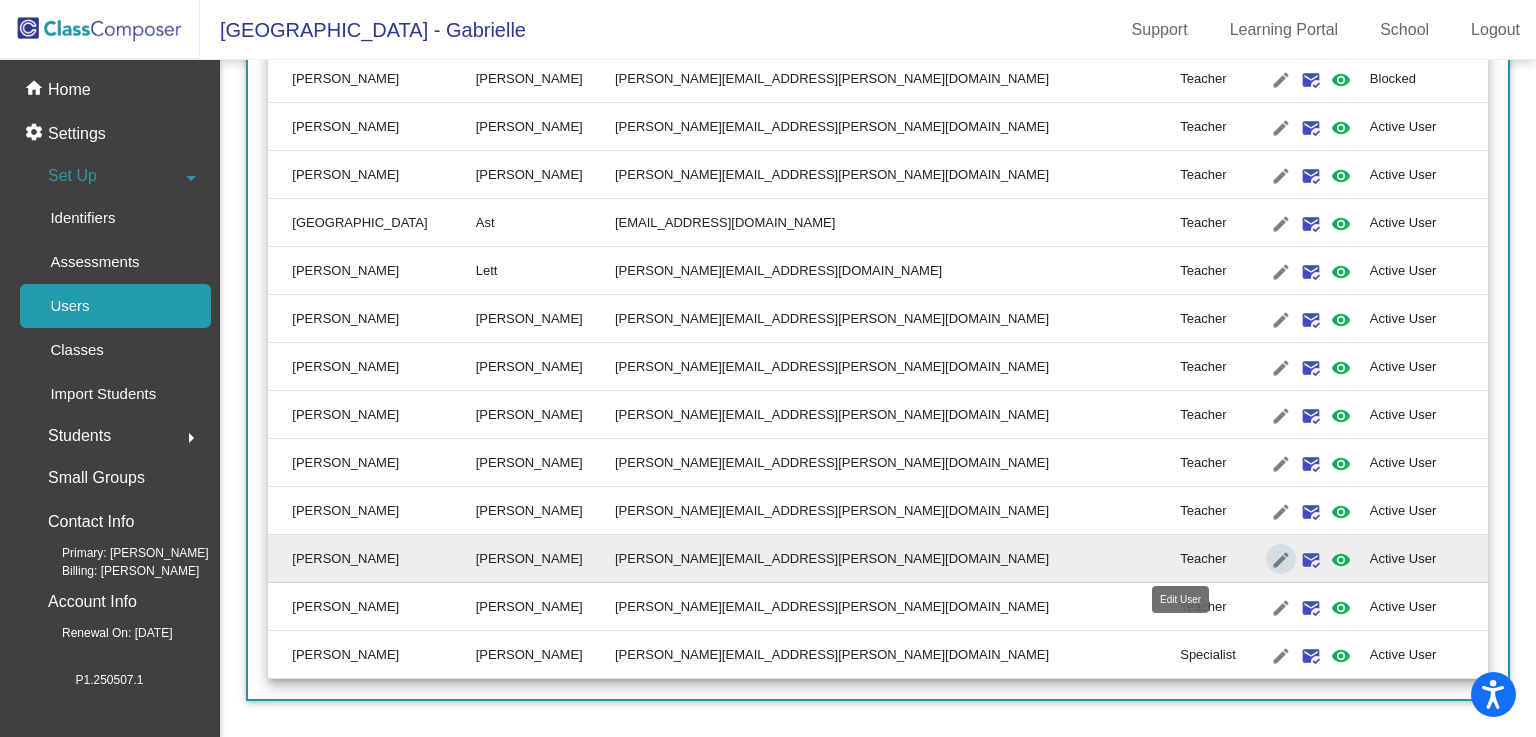 scroll, scrollTop: 0, scrollLeft: 0, axis: both 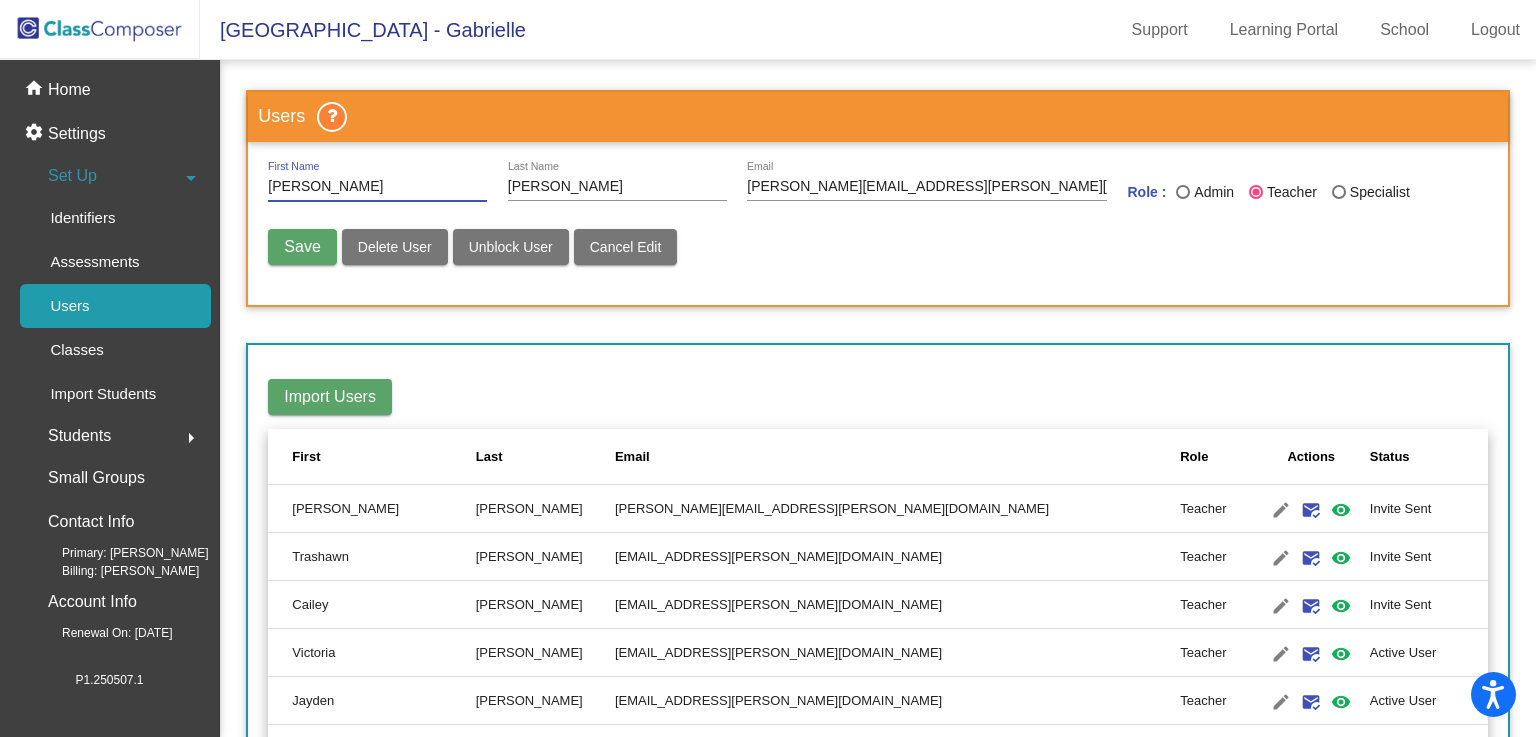 click on "Delete User" at bounding box center [395, 247] 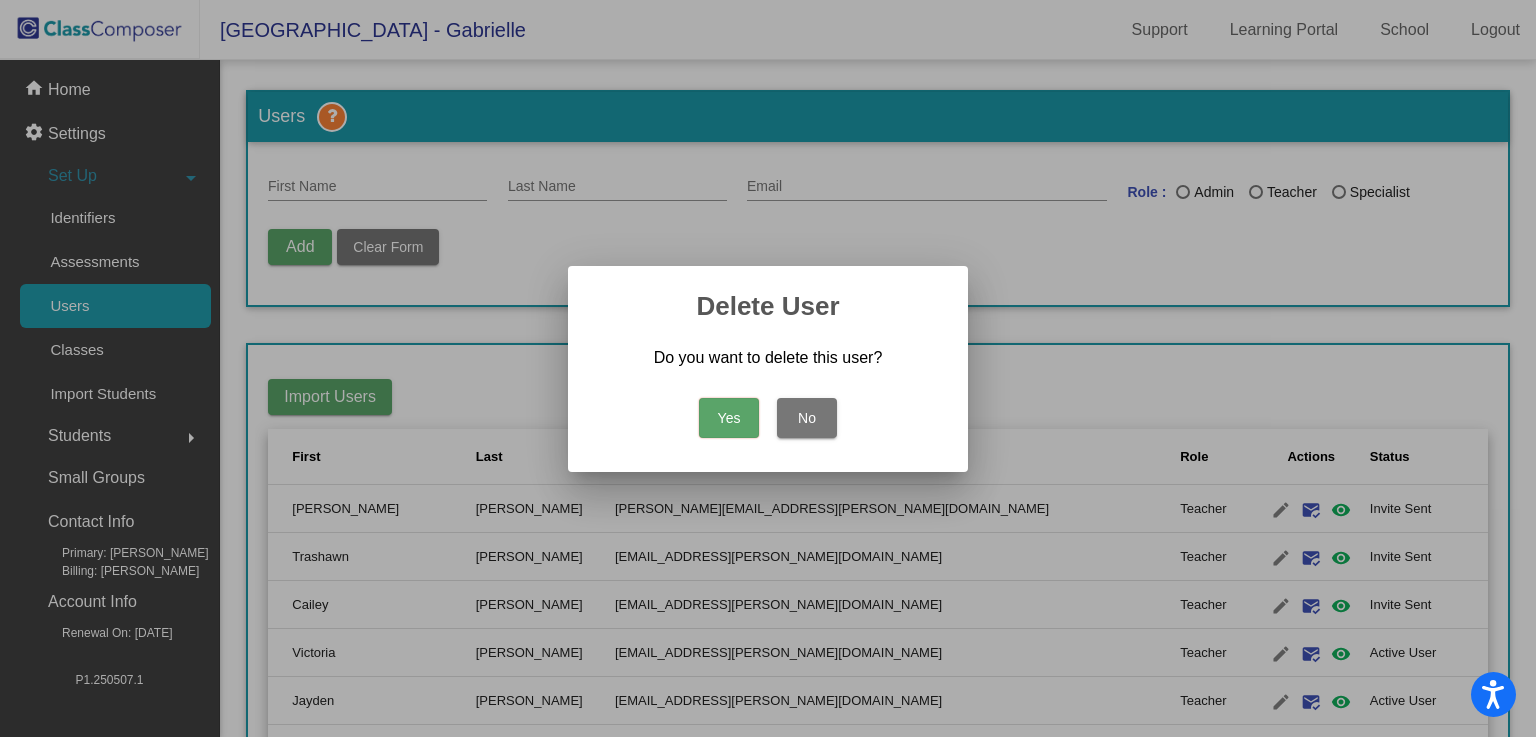 click on "Yes" at bounding box center [729, 418] 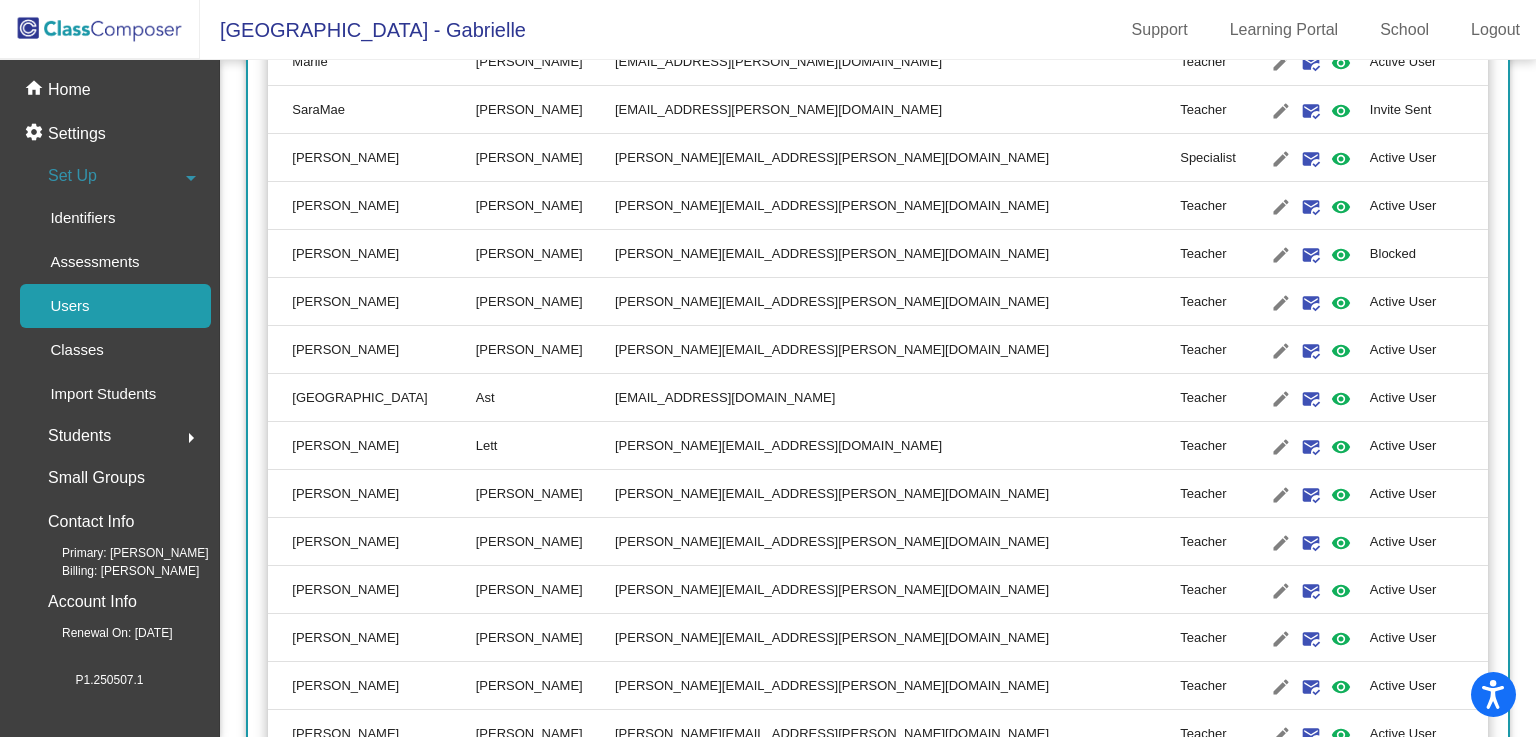 scroll, scrollTop: 2062, scrollLeft: 0, axis: vertical 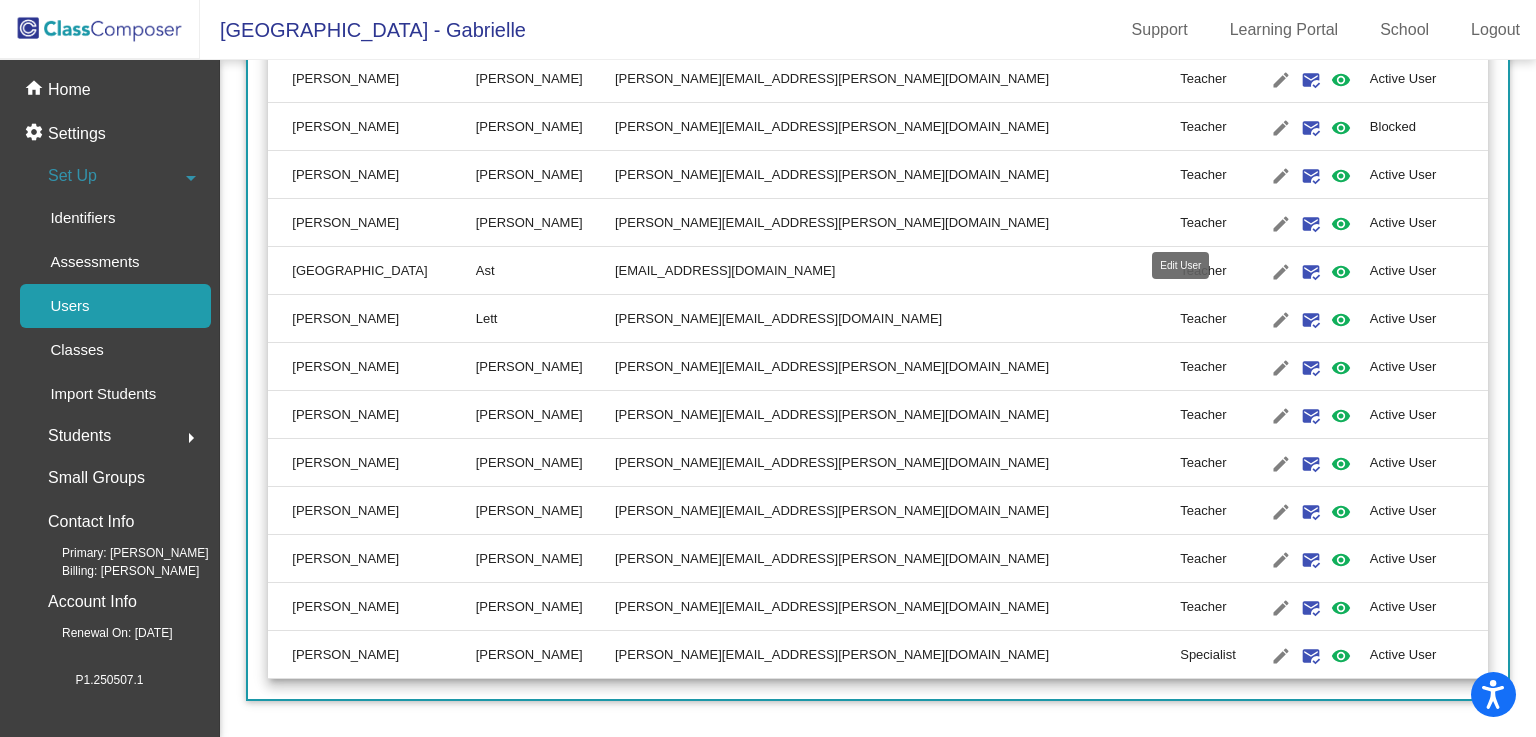 click on "edit" 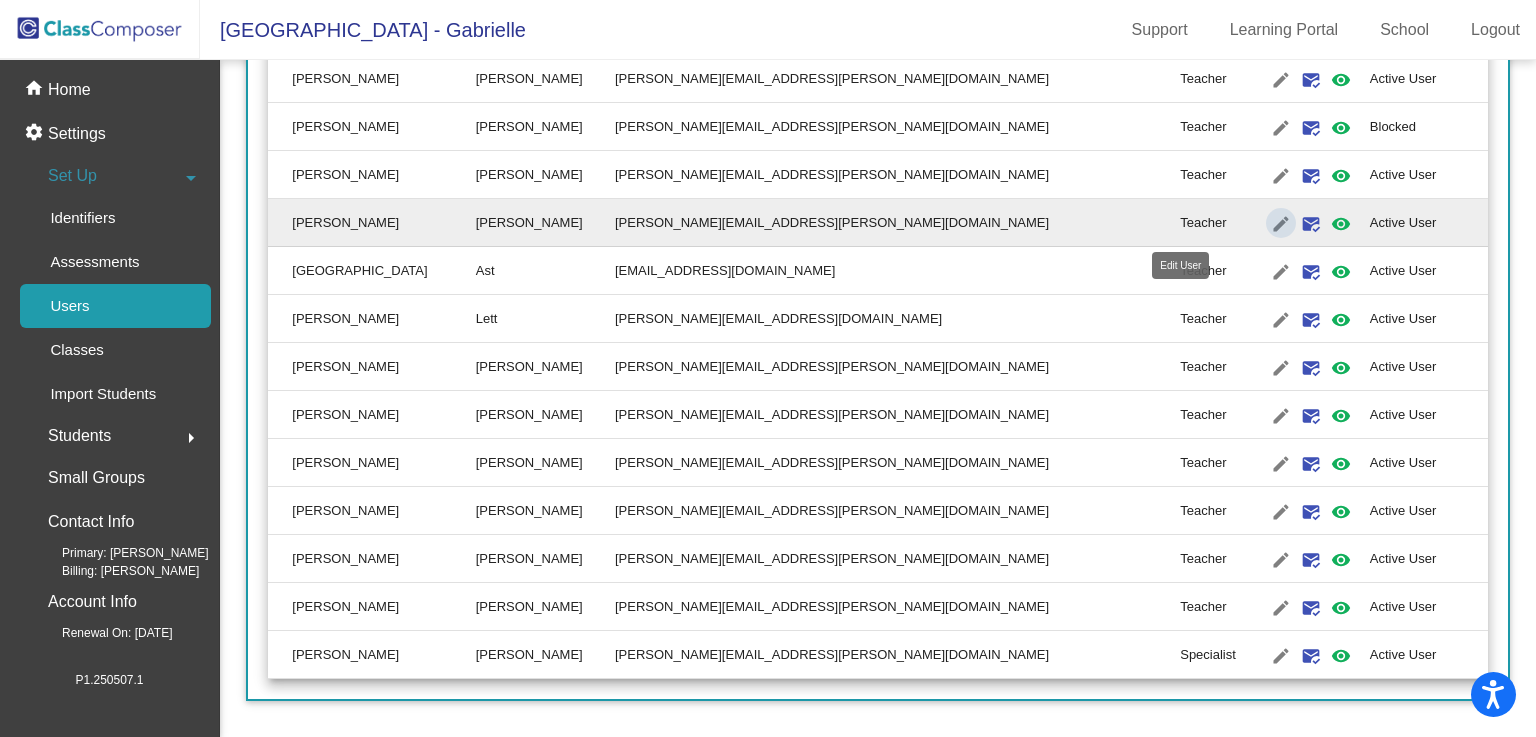 type on "Gwynneth" 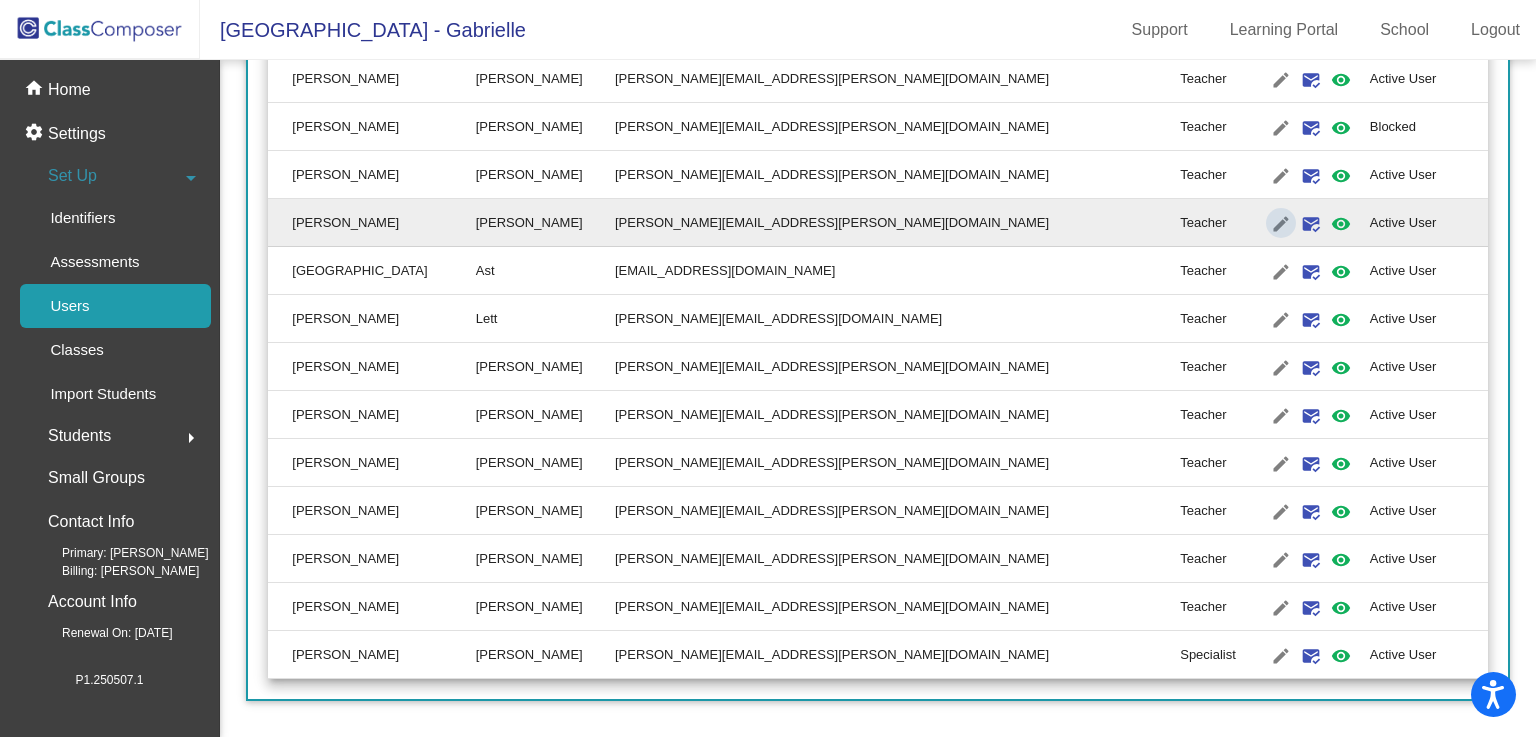 scroll, scrollTop: 0, scrollLeft: 0, axis: both 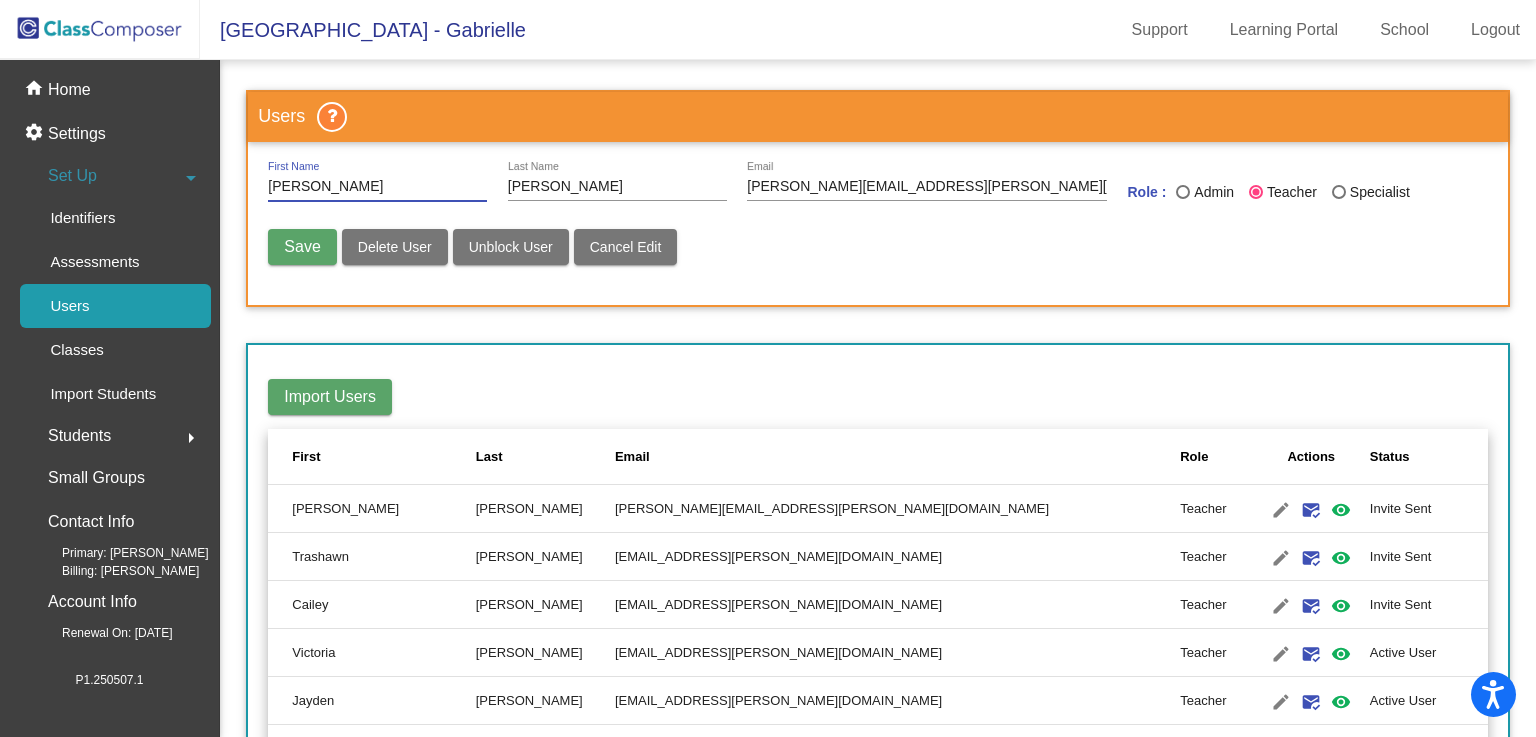 click on "Delete User" at bounding box center (395, 247) 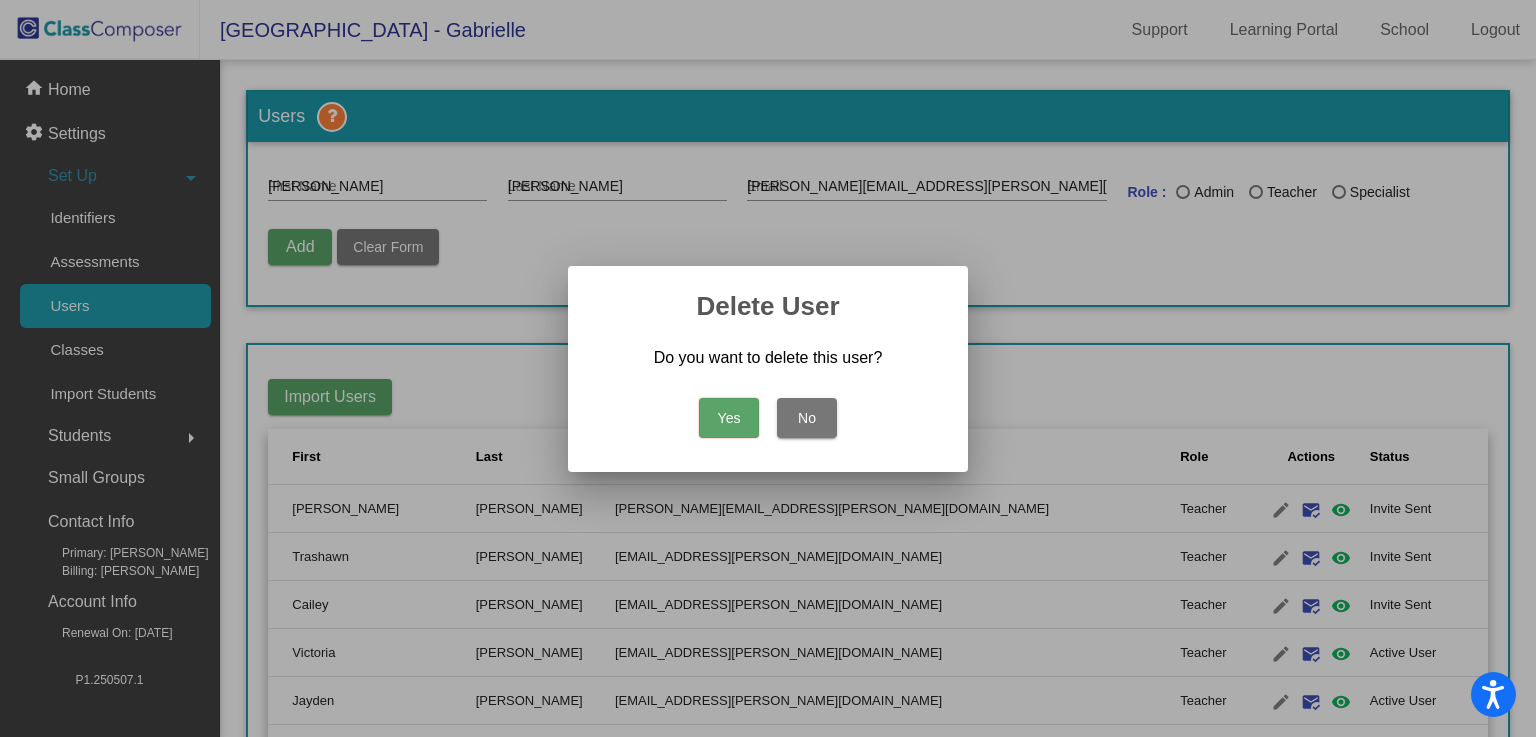 type 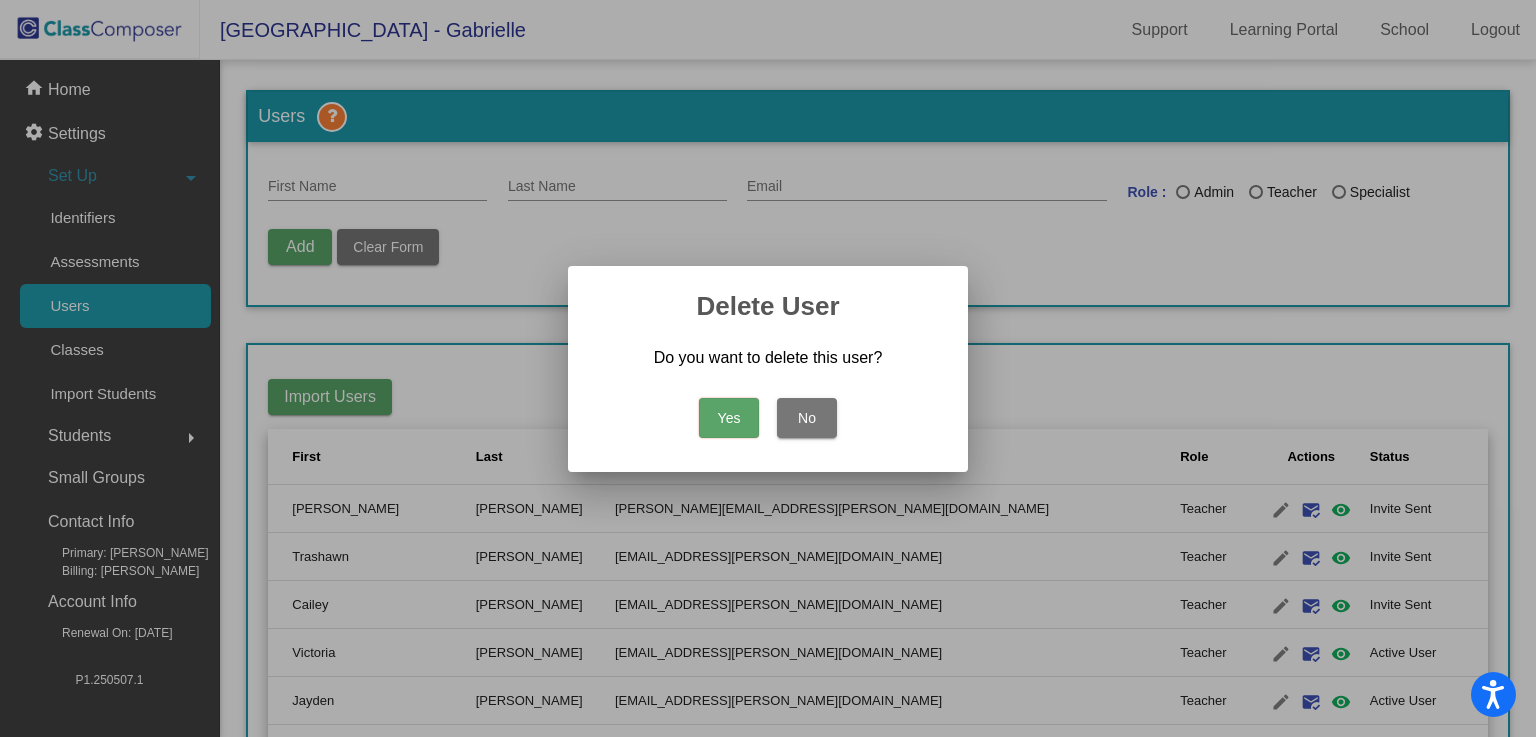 click on "Yes" at bounding box center [729, 418] 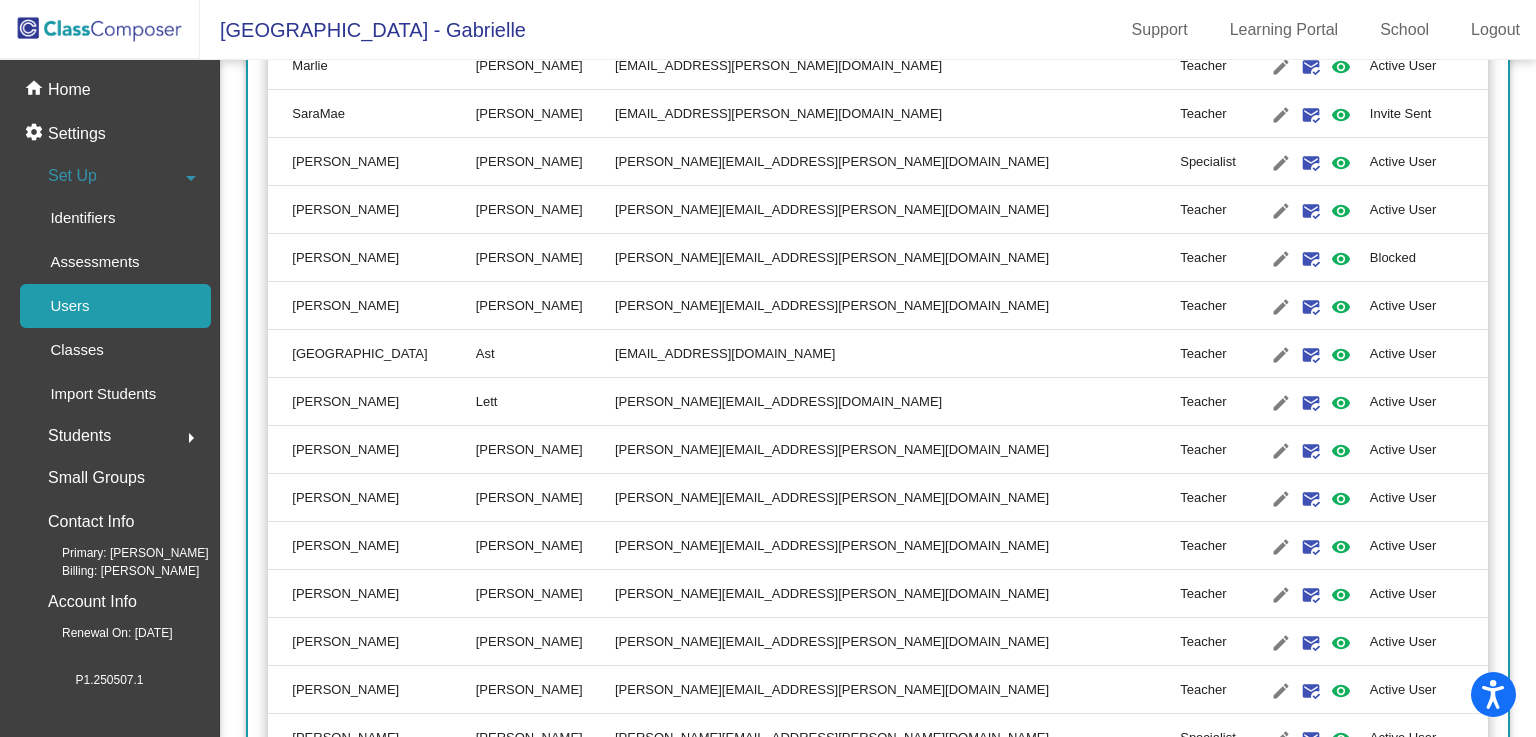 scroll, scrollTop: 1930, scrollLeft: 0, axis: vertical 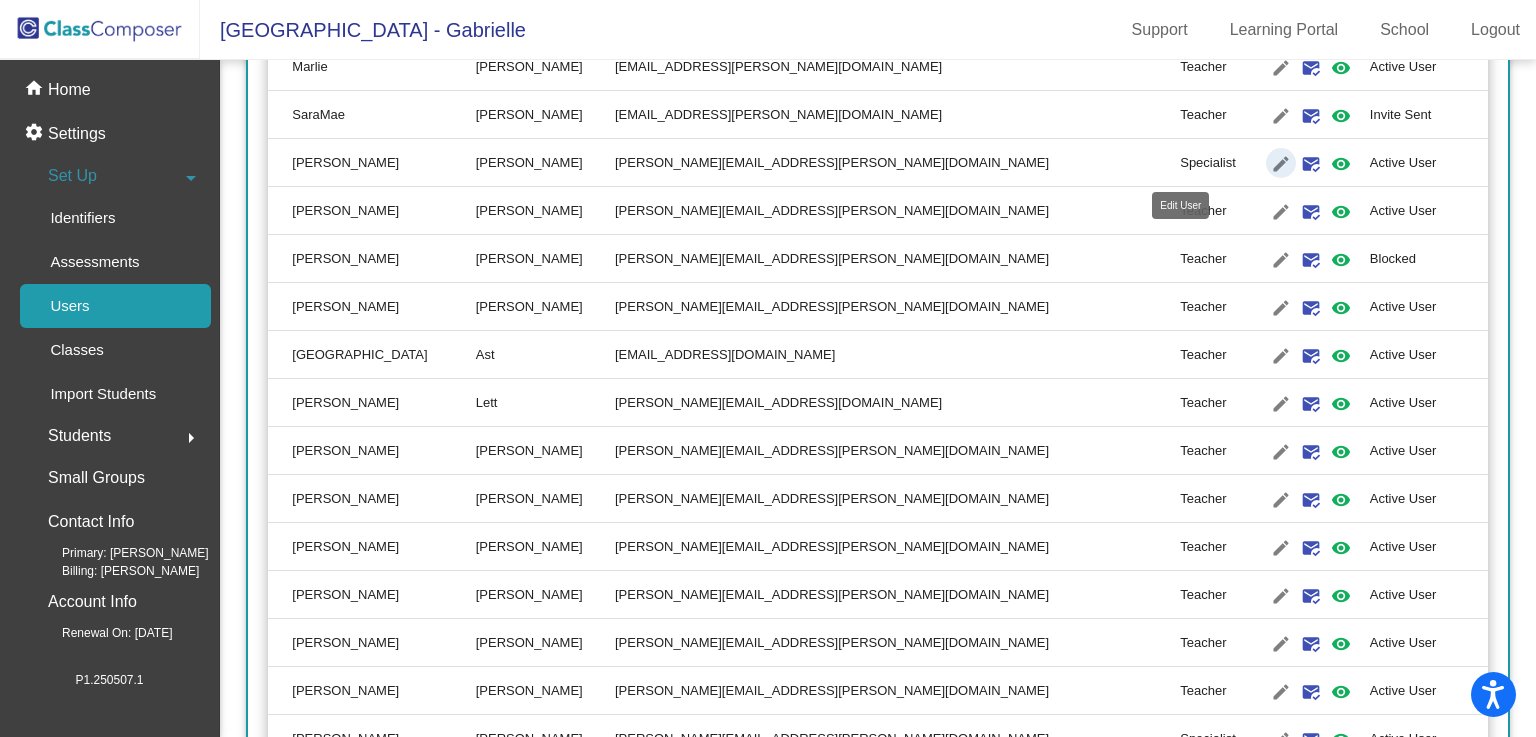 click on "edit" 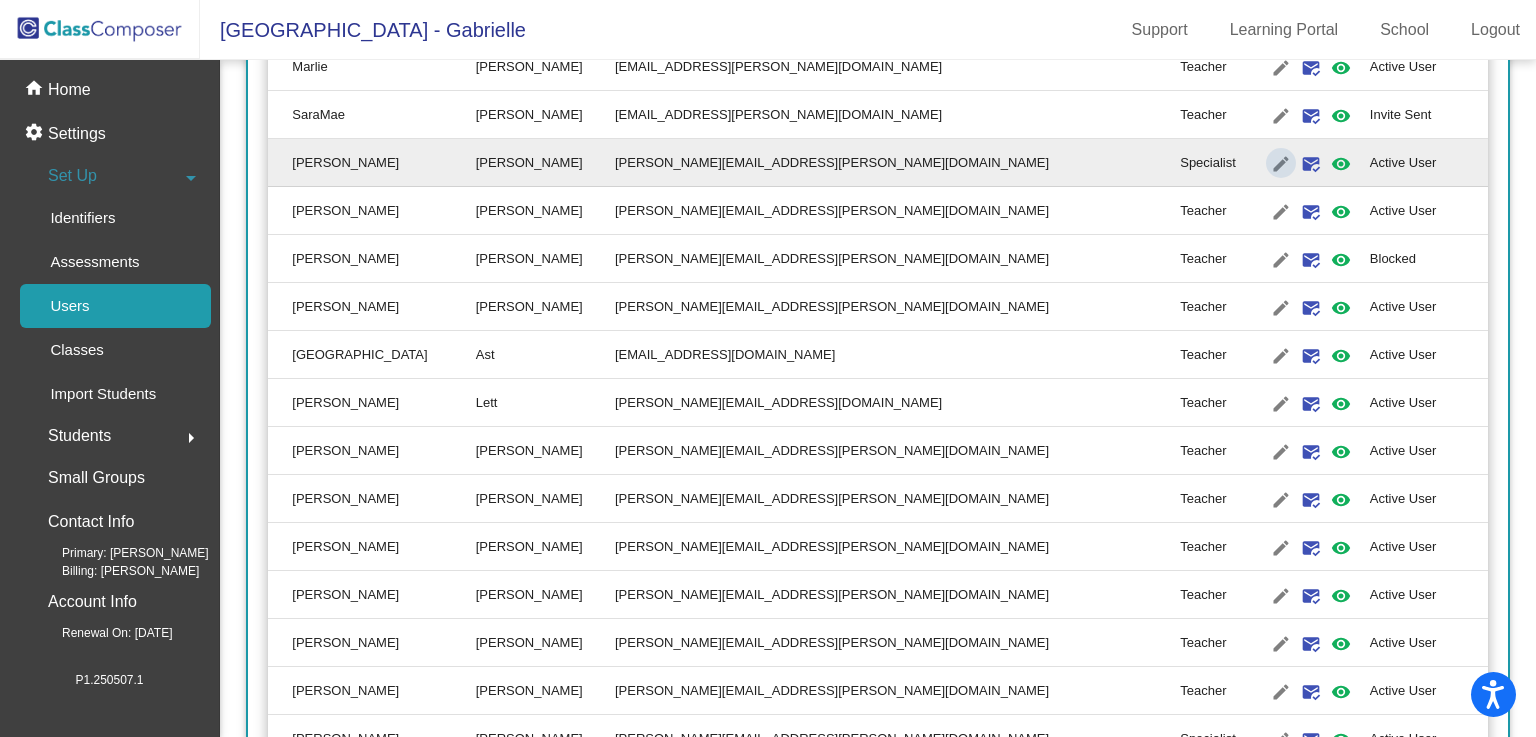 scroll, scrollTop: 0, scrollLeft: 0, axis: both 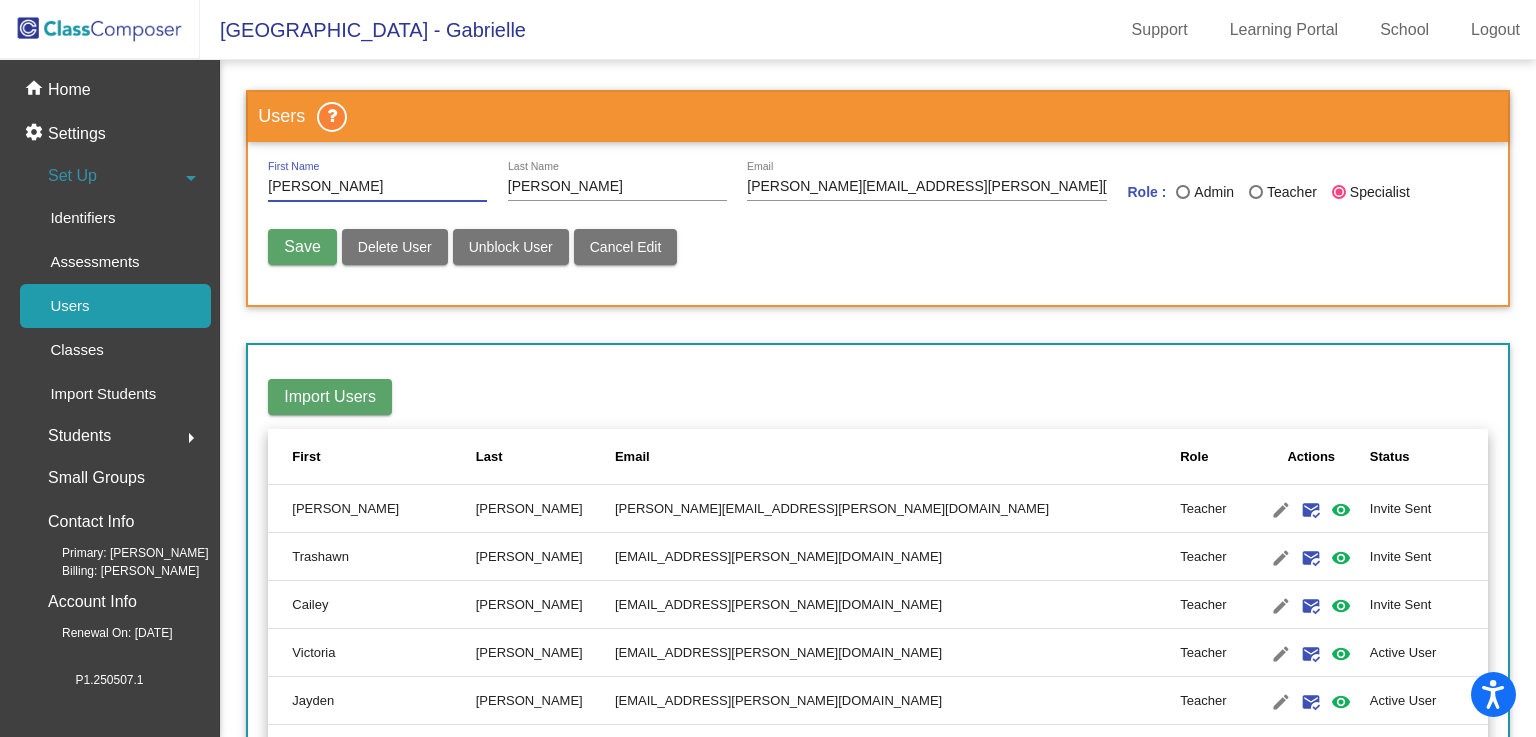 click on "Delete User" at bounding box center [395, 247] 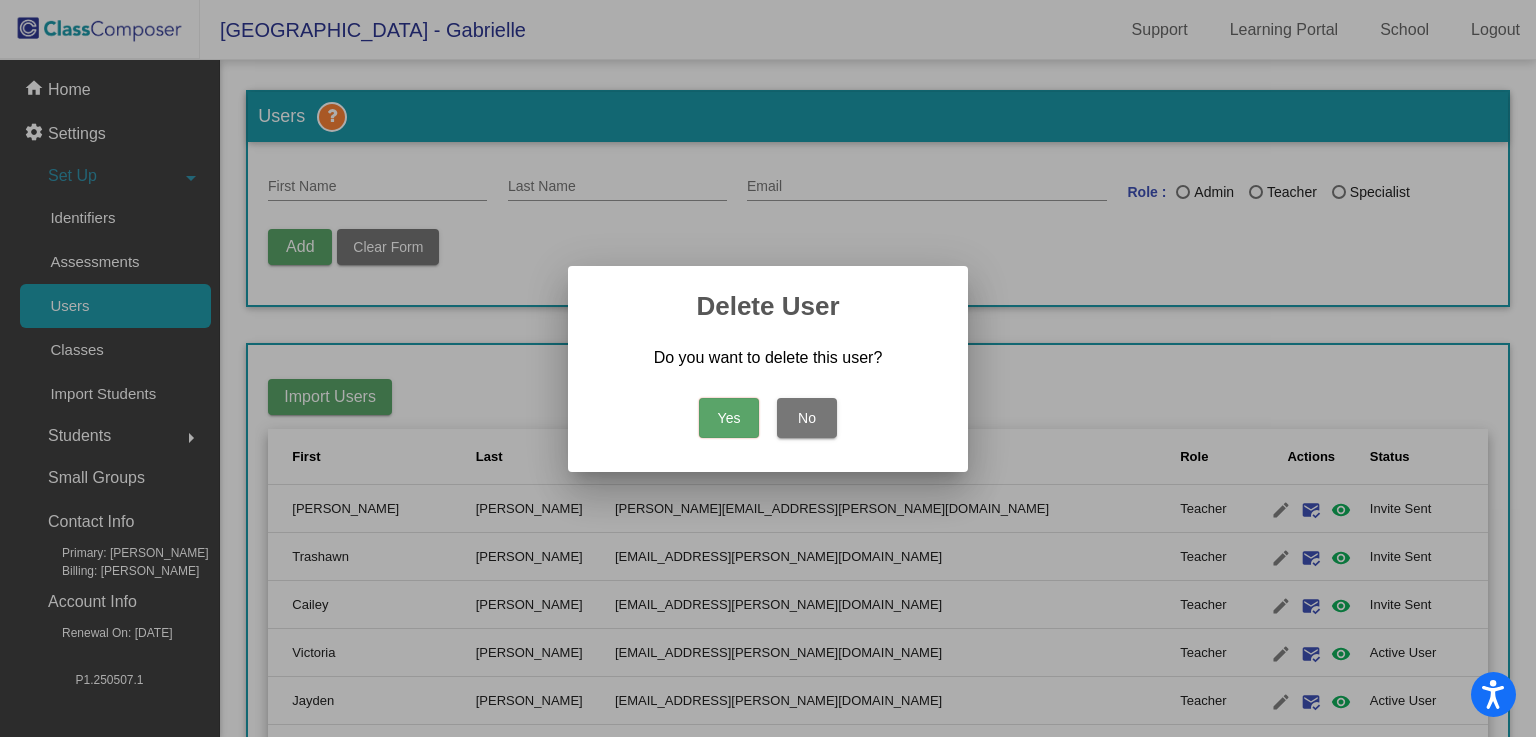 click on "Yes" at bounding box center (729, 418) 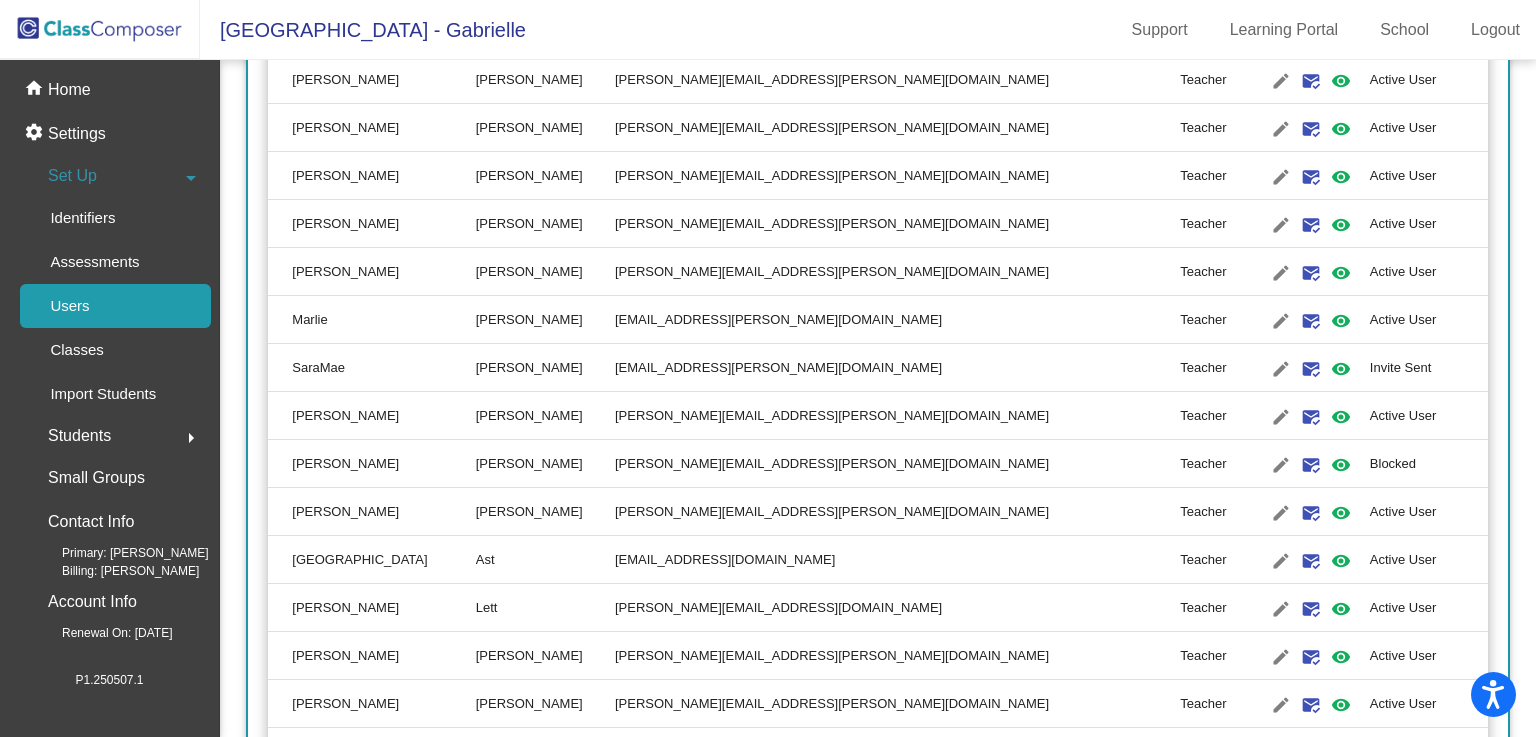 scroll, scrollTop: 1678, scrollLeft: 0, axis: vertical 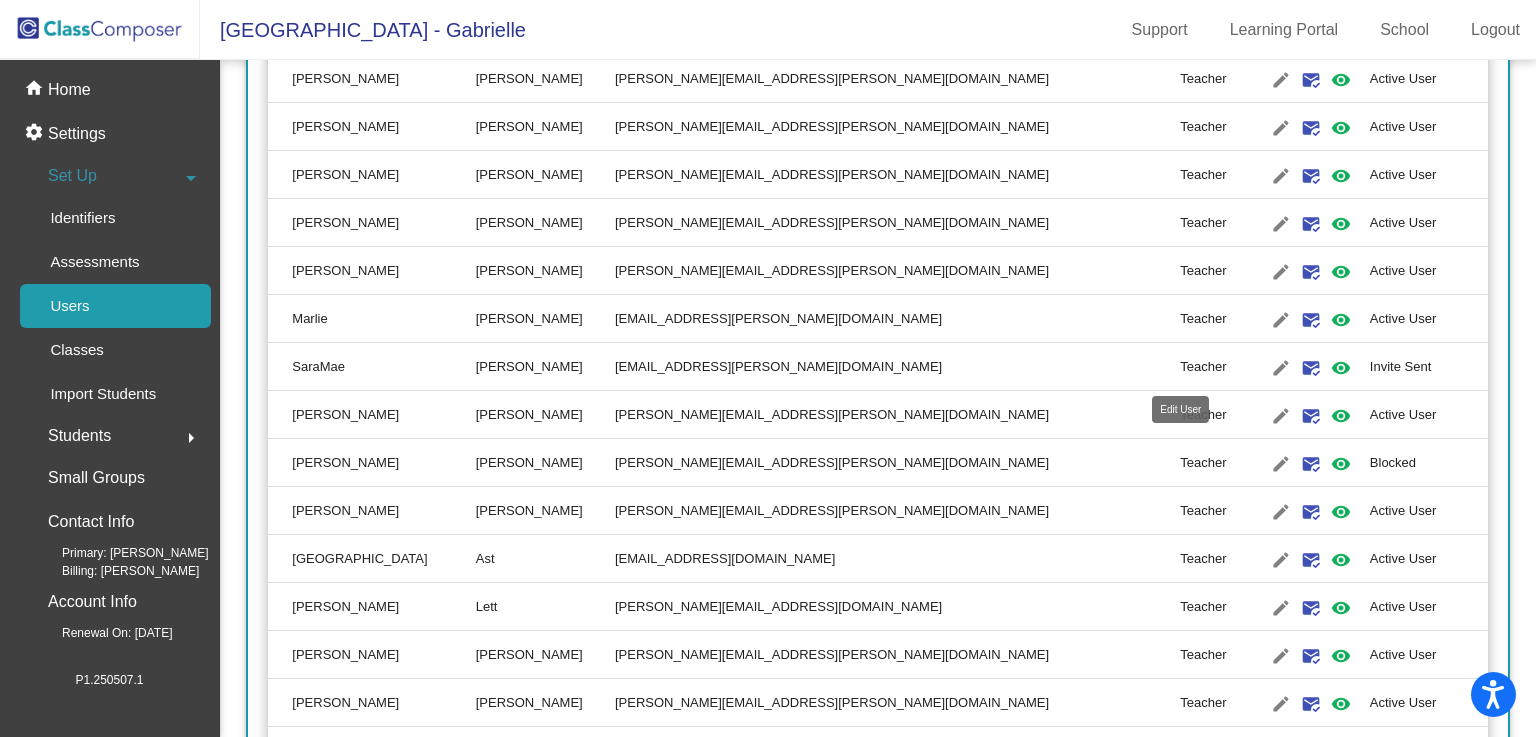 click on "edit" 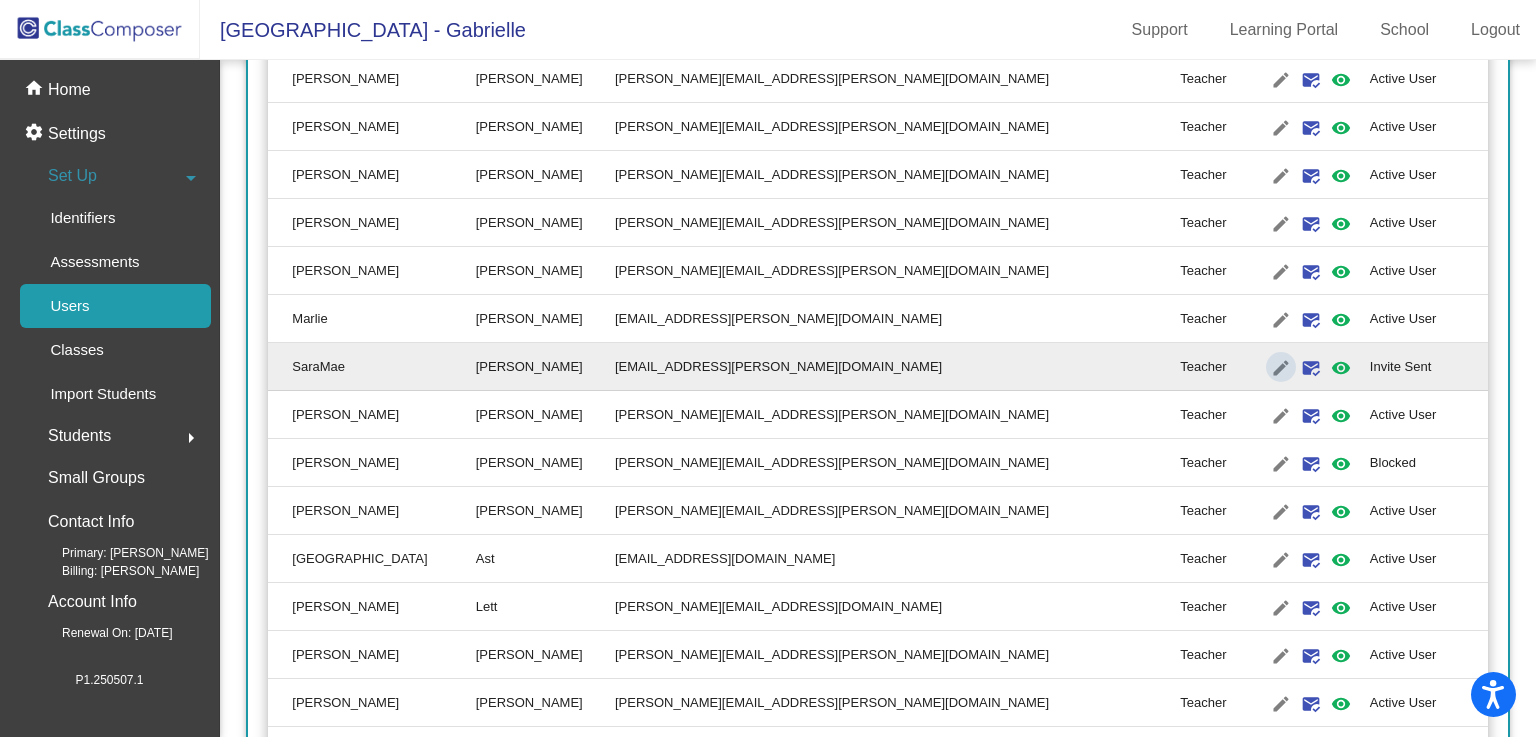 type on "SaraMae" 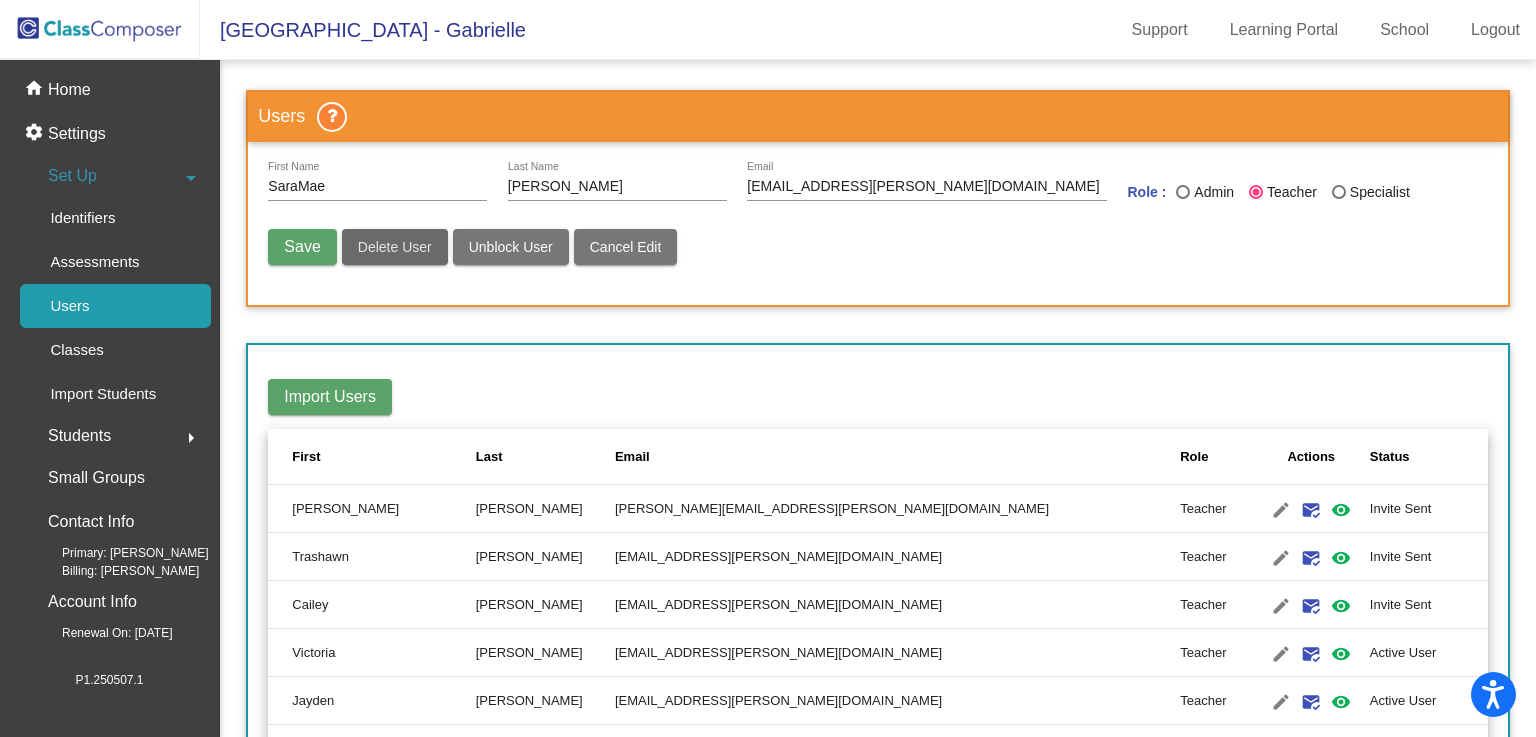 click on "Delete User" at bounding box center (395, 247) 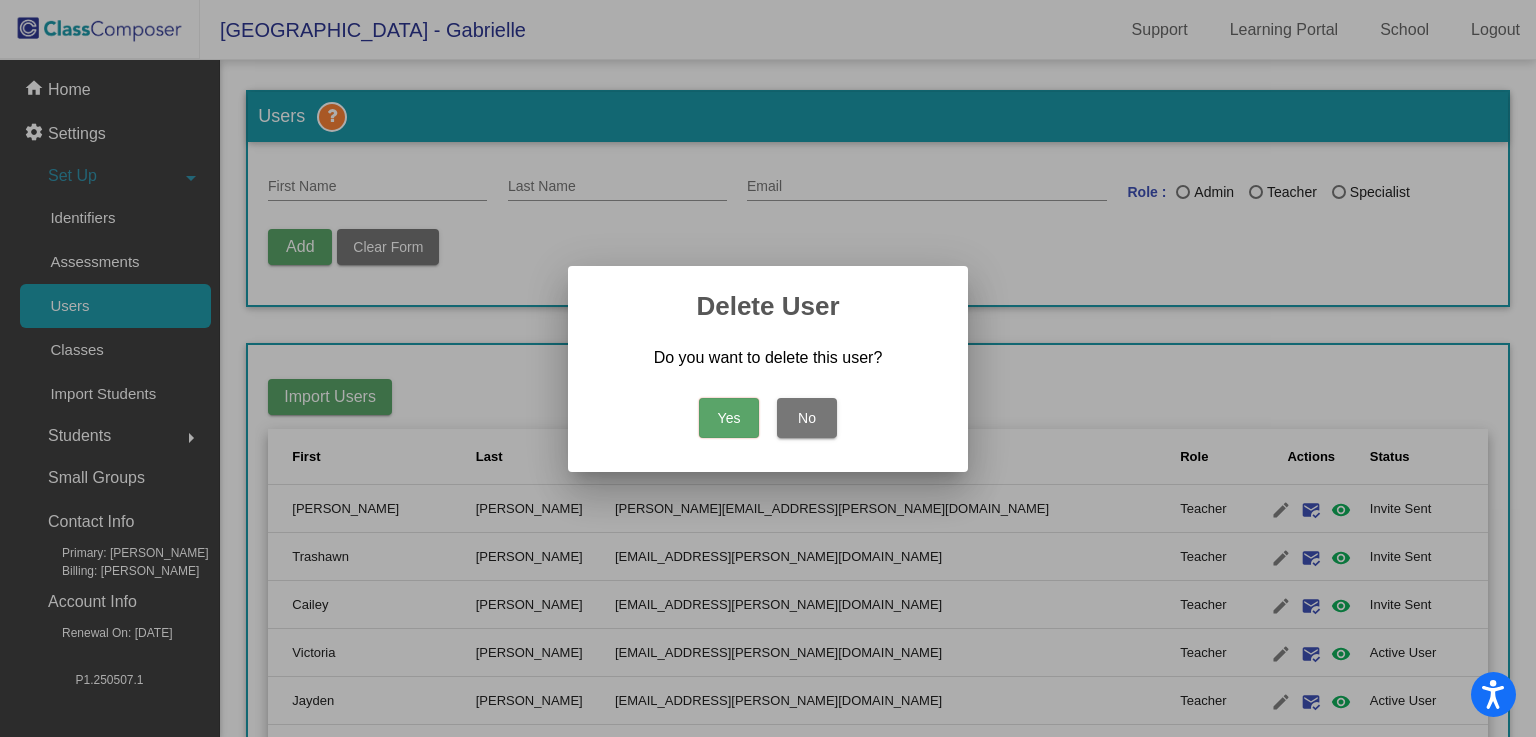 click on "Yes" at bounding box center (729, 418) 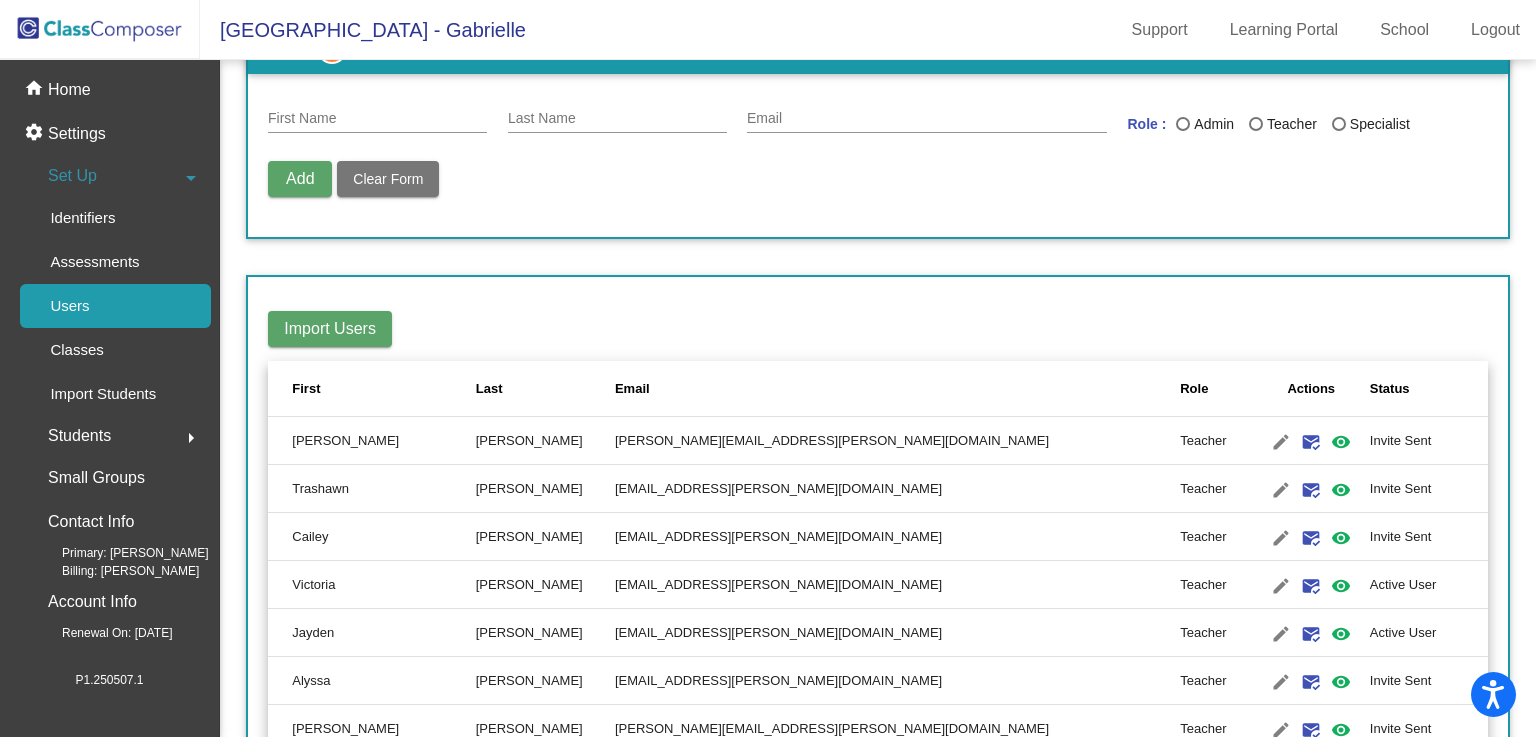 scroll, scrollTop: 0, scrollLeft: 0, axis: both 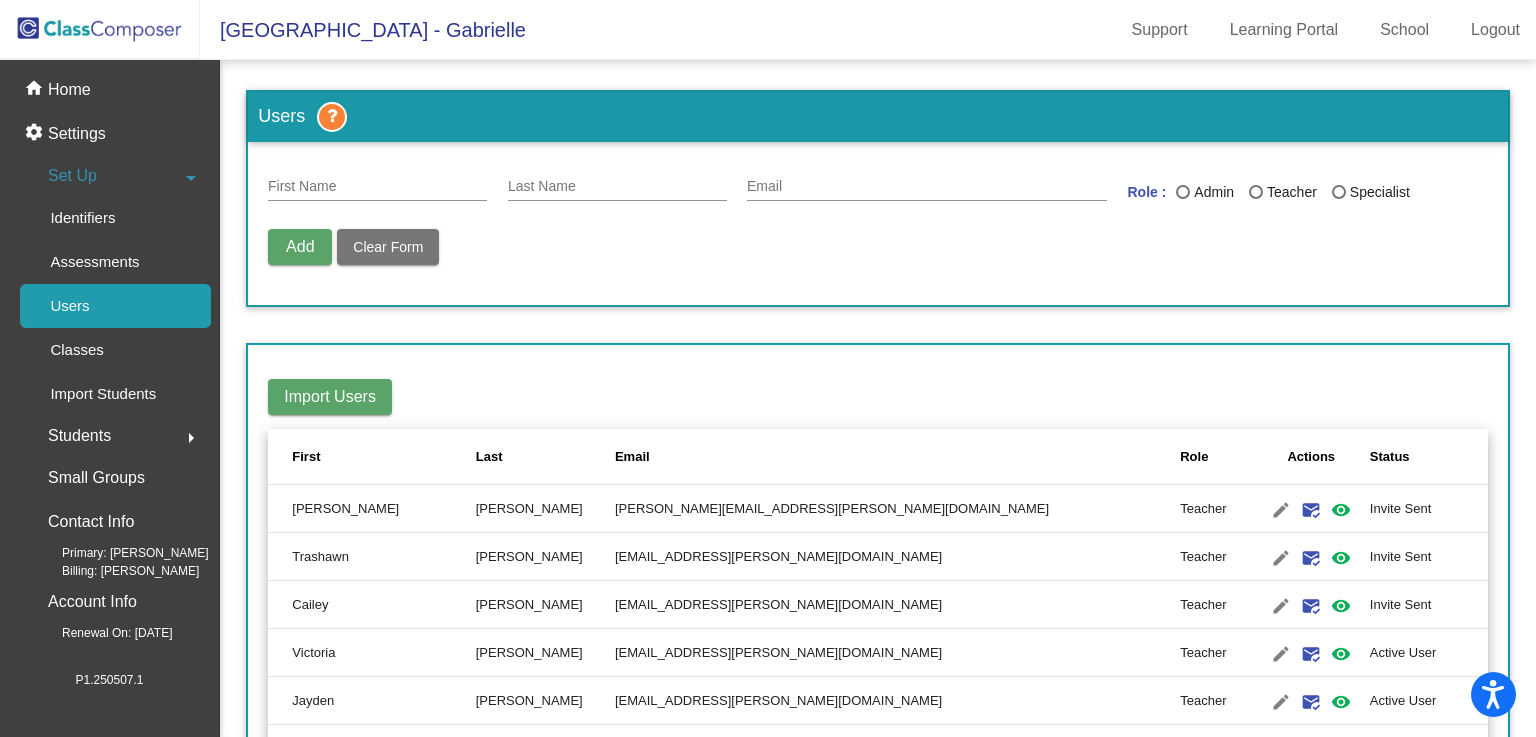 click on "First Name" at bounding box center [377, 181] 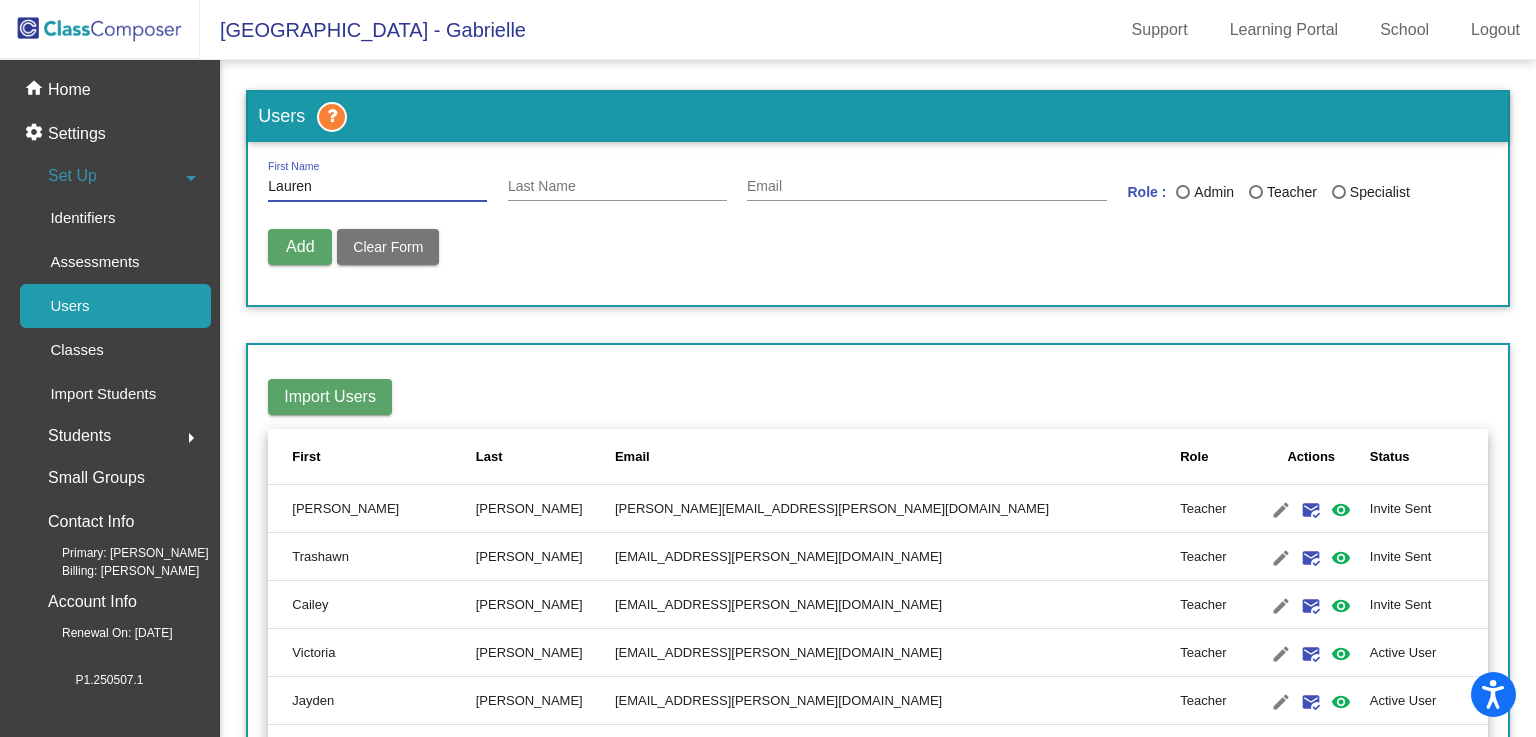 type on "Lauren" 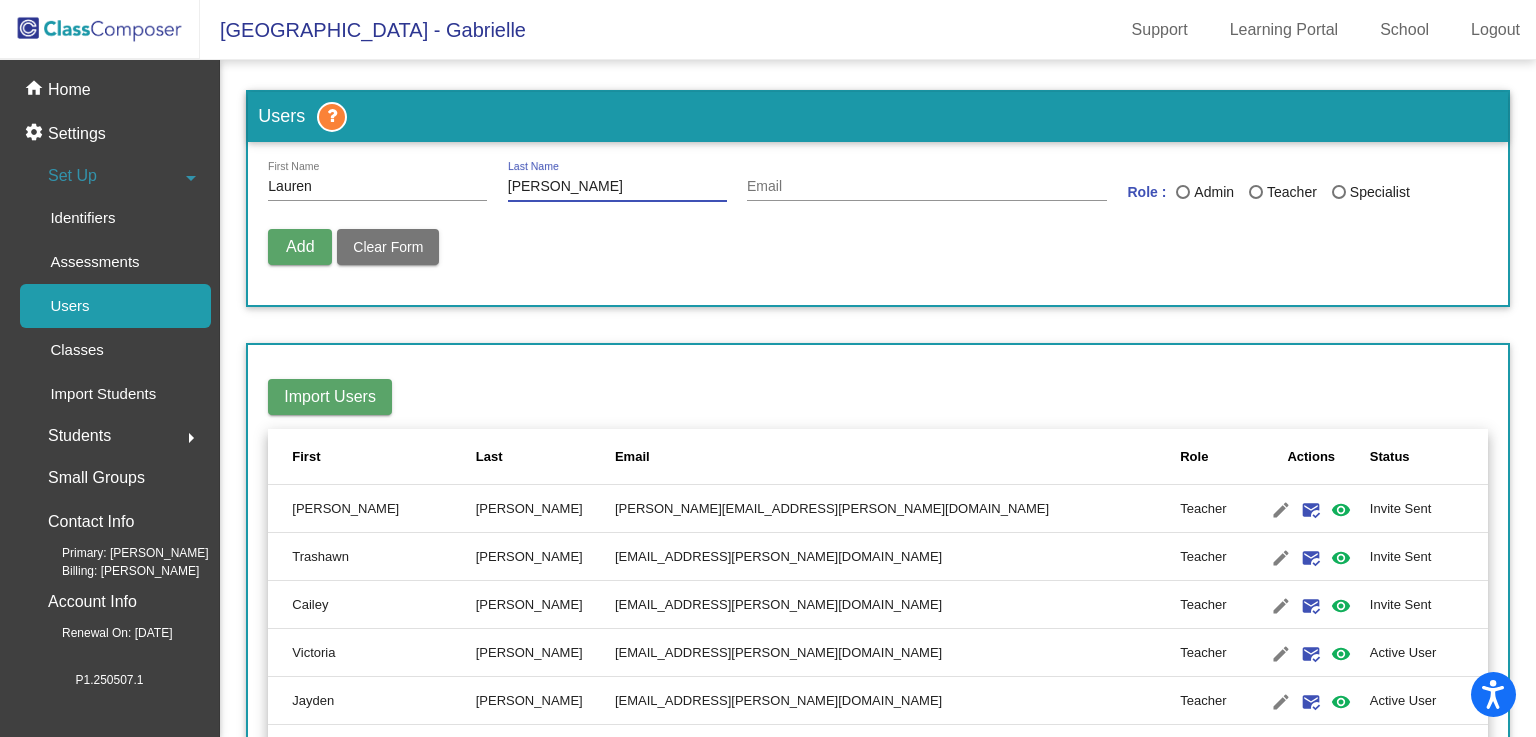 type on "Meza" 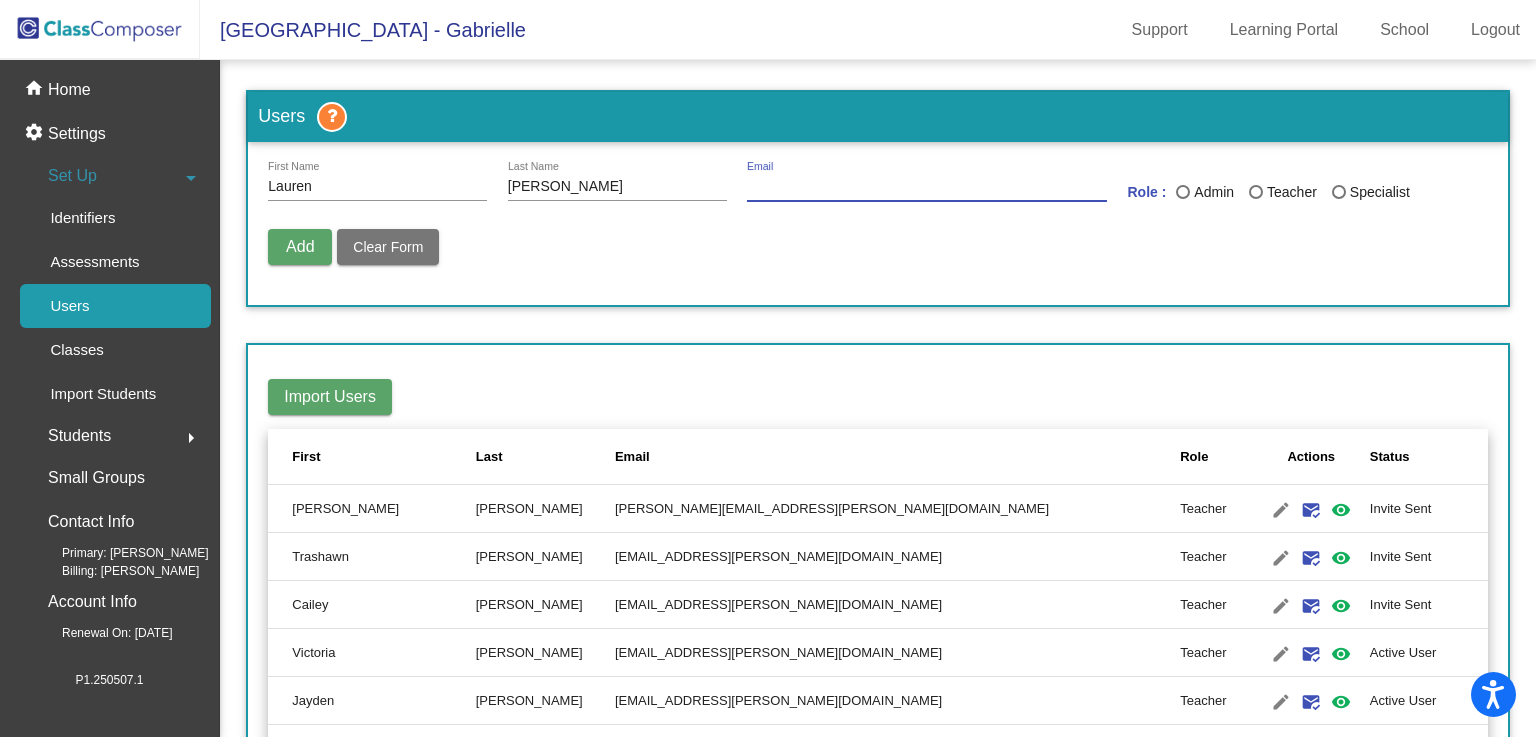 paste on "lauren.meza@hesperiausd.org" 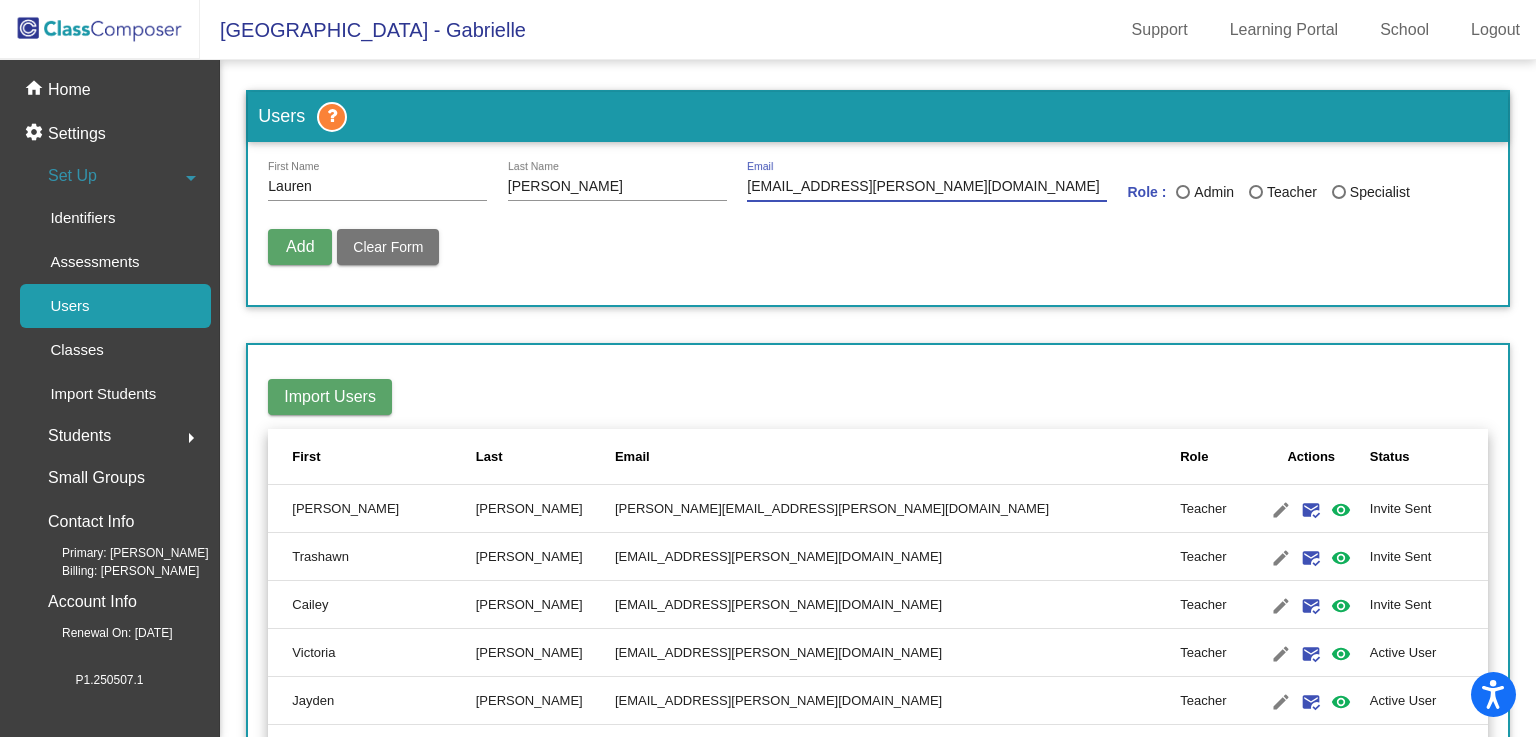 type on "lauren.meza@hesperiausd.org" 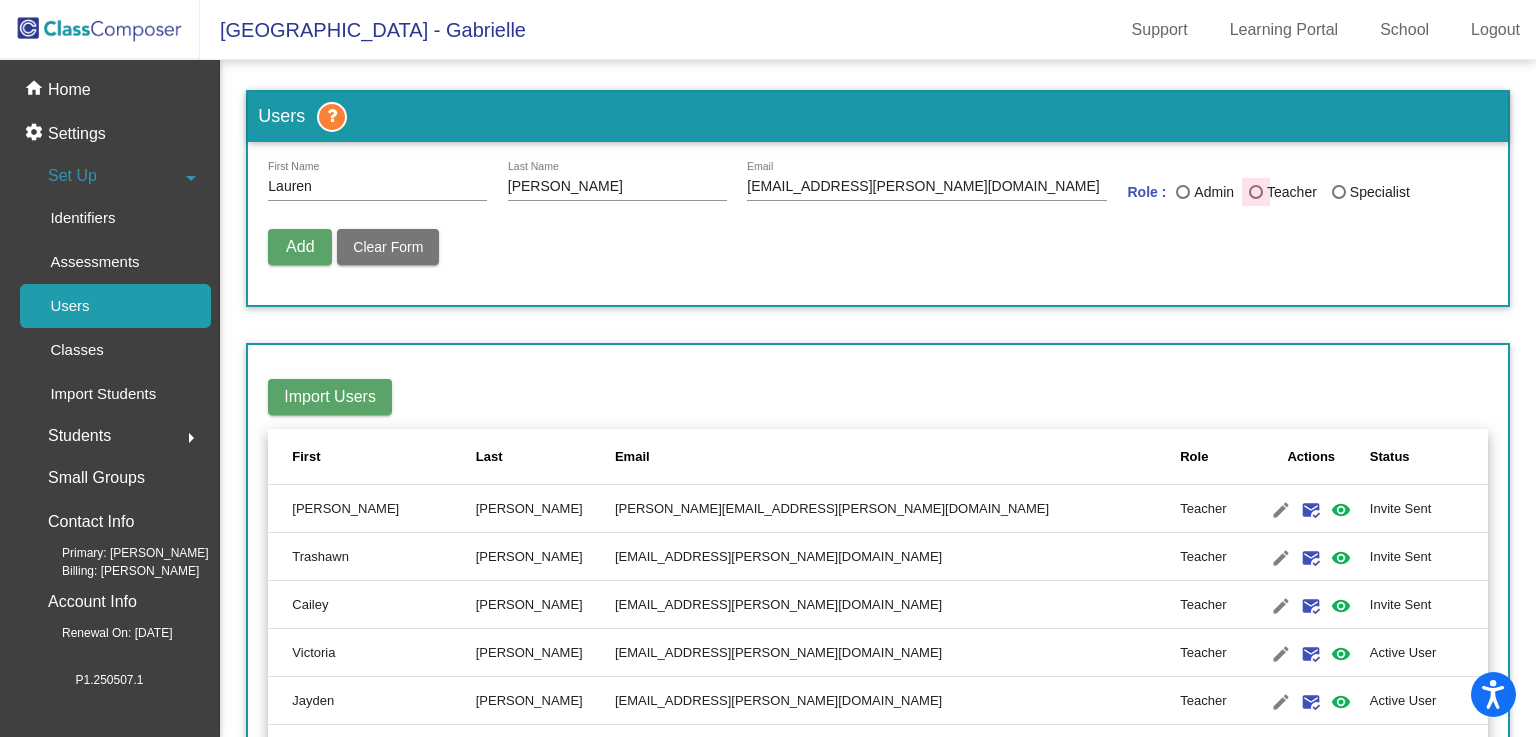 click at bounding box center (1256, 192) 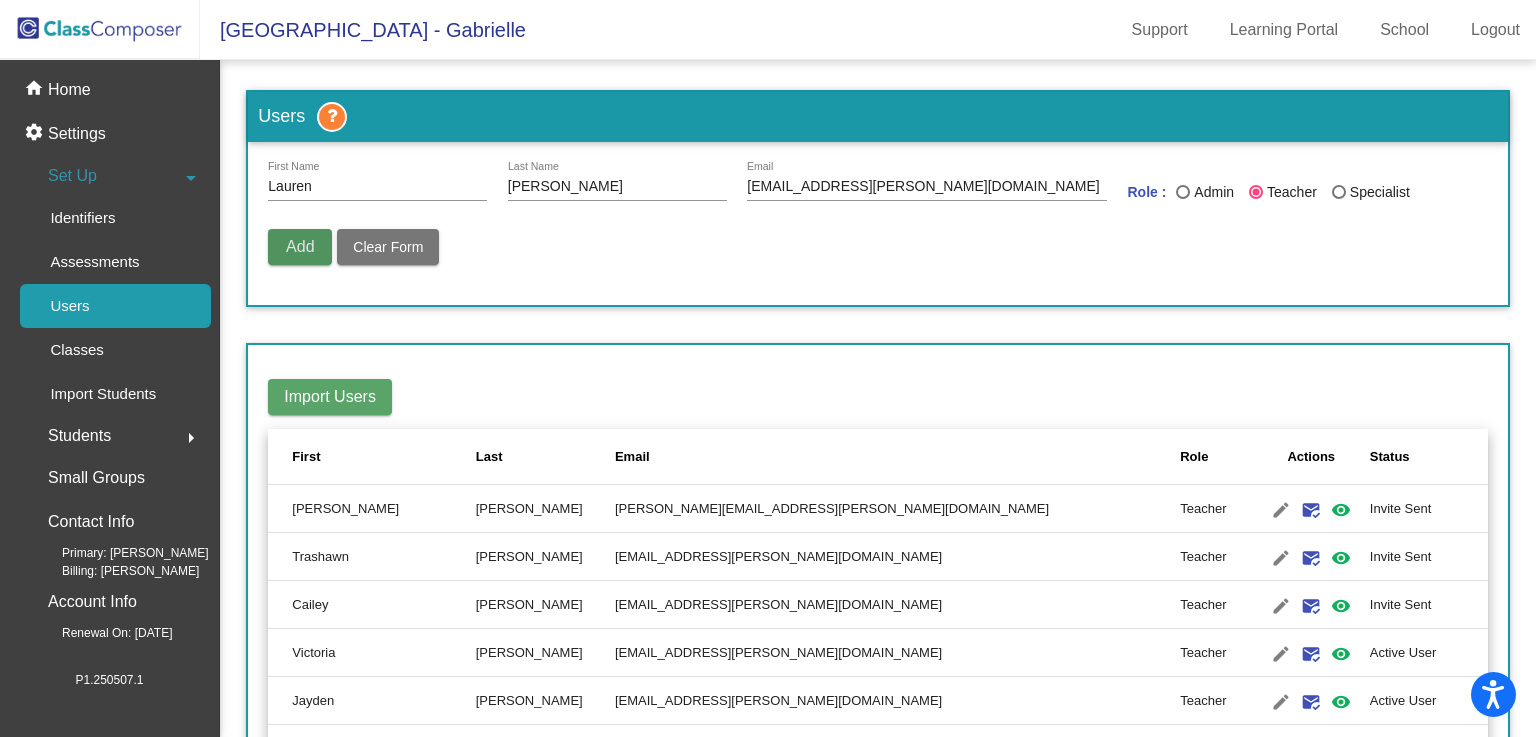 click on "Add" at bounding box center (300, 246) 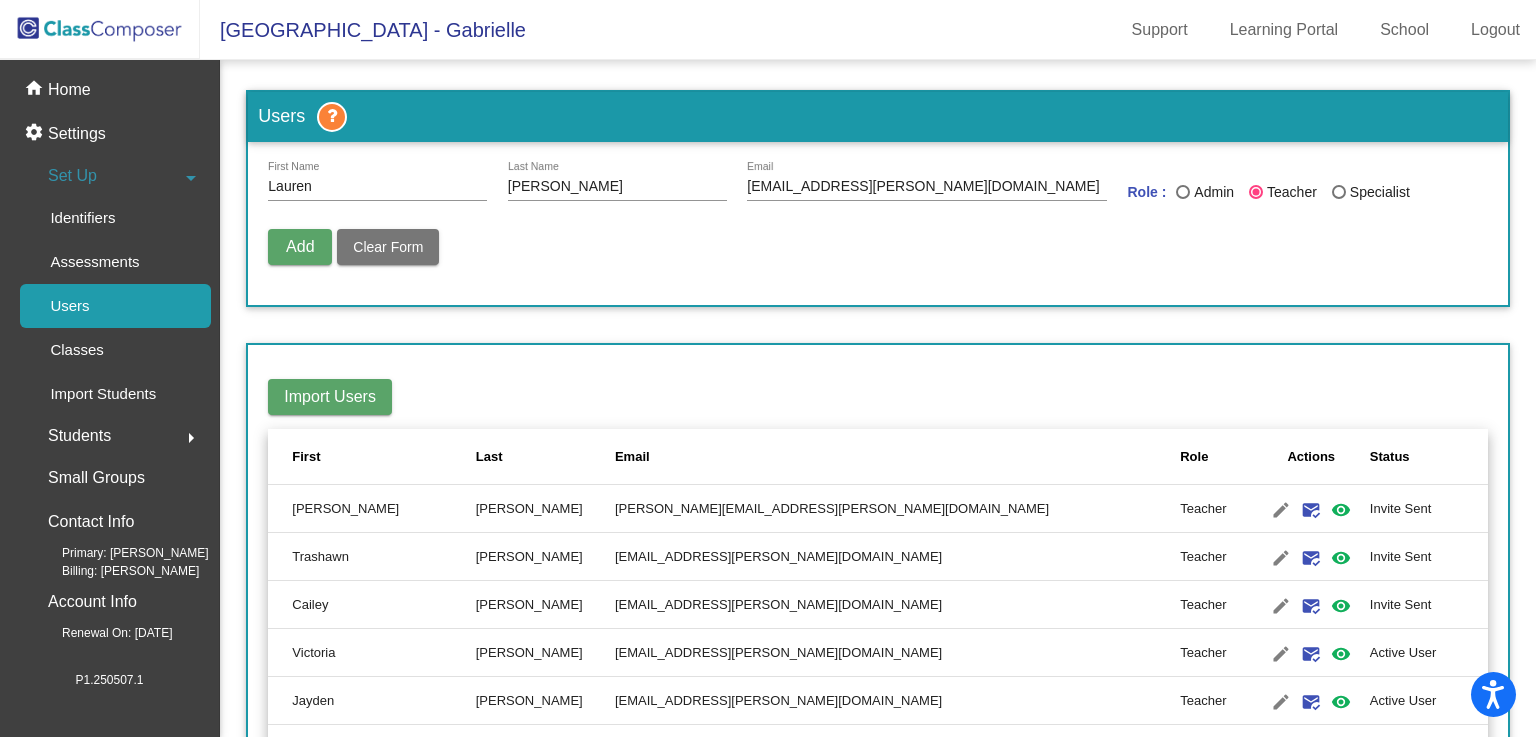 type 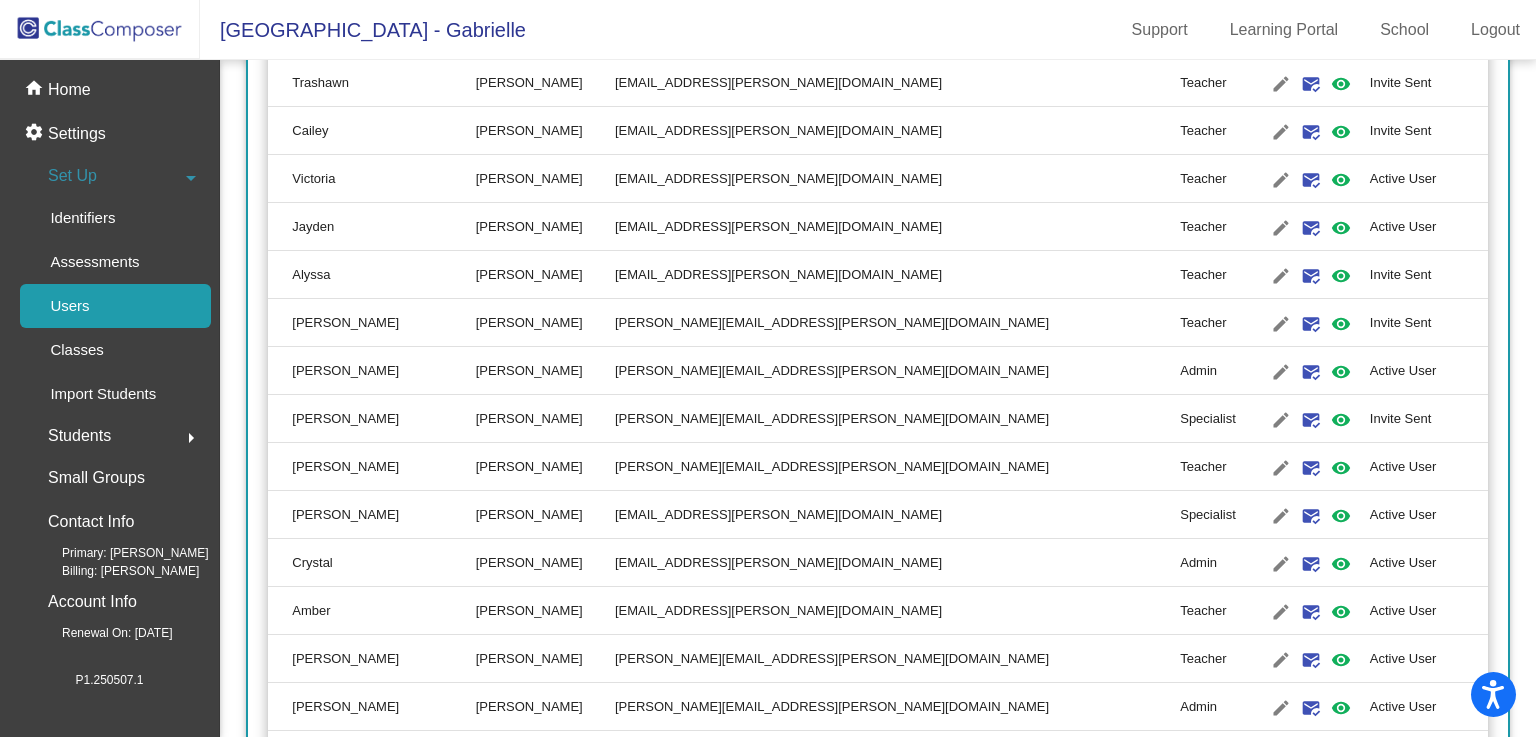 scroll, scrollTop: 0, scrollLeft: 0, axis: both 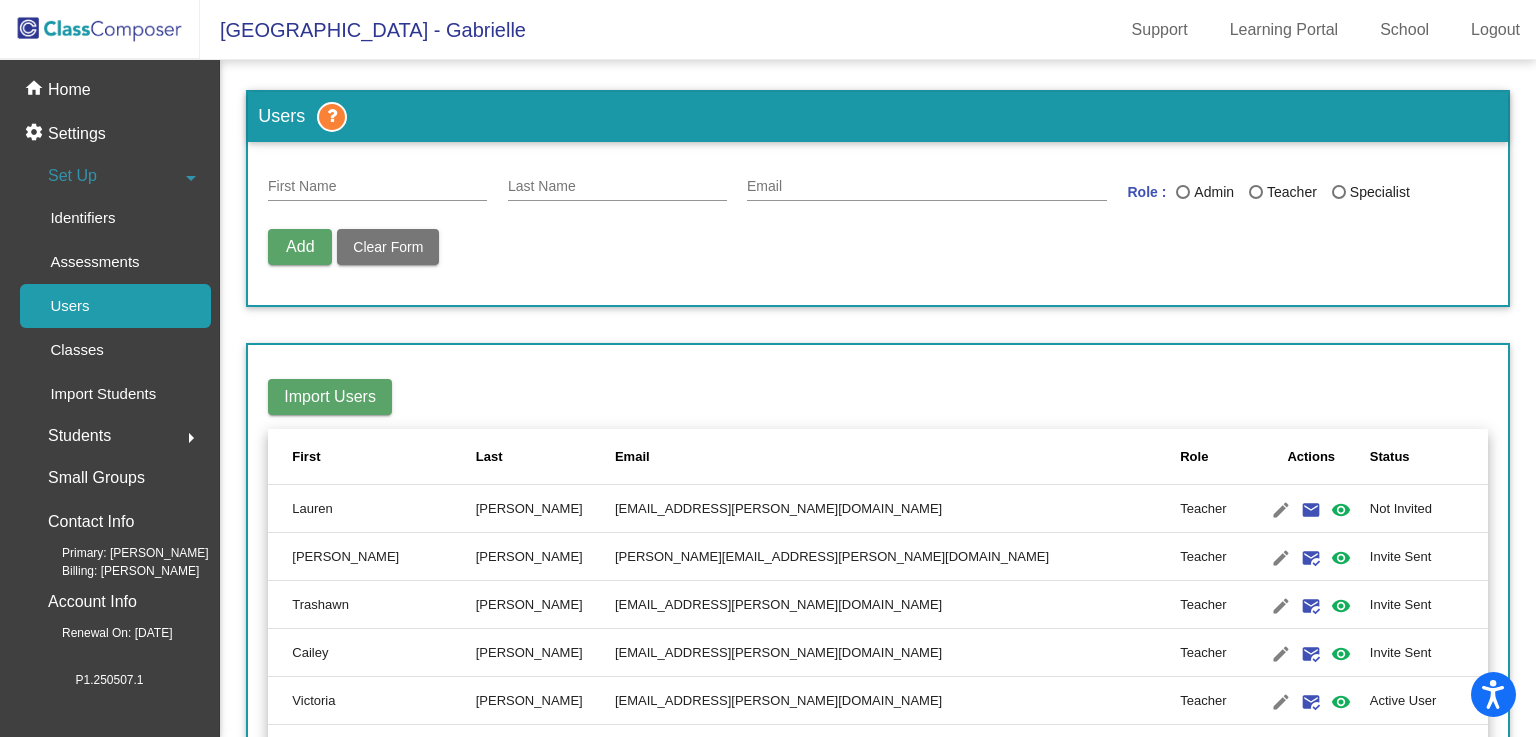 click on "First Name" at bounding box center [377, 187] 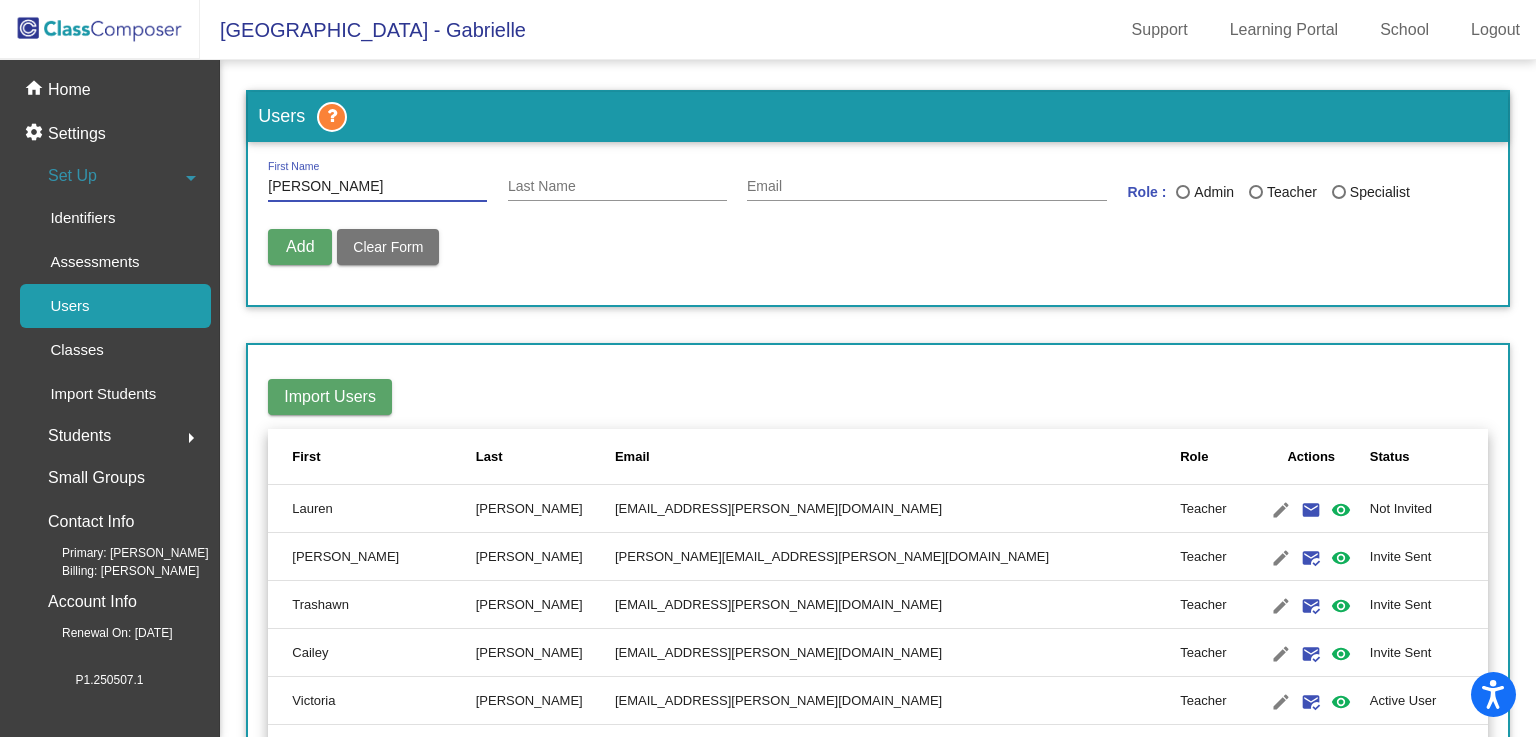 type on "Alissa" 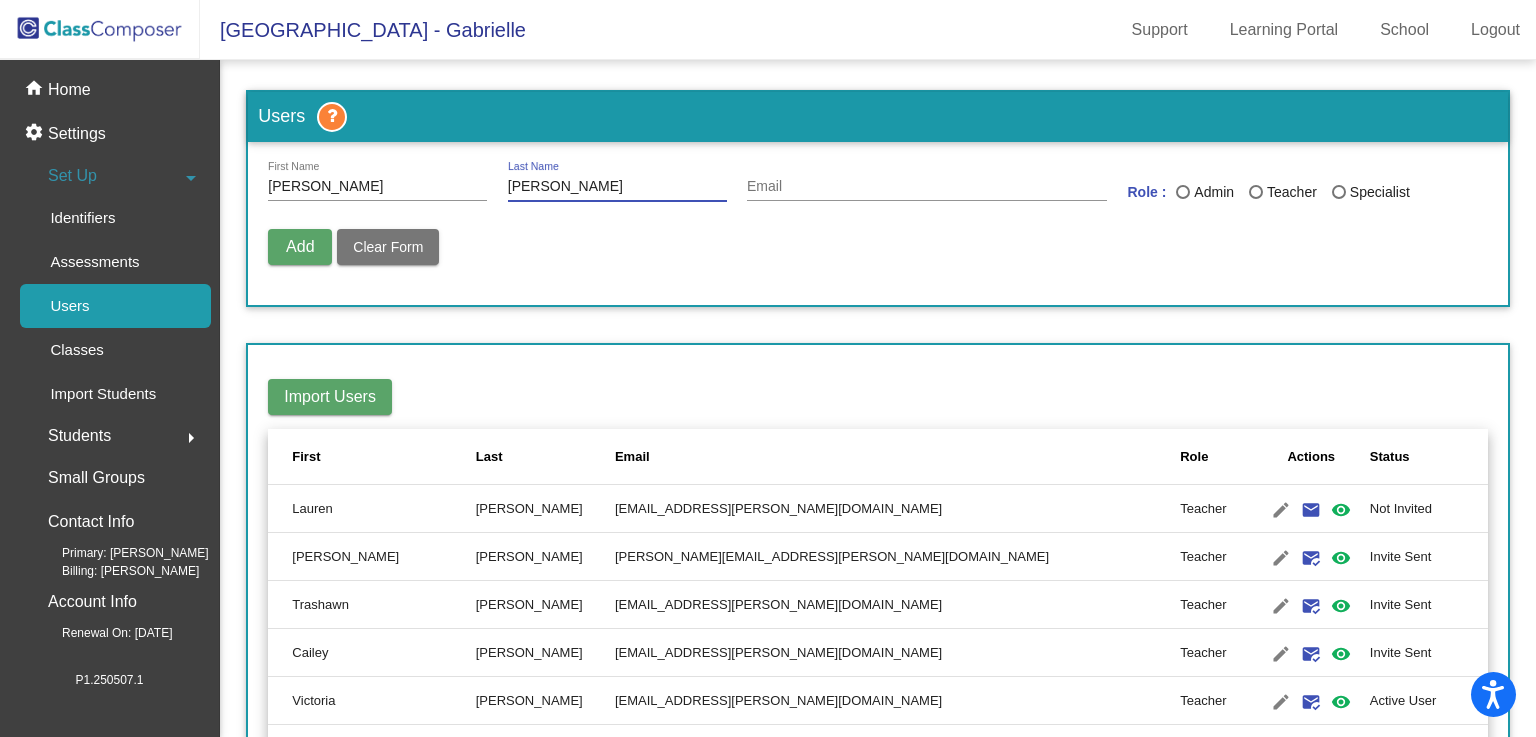 type on "Lindner" 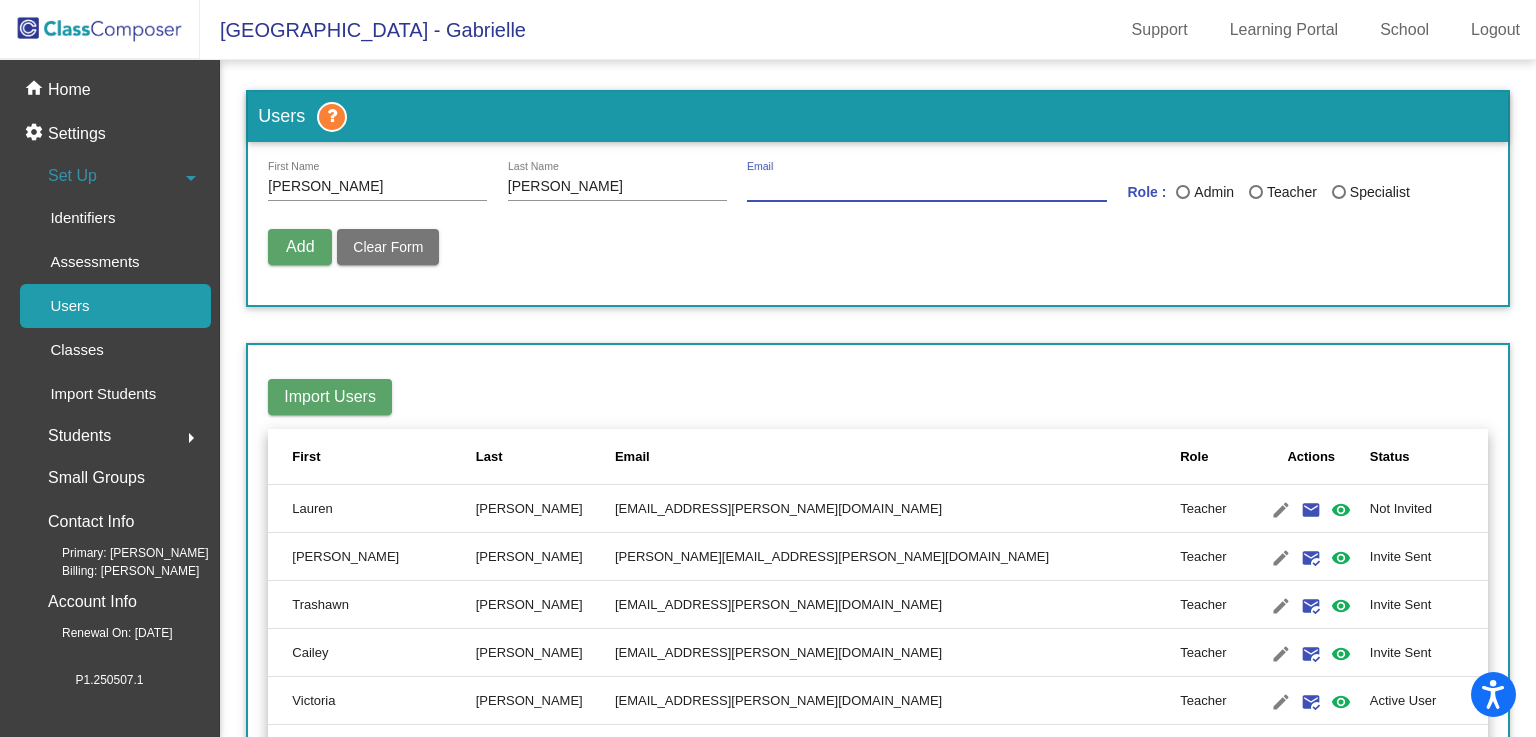 paste on "alissa.lindner@hesperiausd.org" 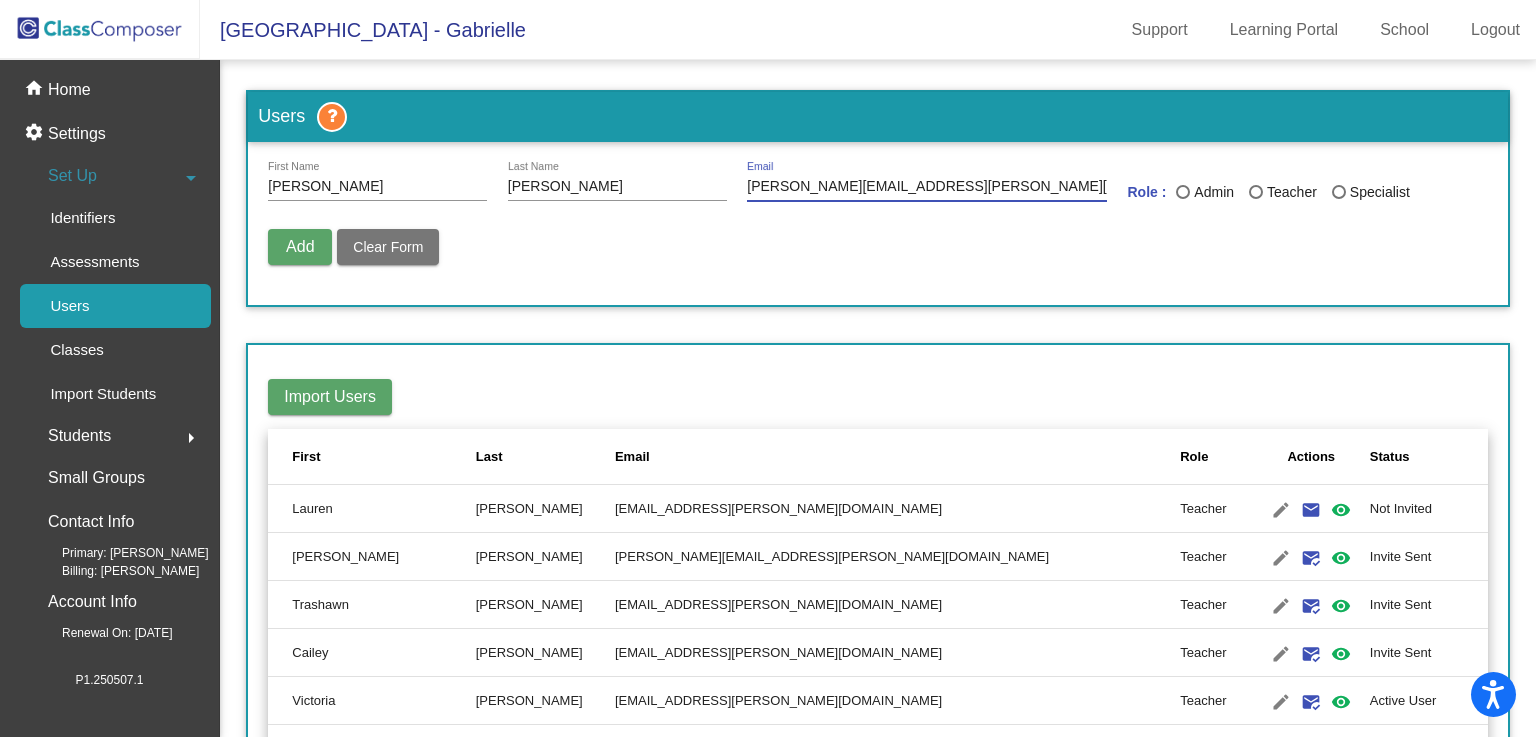 type on "alissa.lindner@hesperiausd.org" 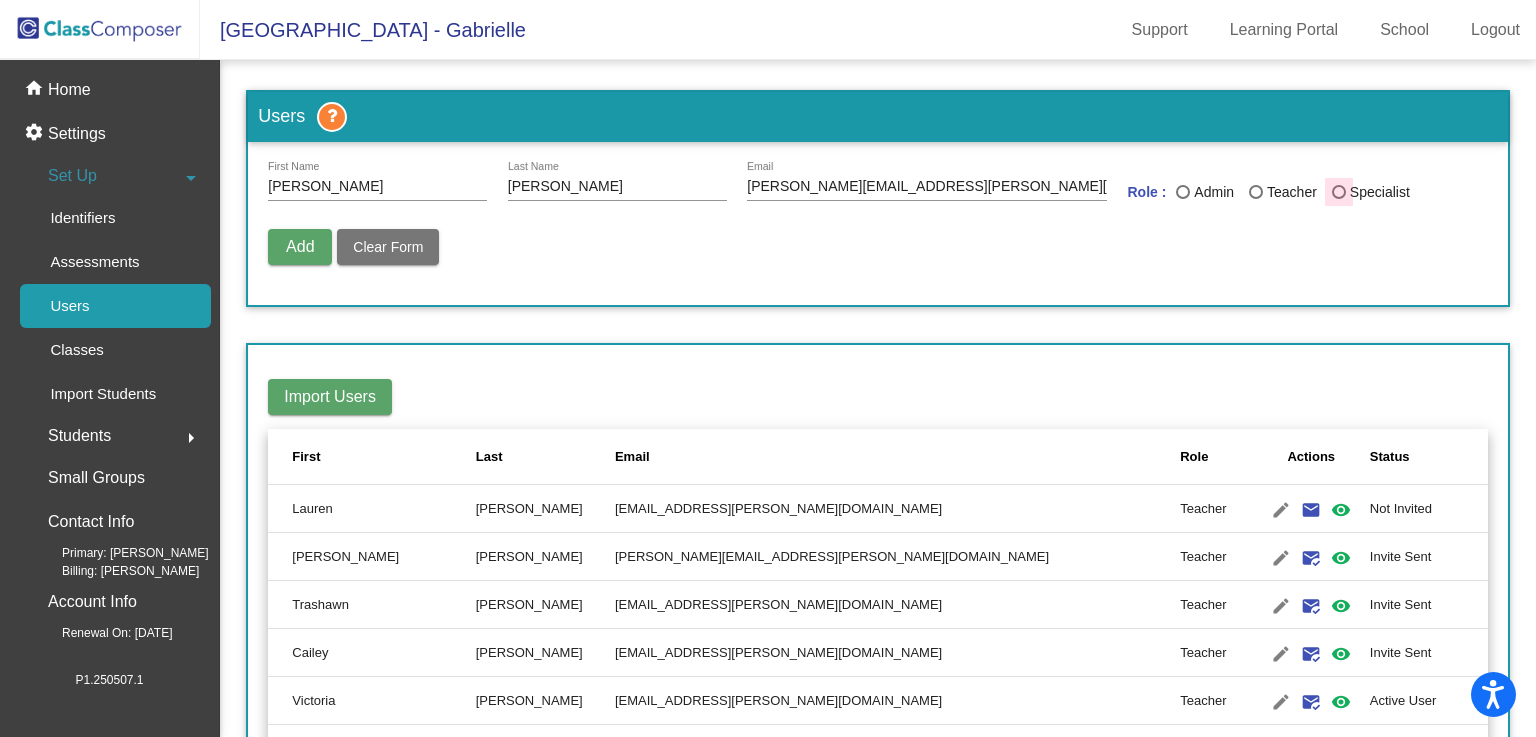 click at bounding box center [1339, 192] 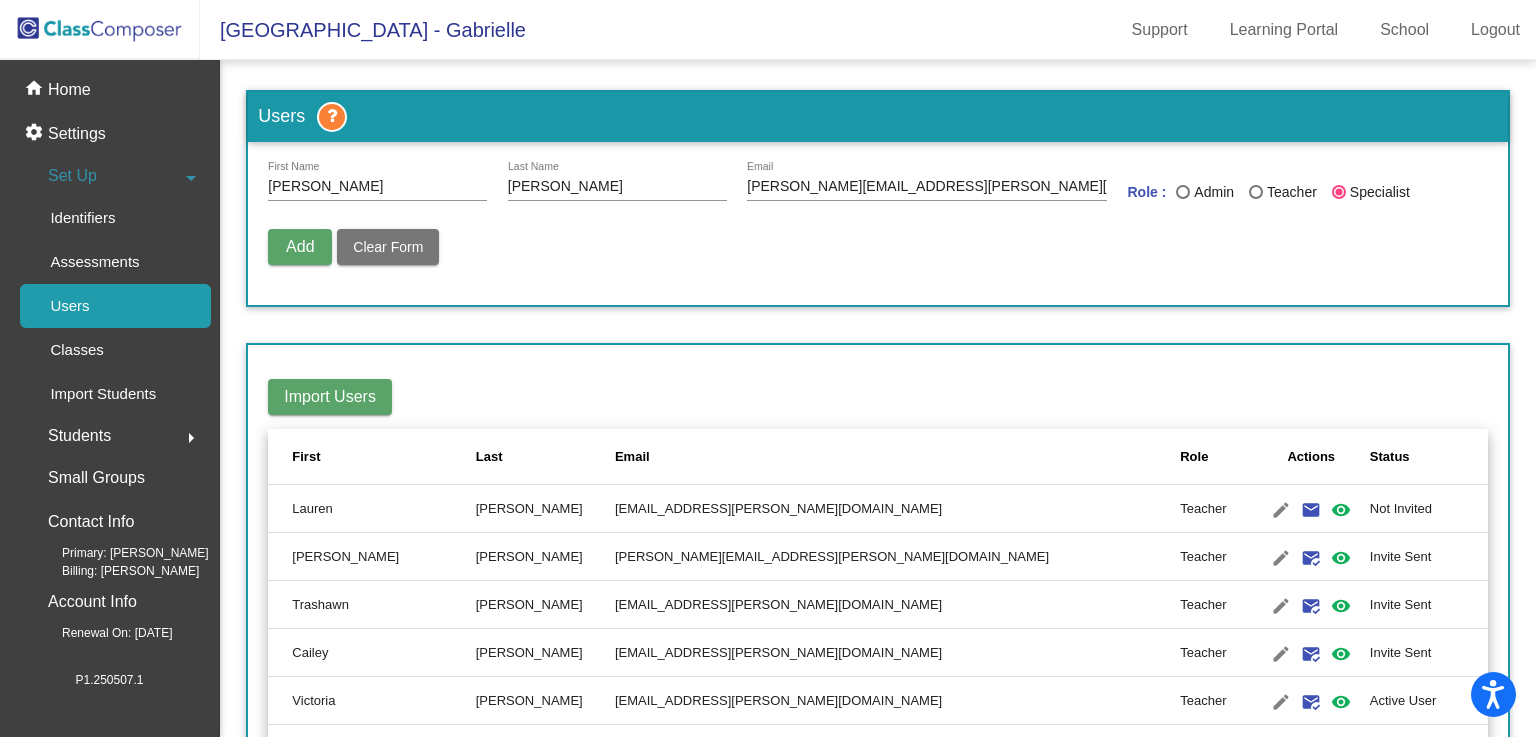 click on "Add" at bounding box center (300, 246) 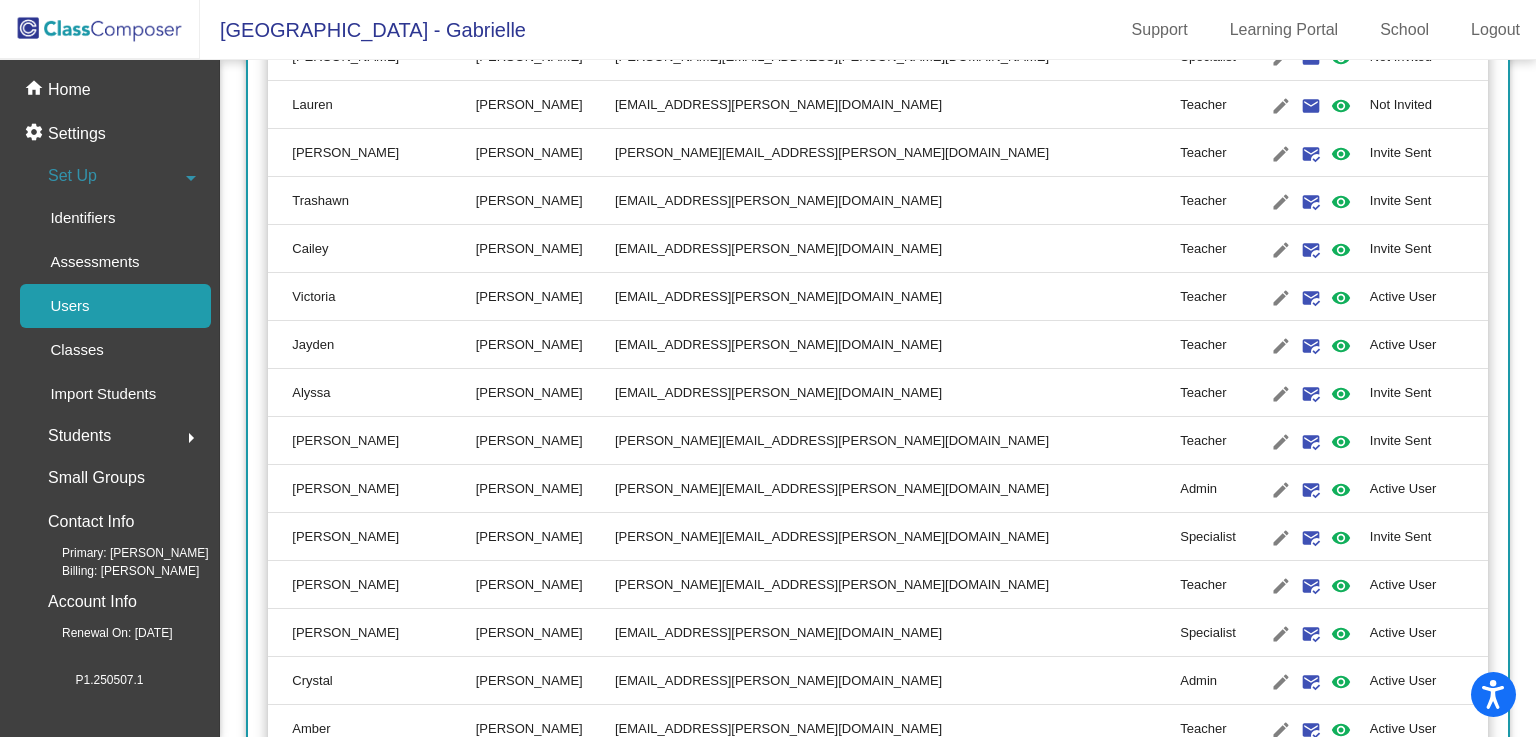 scroll, scrollTop: 0, scrollLeft: 0, axis: both 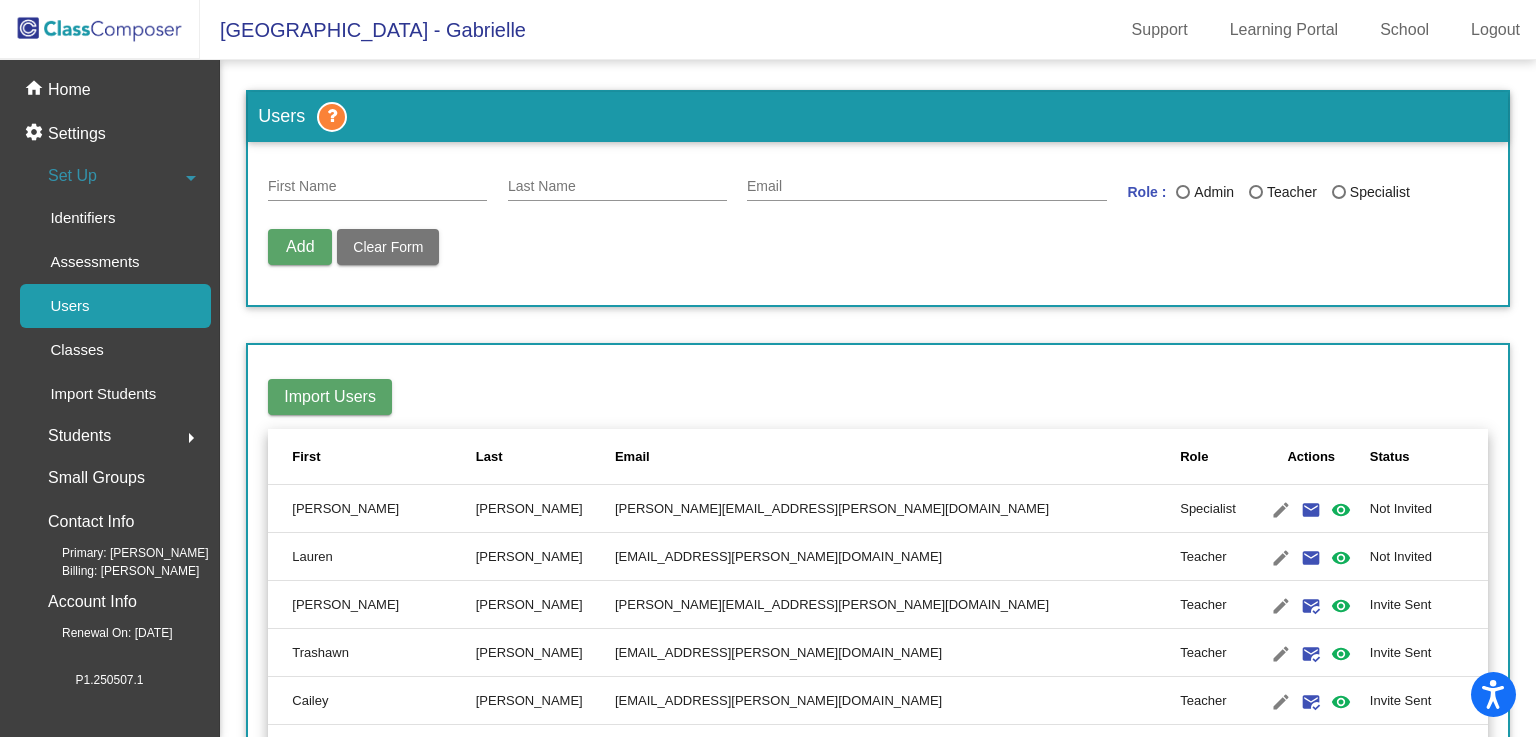click on "First Name" at bounding box center (377, 187) 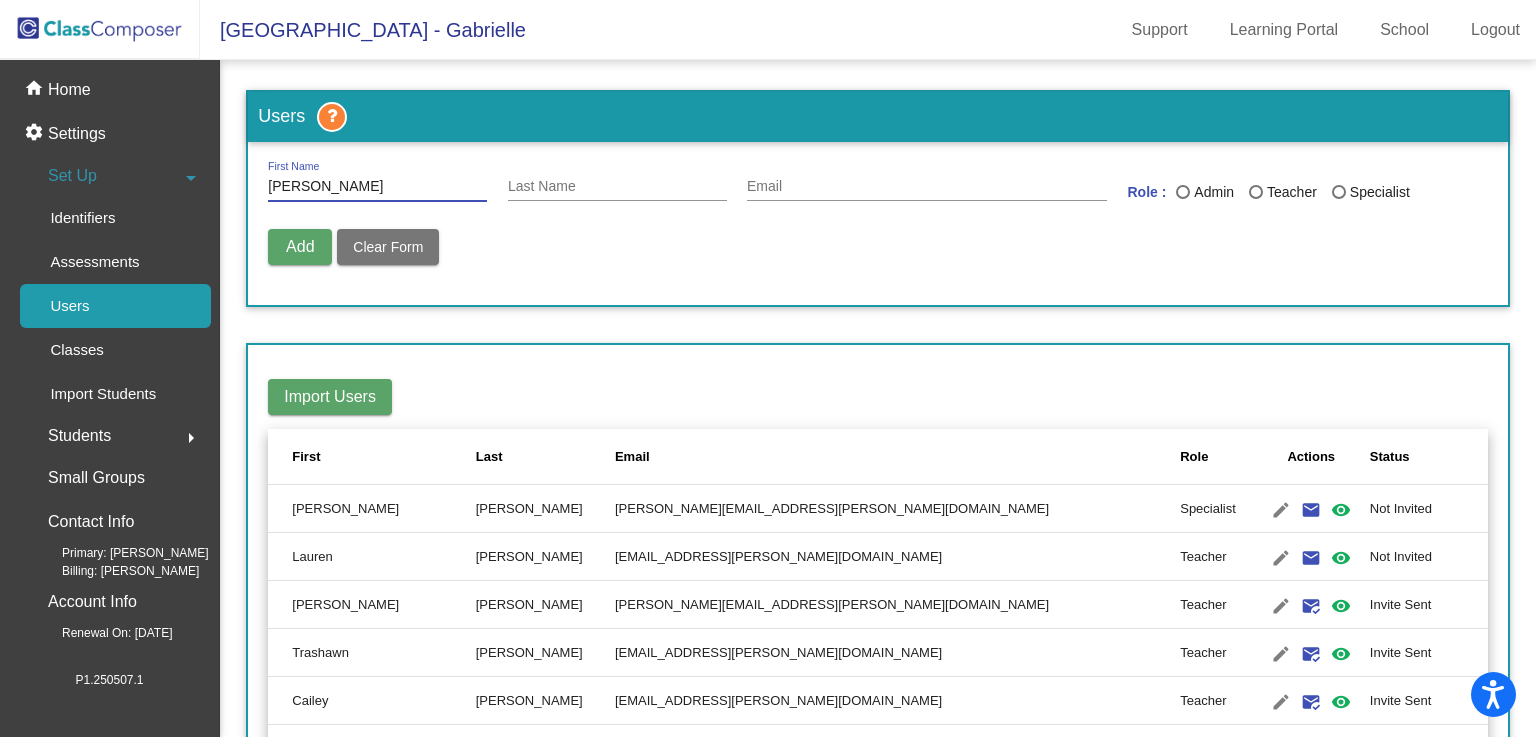 type on "karla" 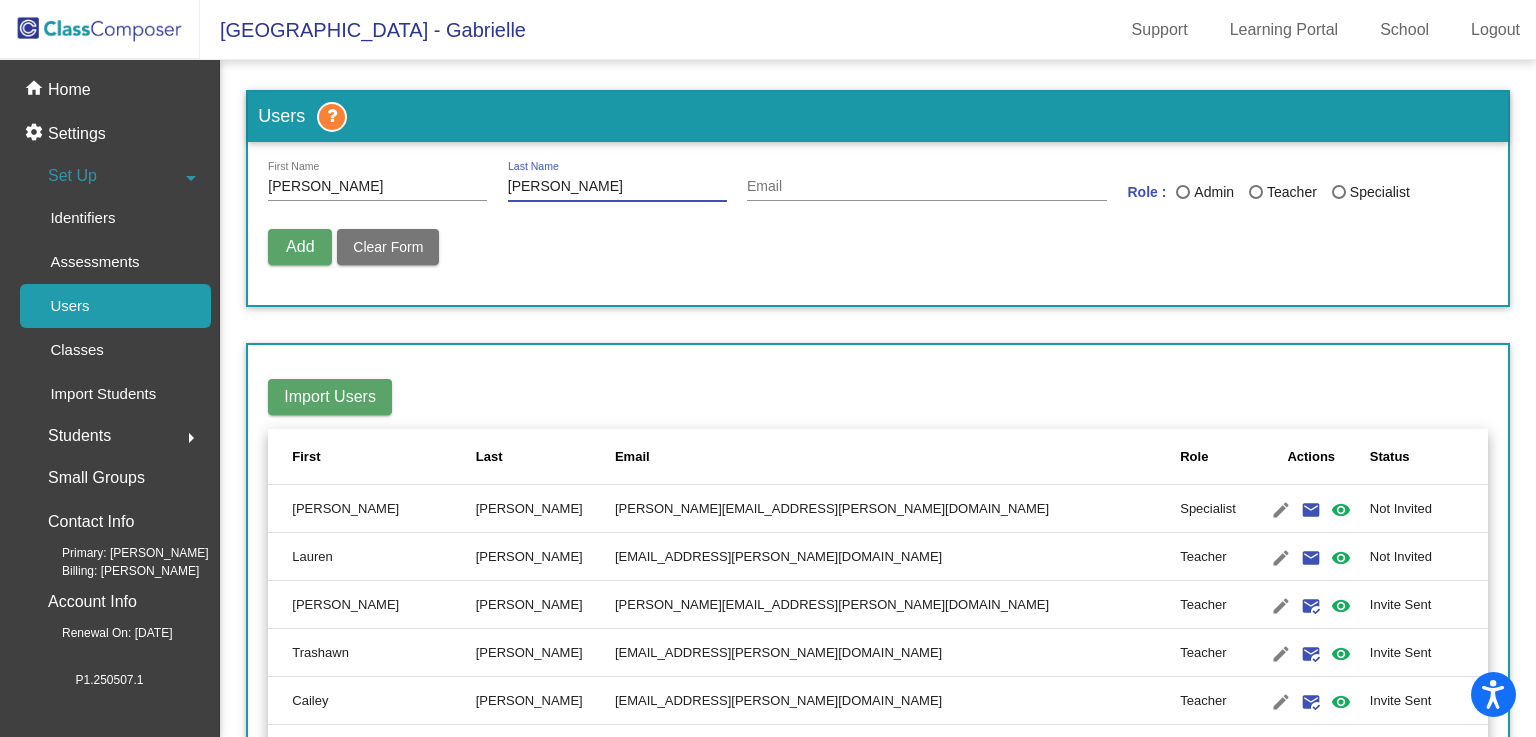 type on "acevedo" 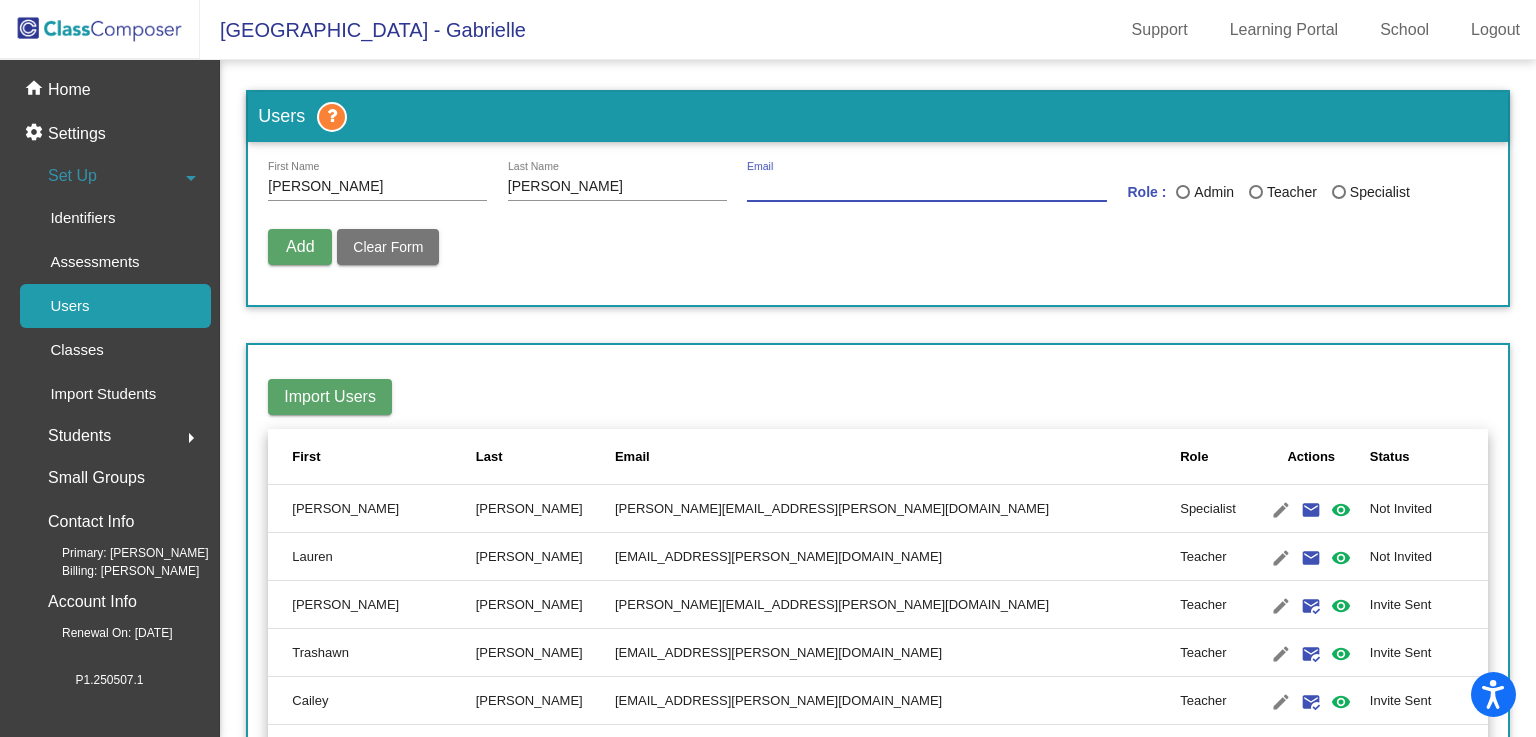 click on "Email" at bounding box center (927, 187) 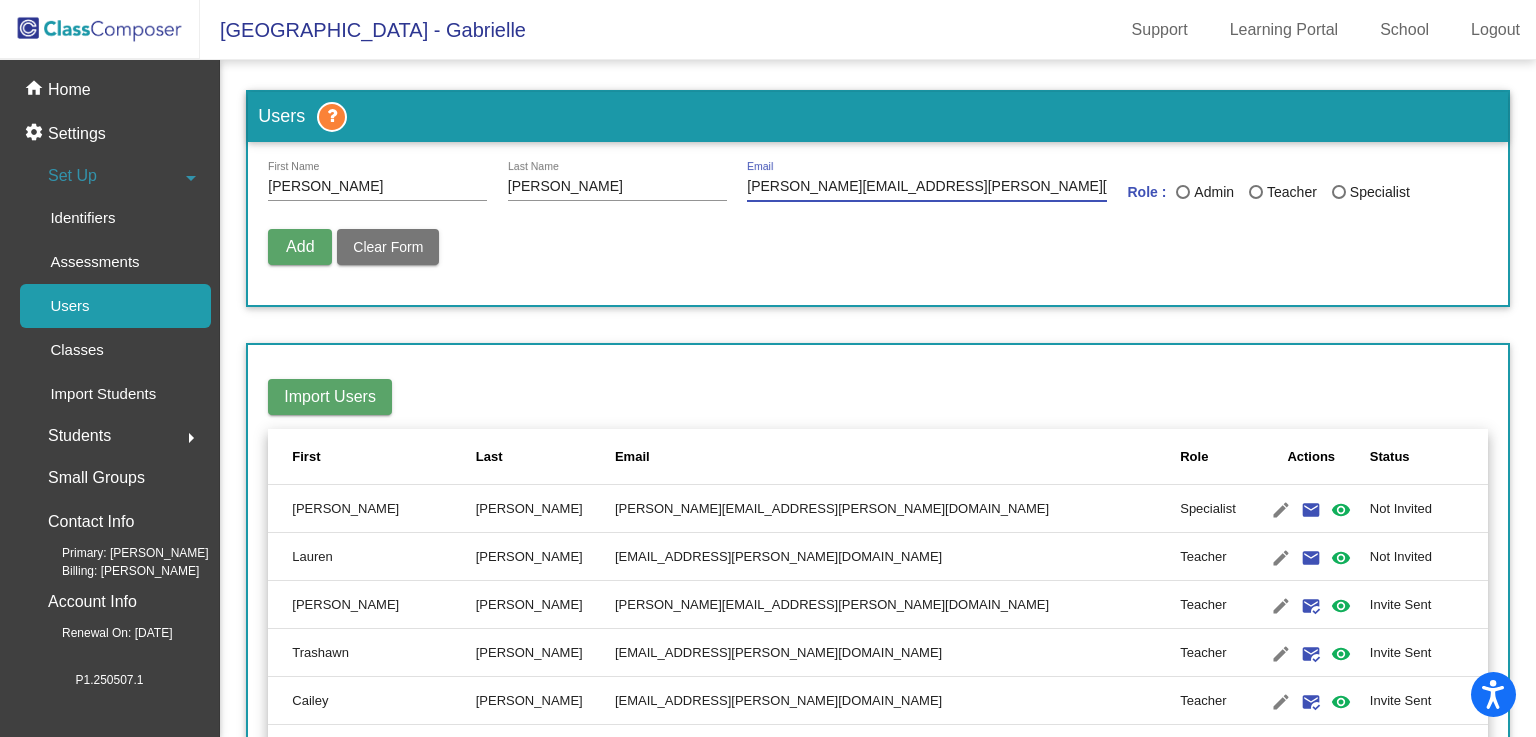 type on "karla.acevedo@hesperiausd.org" 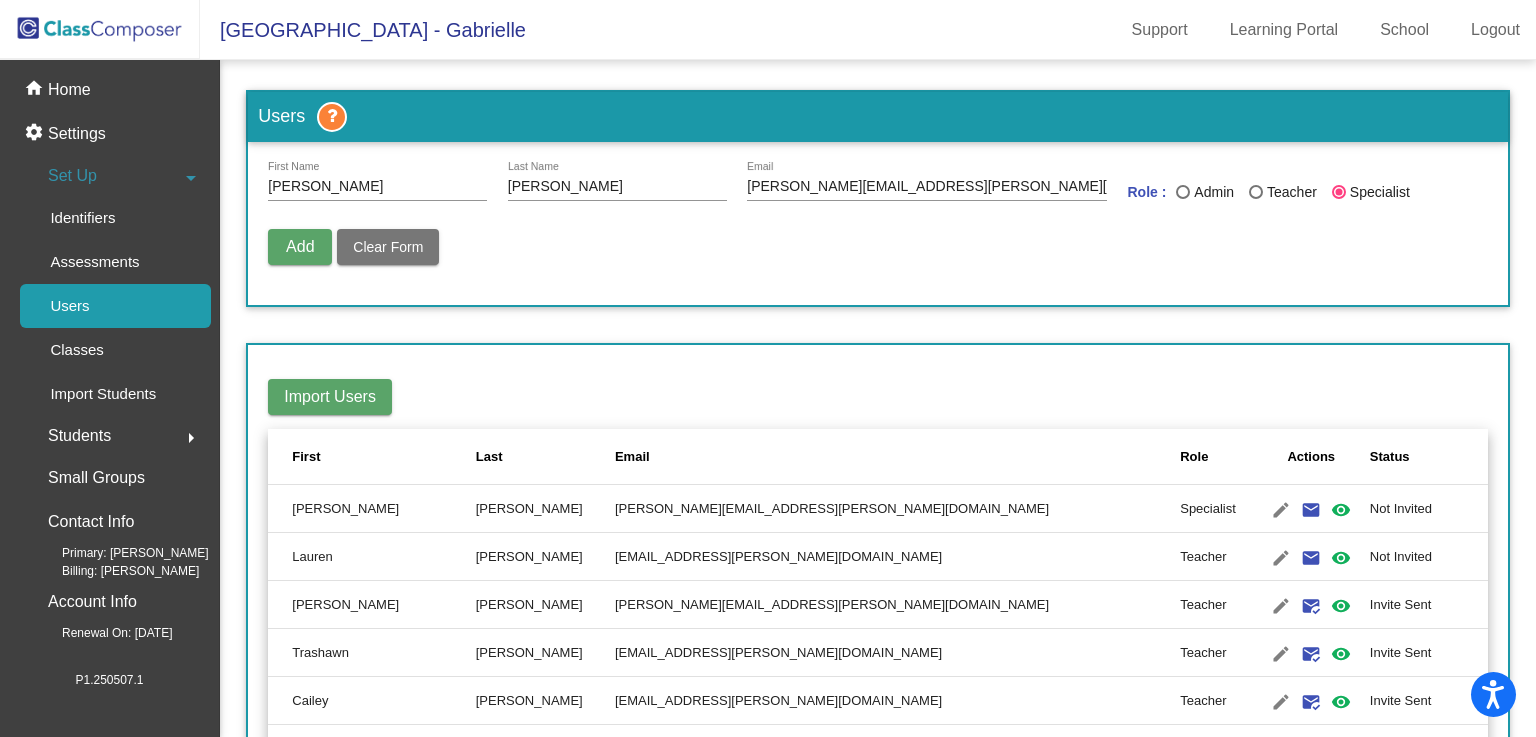 click on "Add" at bounding box center [300, 247] 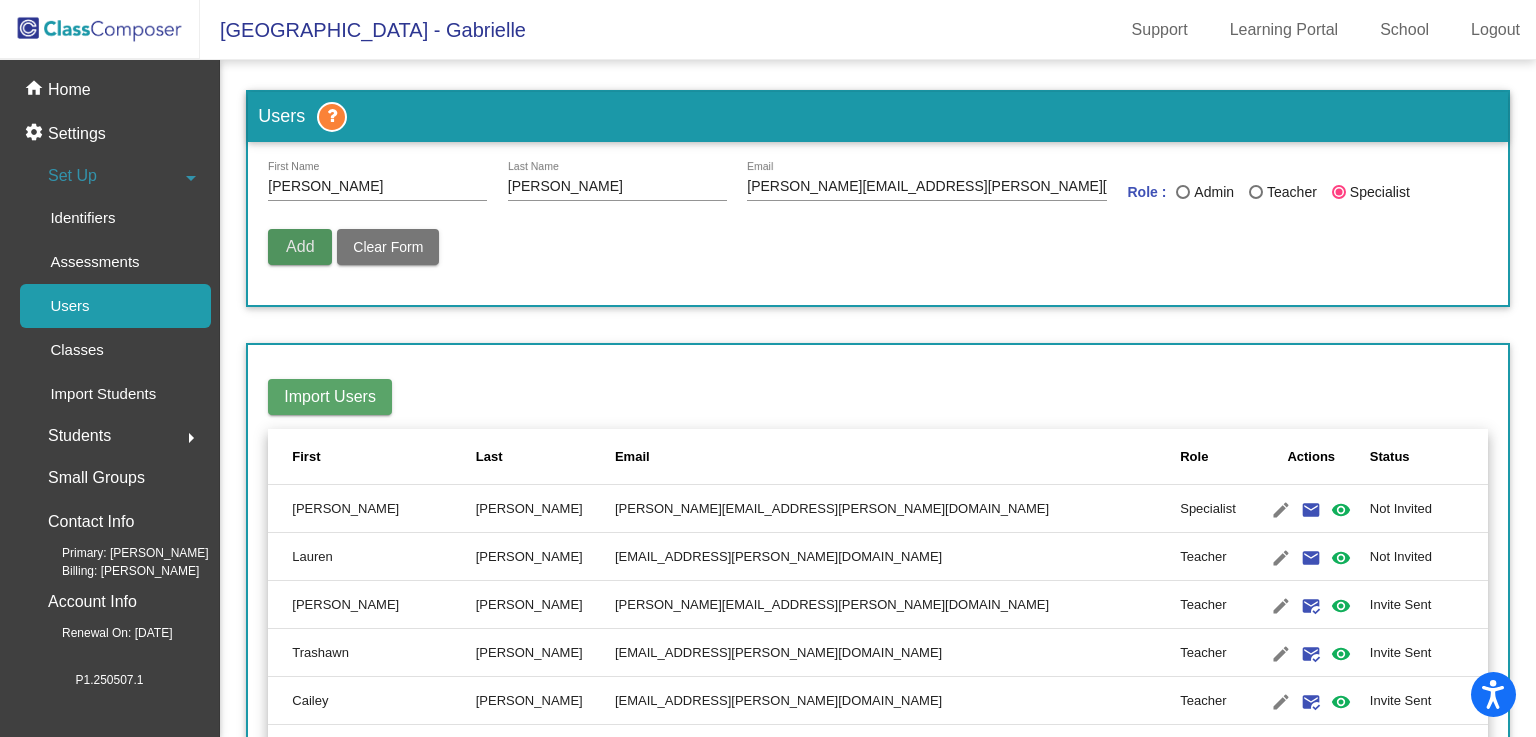 type 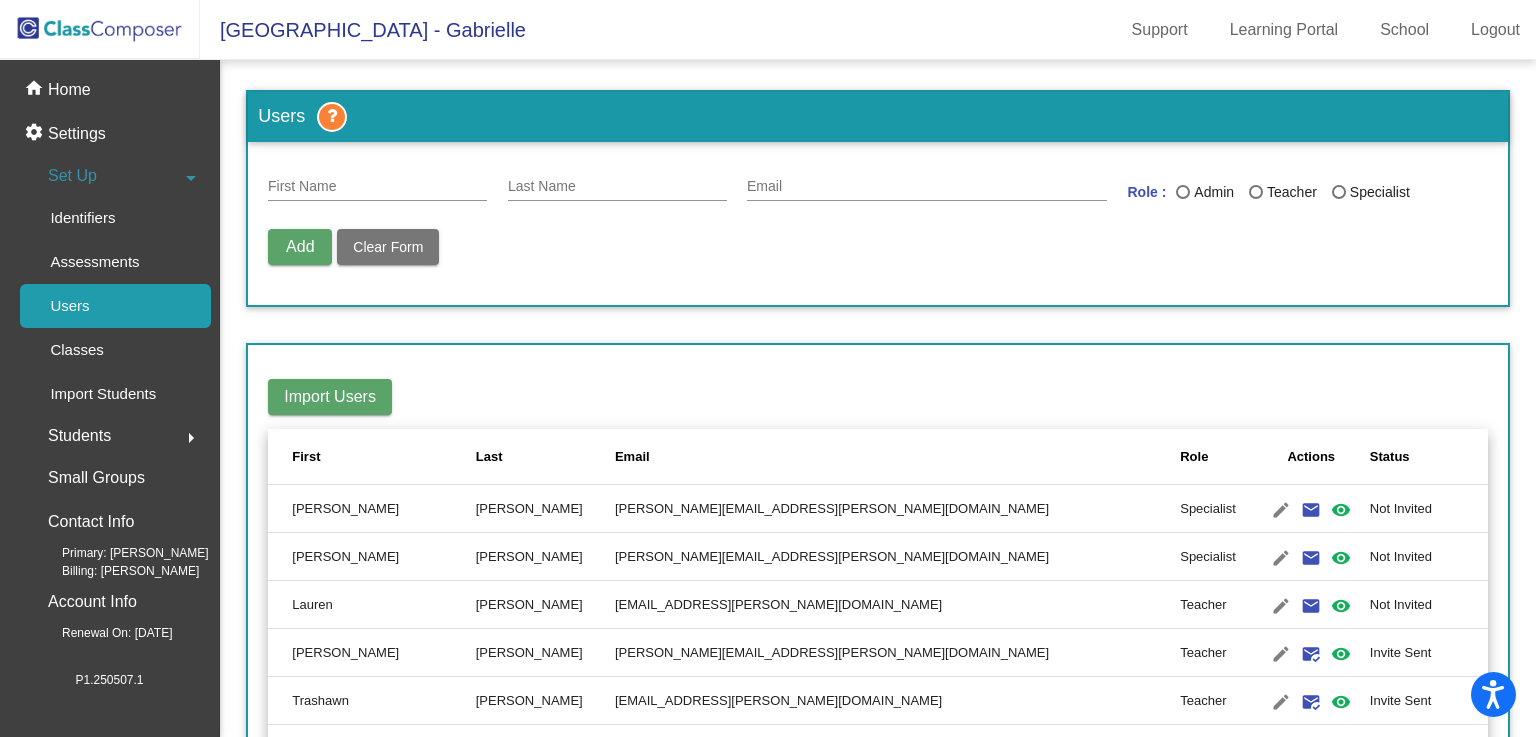 scroll, scrollTop: 100, scrollLeft: 0, axis: vertical 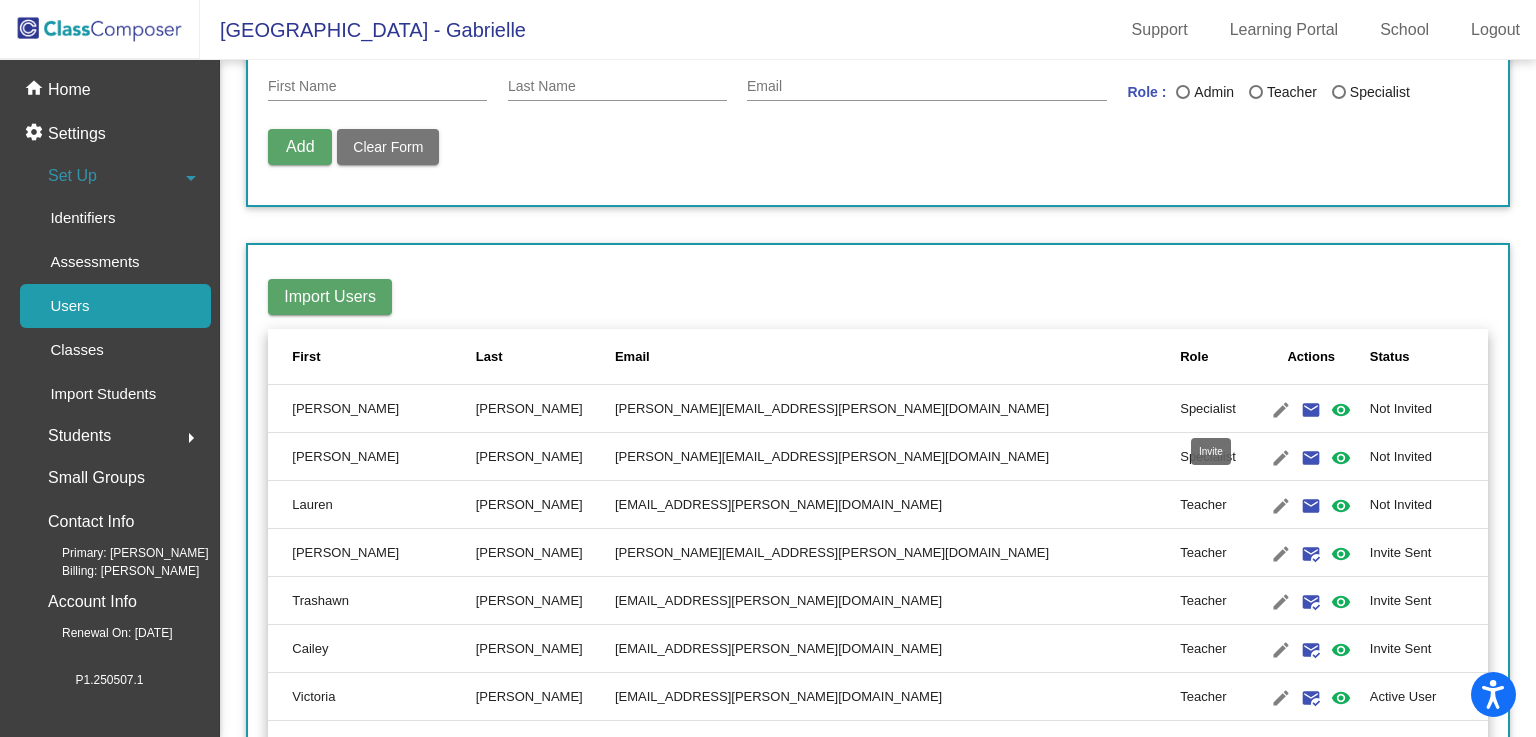 click on "email" 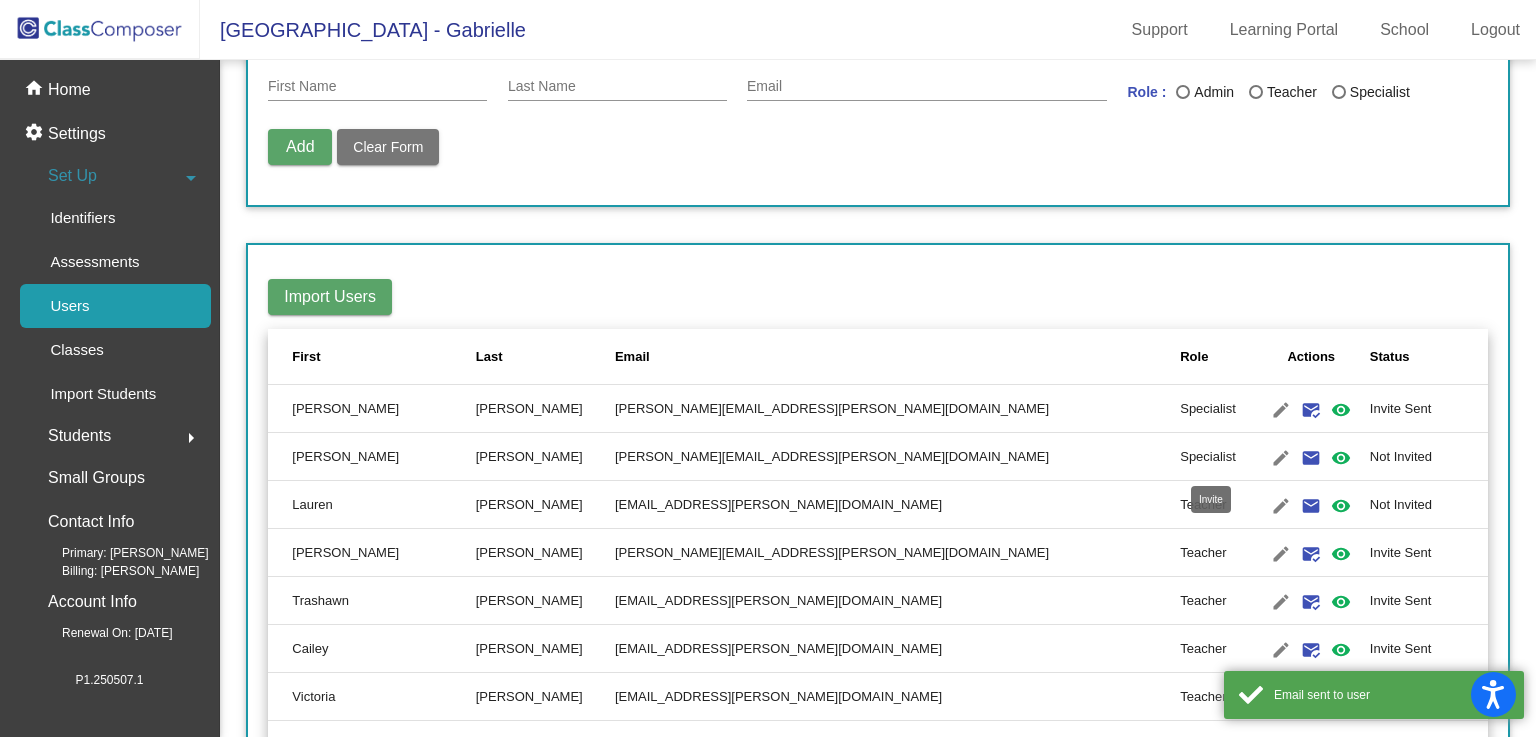click on "email" 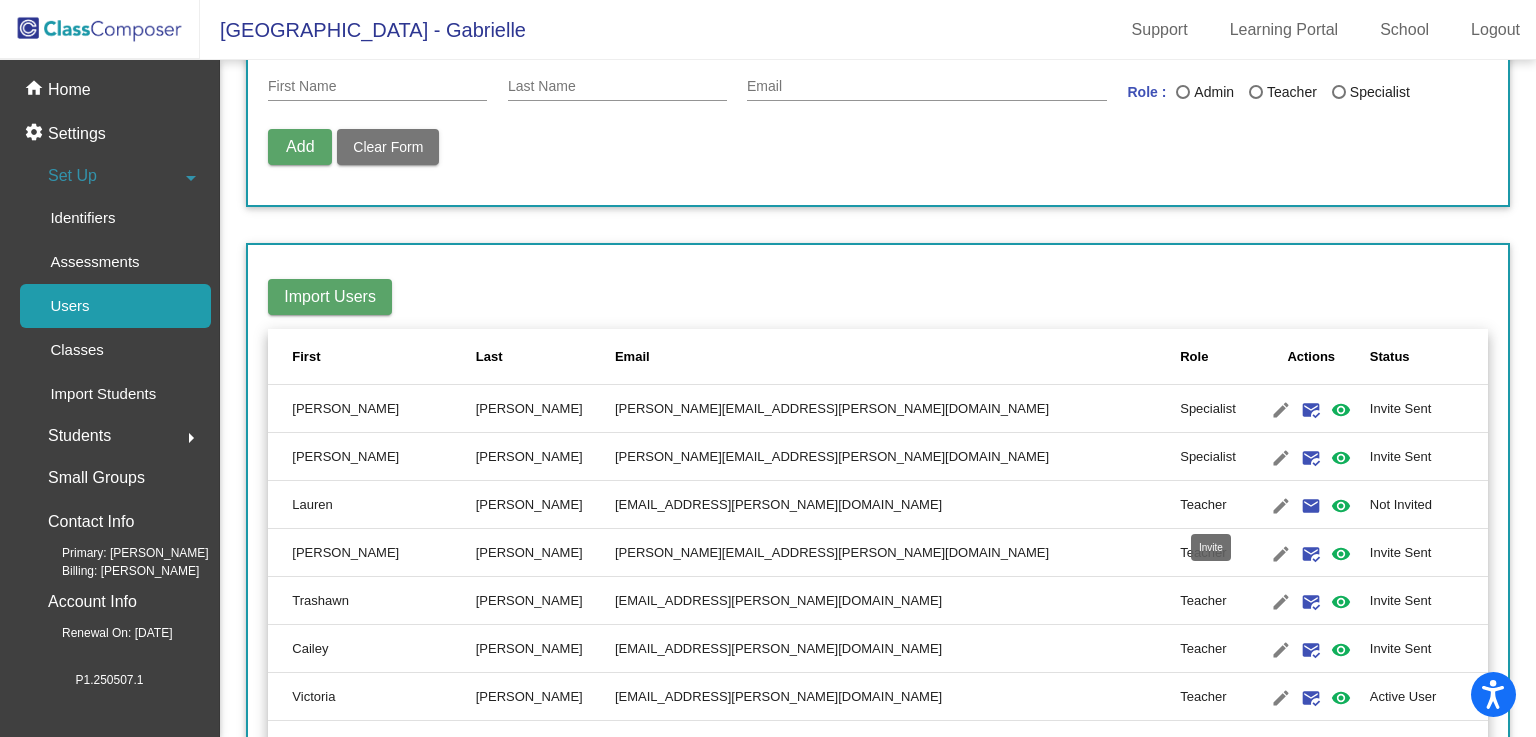 click on "email" 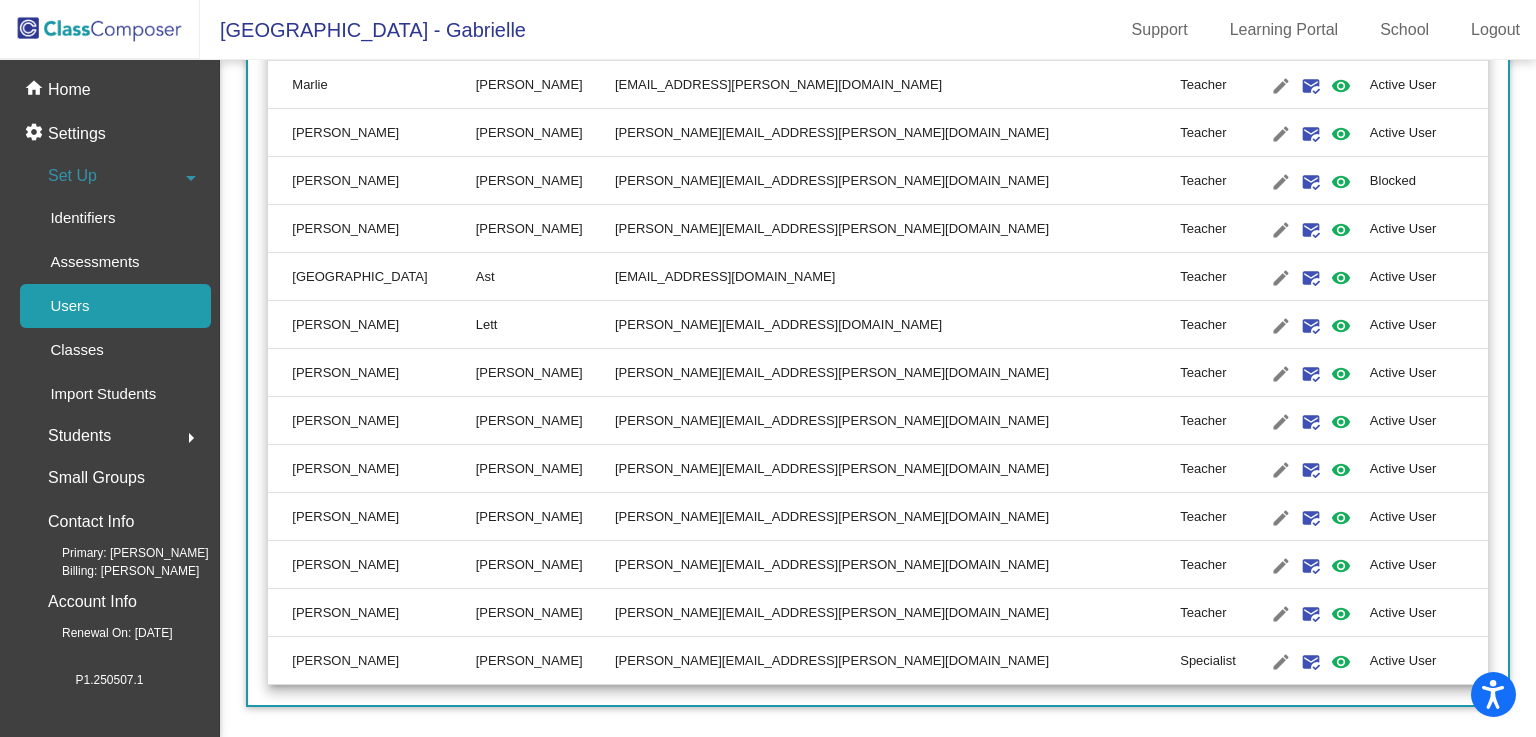 scroll, scrollTop: 2057, scrollLeft: 0, axis: vertical 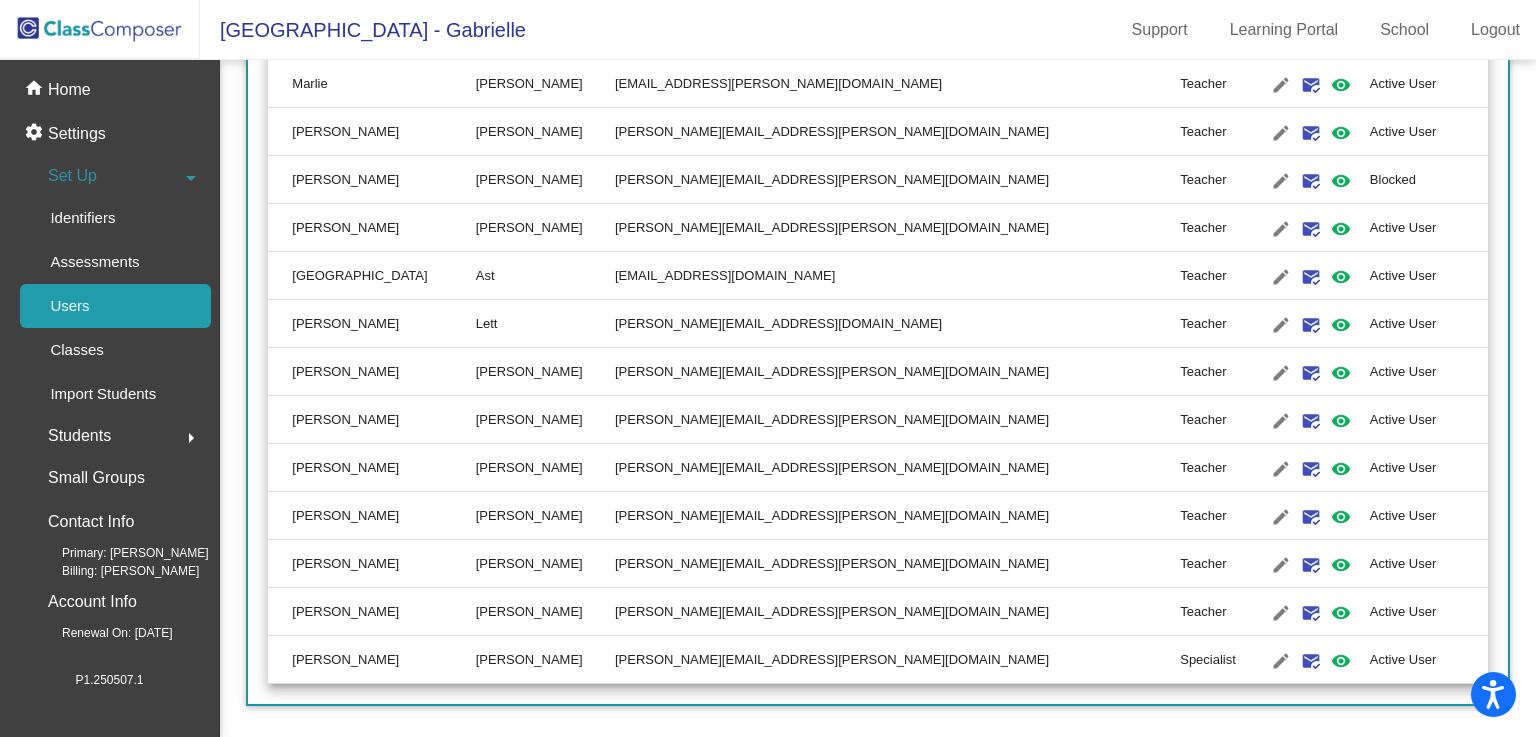 click on "Blocked" 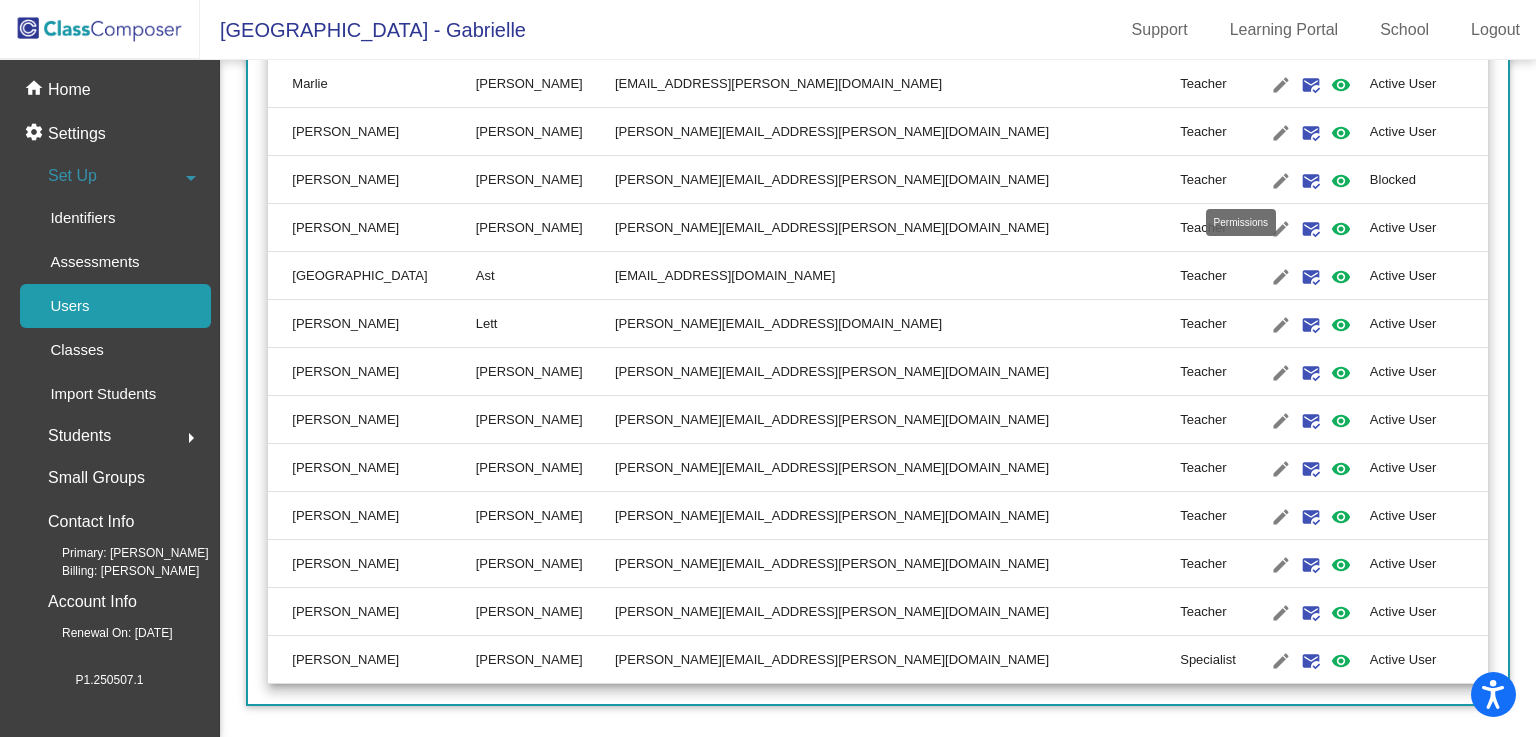click on "visibility" 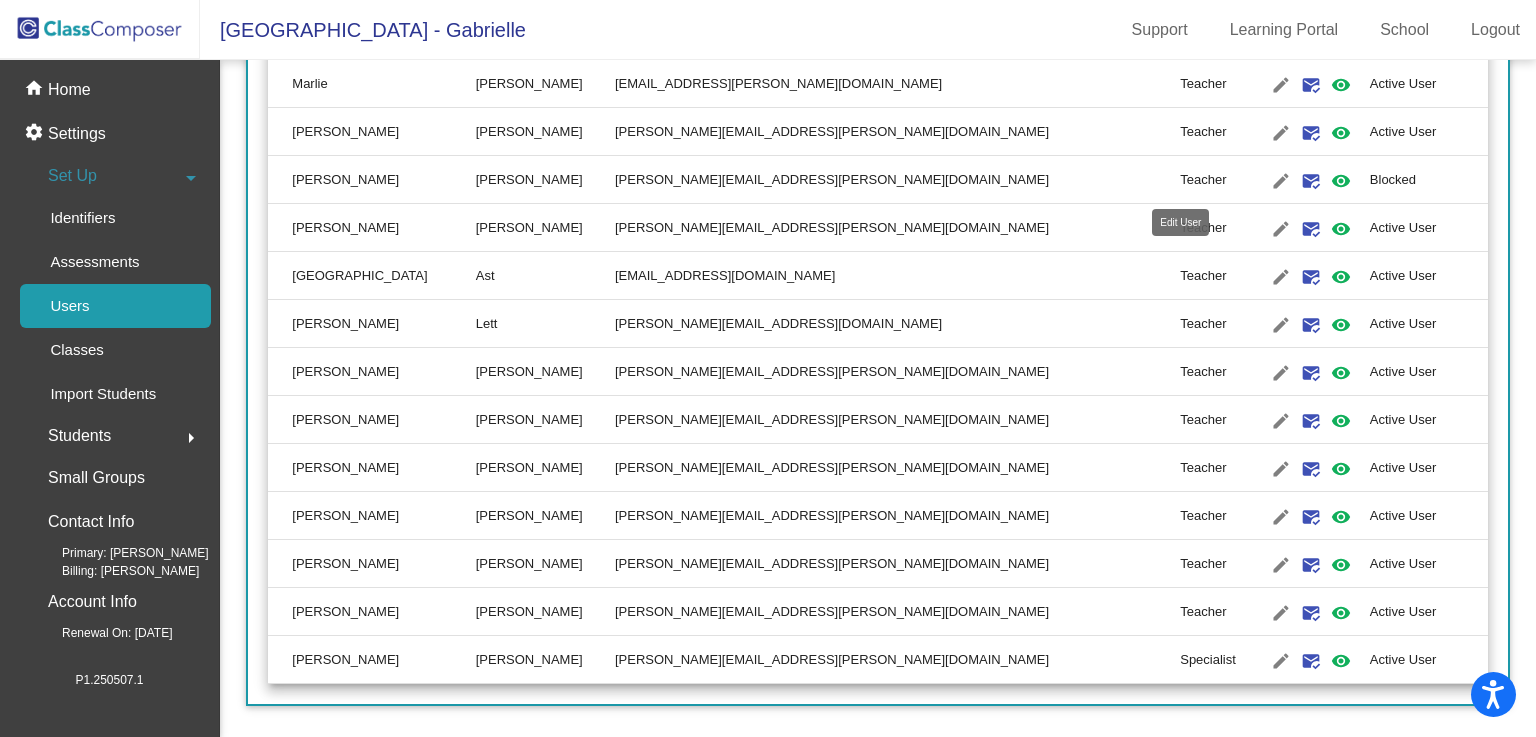 click on "edit" 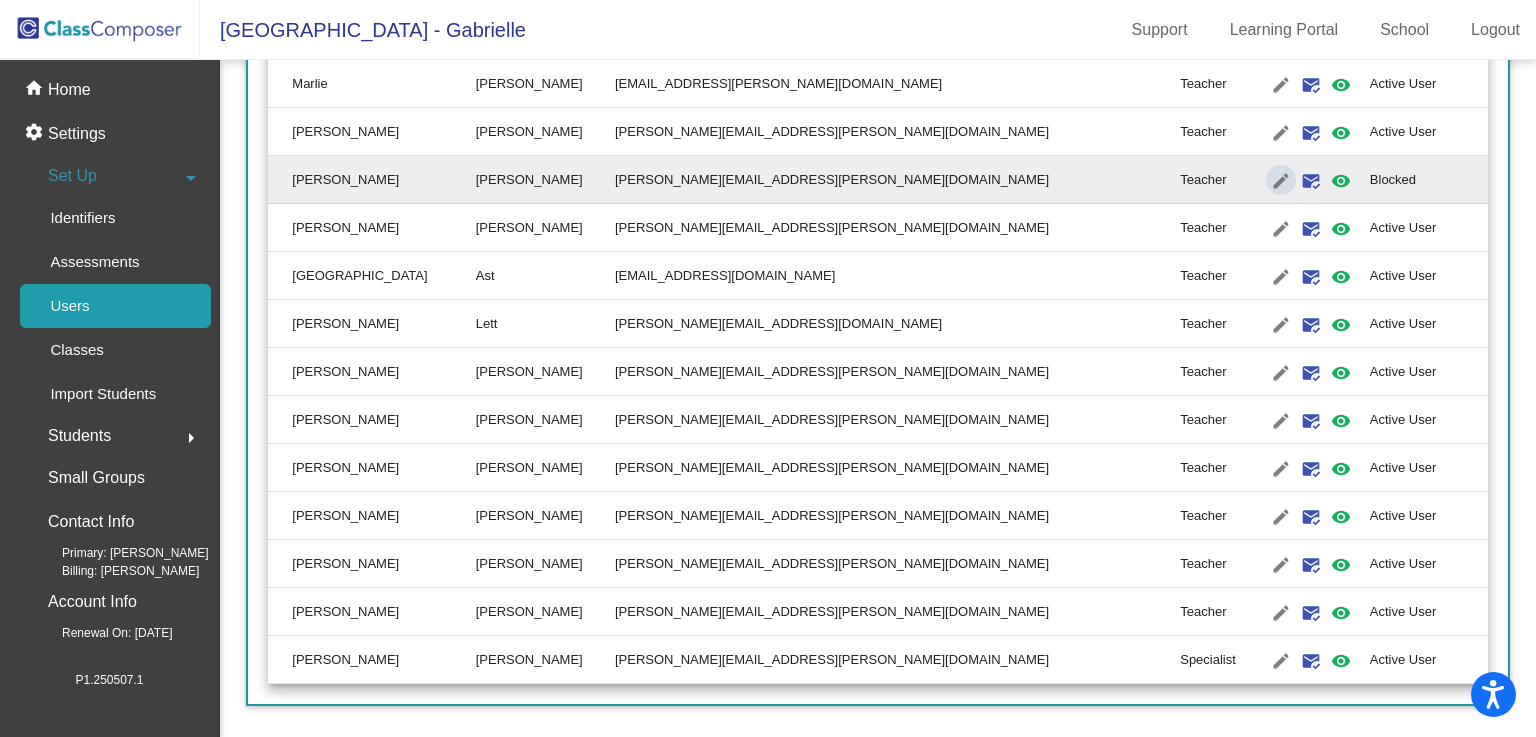 type on "Stephanie" 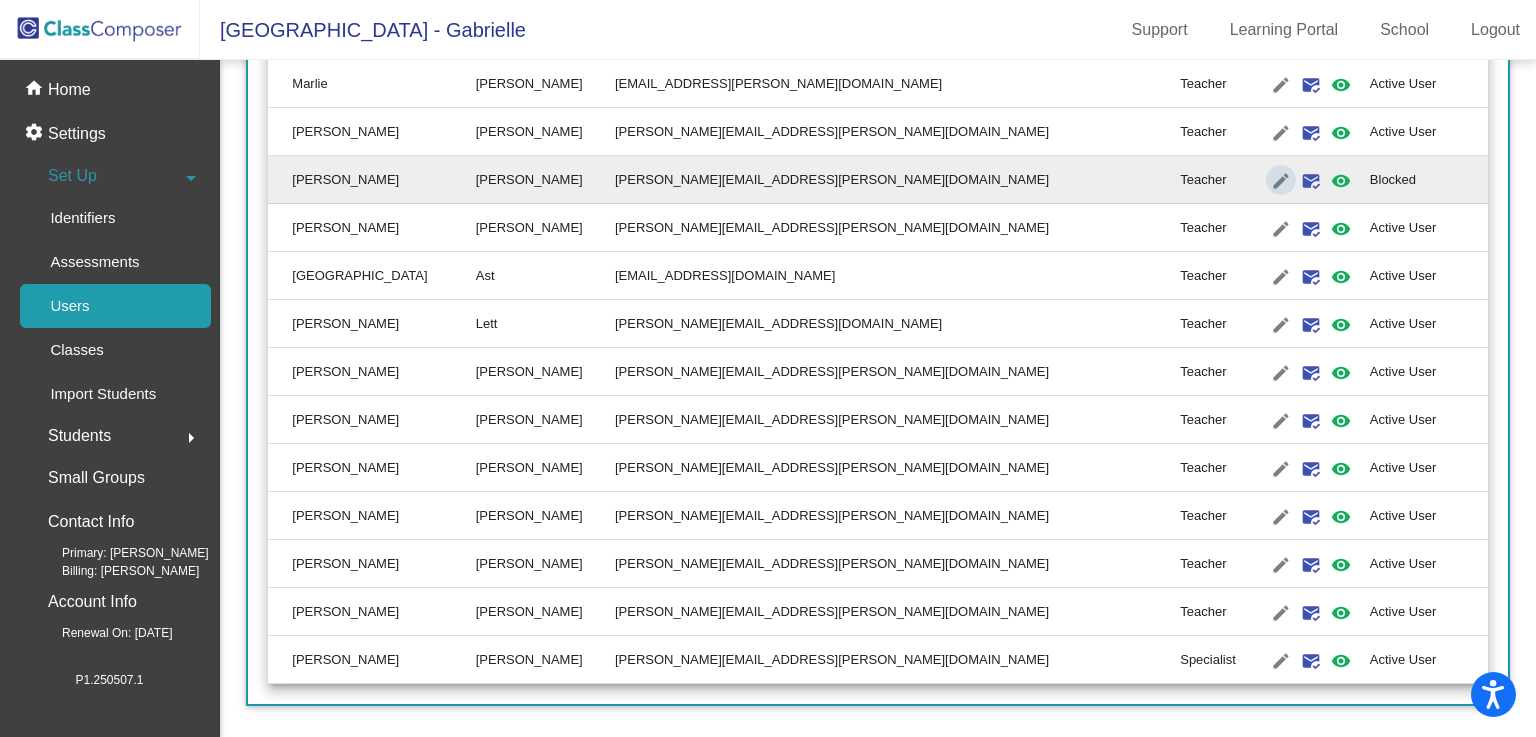 scroll, scrollTop: 0, scrollLeft: 0, axis: both 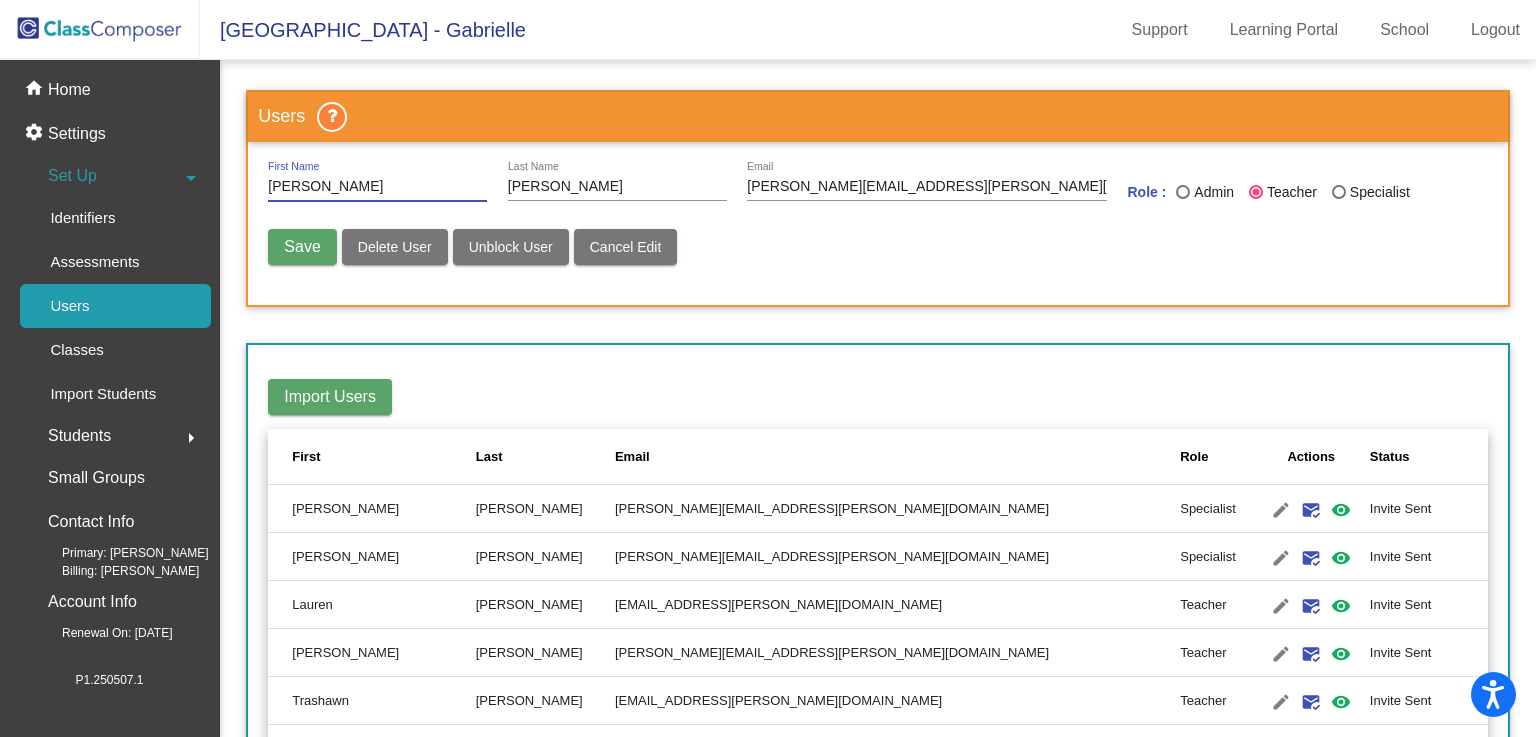click on "Unblock User" at bounding box center (511, 247) 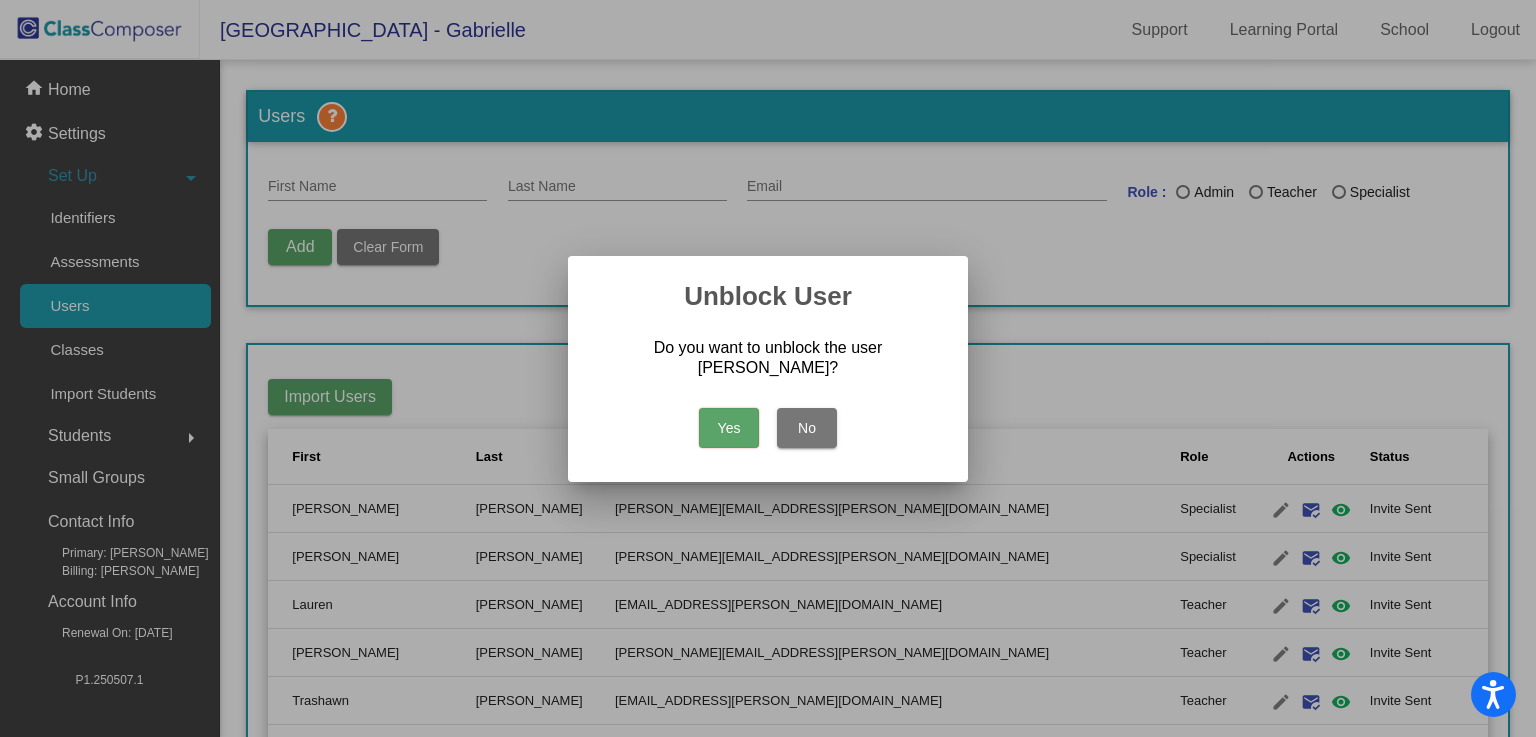 click on "Yes" at bounding box center (729, 428) 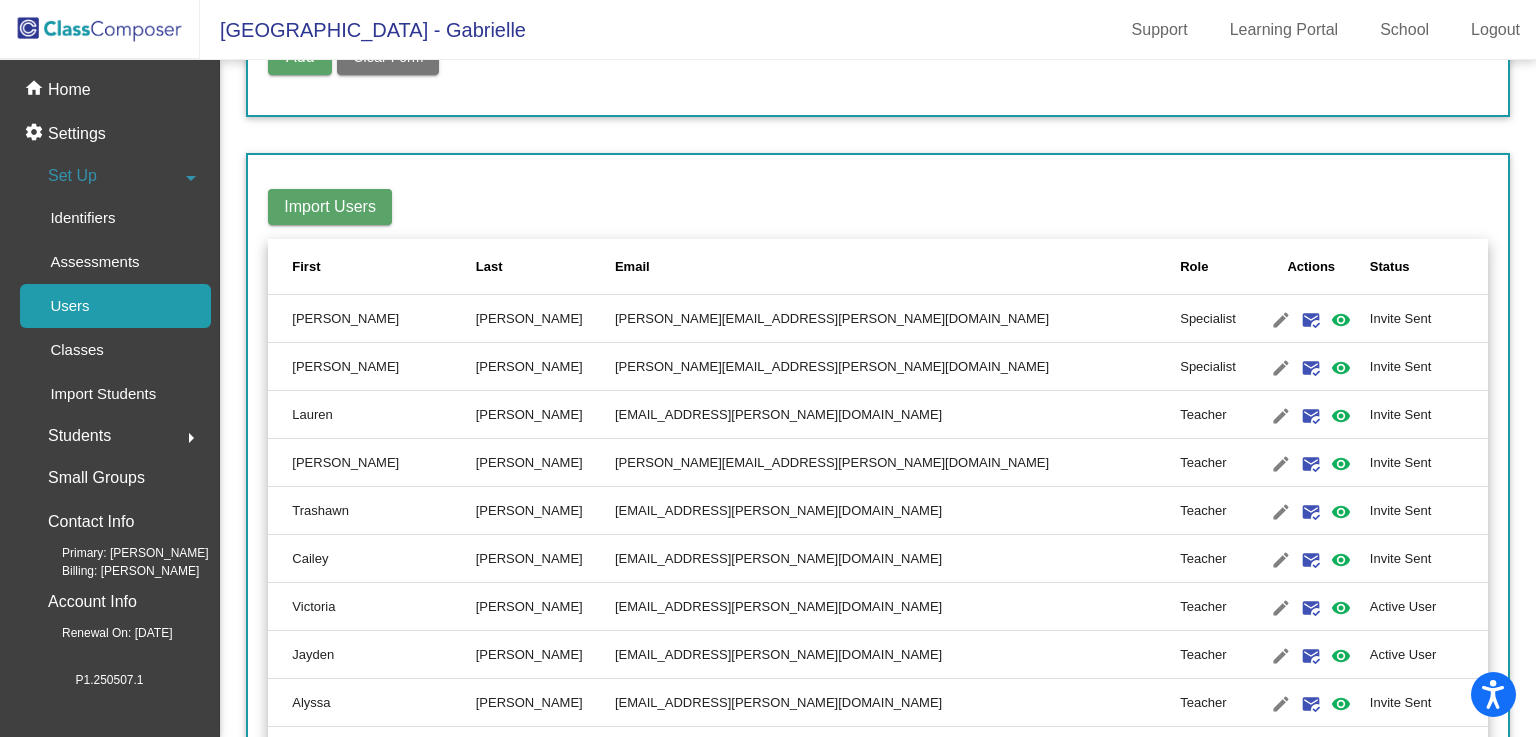 scroll, scrollTop: 0, scrollLeft: 0, axis: both 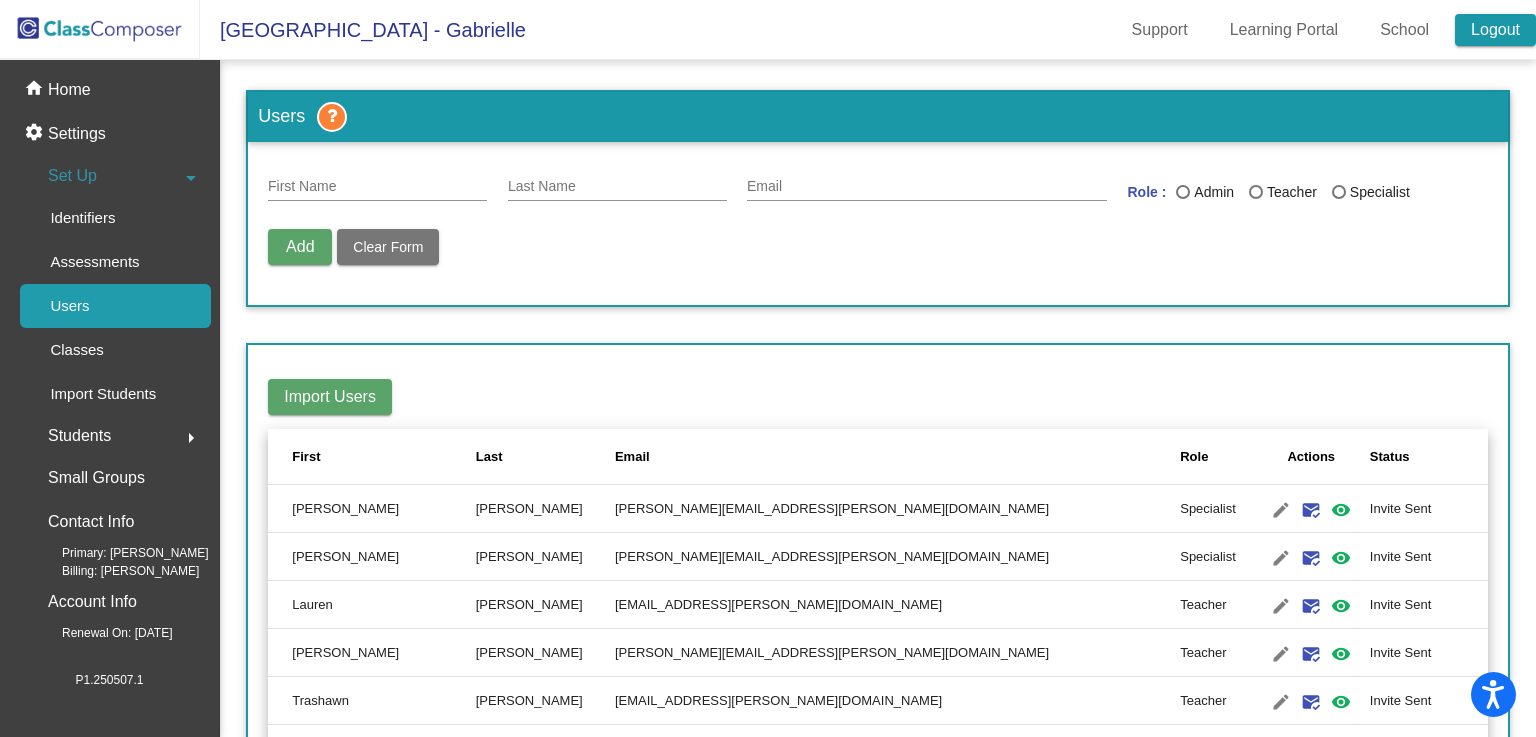 click on "Logout" 